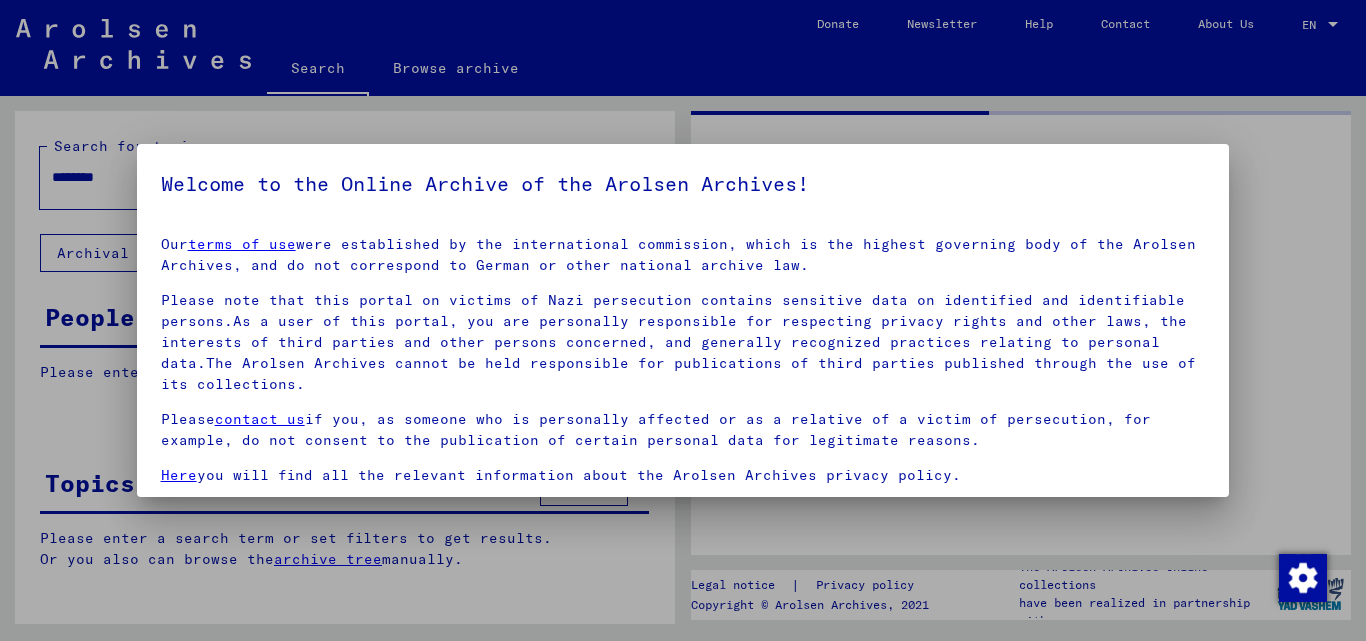 scroll, scrollTop: 0, scrollLeft: 0, axis: both 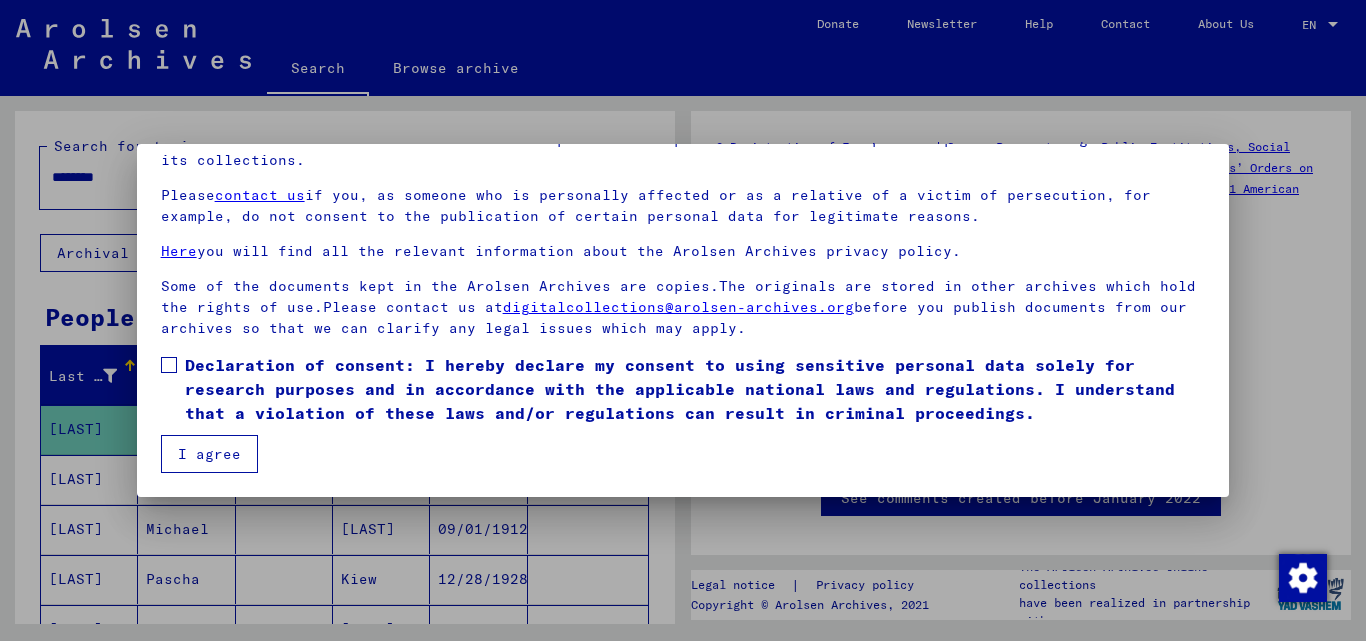 click on "Declaration of consent: I hereby declare my consent to using sensitive personal data solely for research purposes and in accordance with the applicable national laws and regulations. I understand that a violation of these laws and/or regulations can result in criminal proceedings." at bounding box center [695, 389] 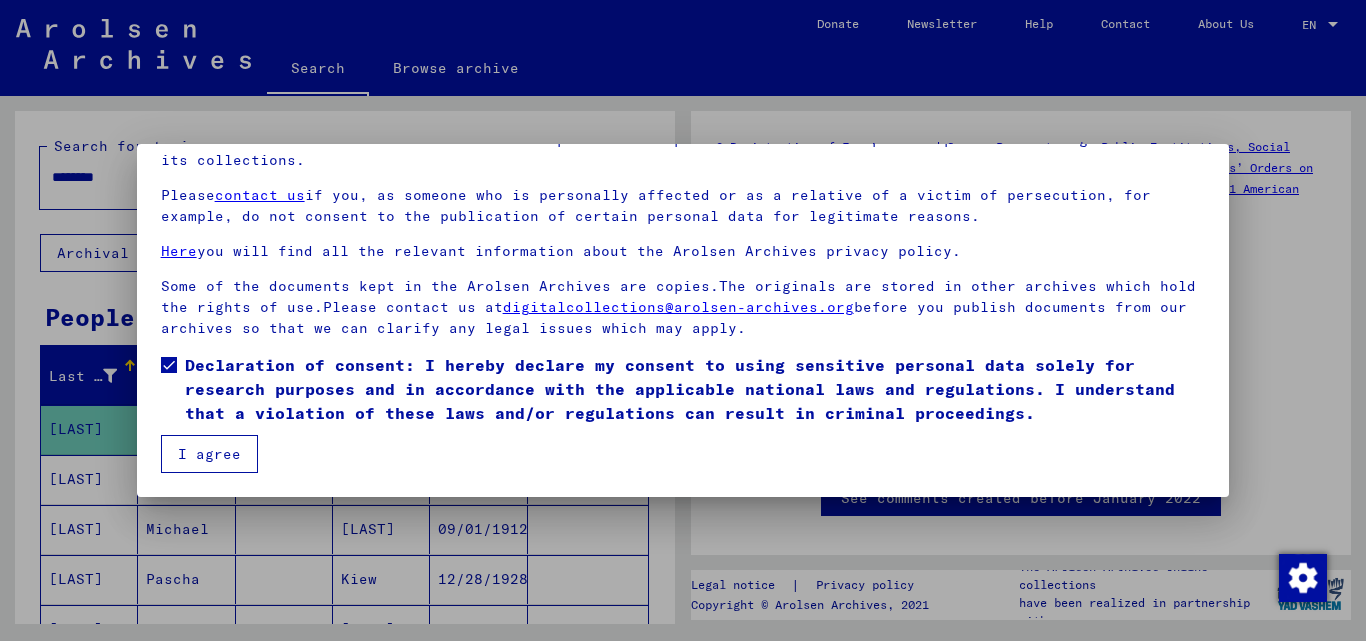 click on "Our  terms of use  were established by the international commission, which is the highest governing body of the Arolsen Archives, and do not correspond to German or other national archive law. Please note that this portal on victims of Nazi persecution contains sensitive data on identified and identifiable persons.As a user of this portal, you are personally responsible for respecting privacy rights and other laws, the interests of third parties and other persons concerned, and generally recognized practices relating to personal data.The Arolsen Archives cannot be held responsible for publications of third parties published through the use of its collections. Please  contact us  if you, as someone who is personally affected or as a relative of a victim of persecution, for example, do not consent to the publication of certain personal data for legitimate reasons. Here  you will find all the relevant information about the Arolsen Archives privacy policy. digitalcollections@arolsen-archives.org   I agree" at bounding box center [683, 264] 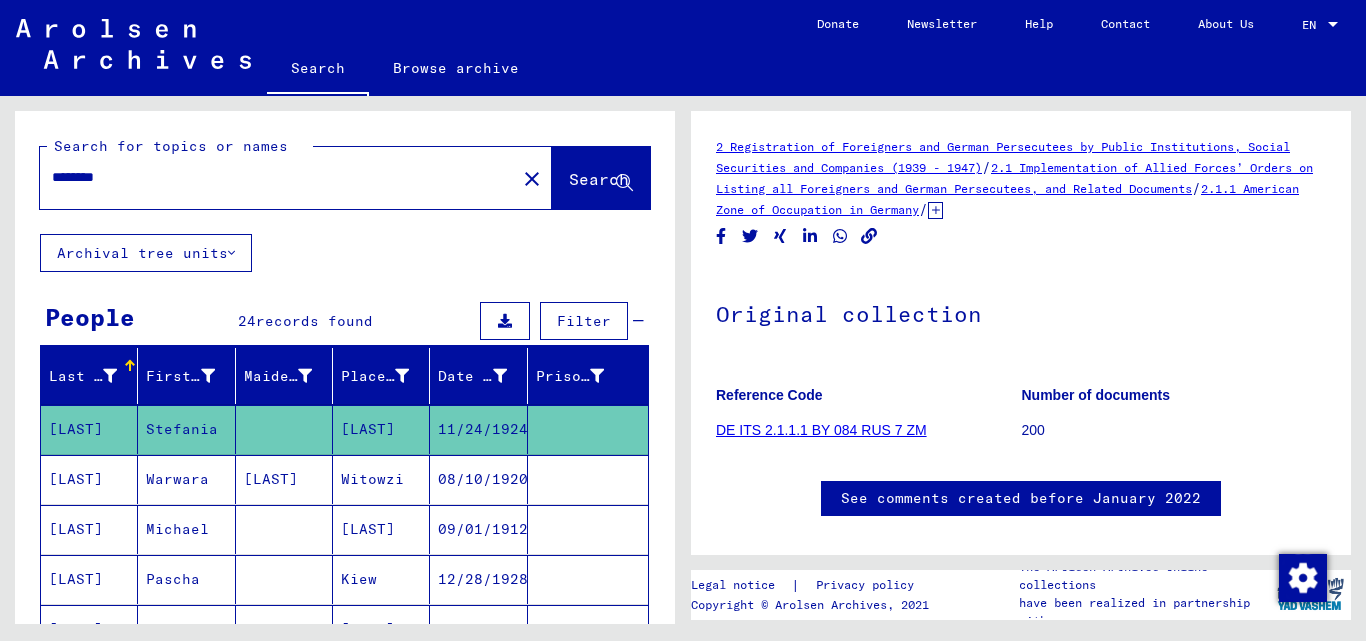 click on "Search for topics or names" 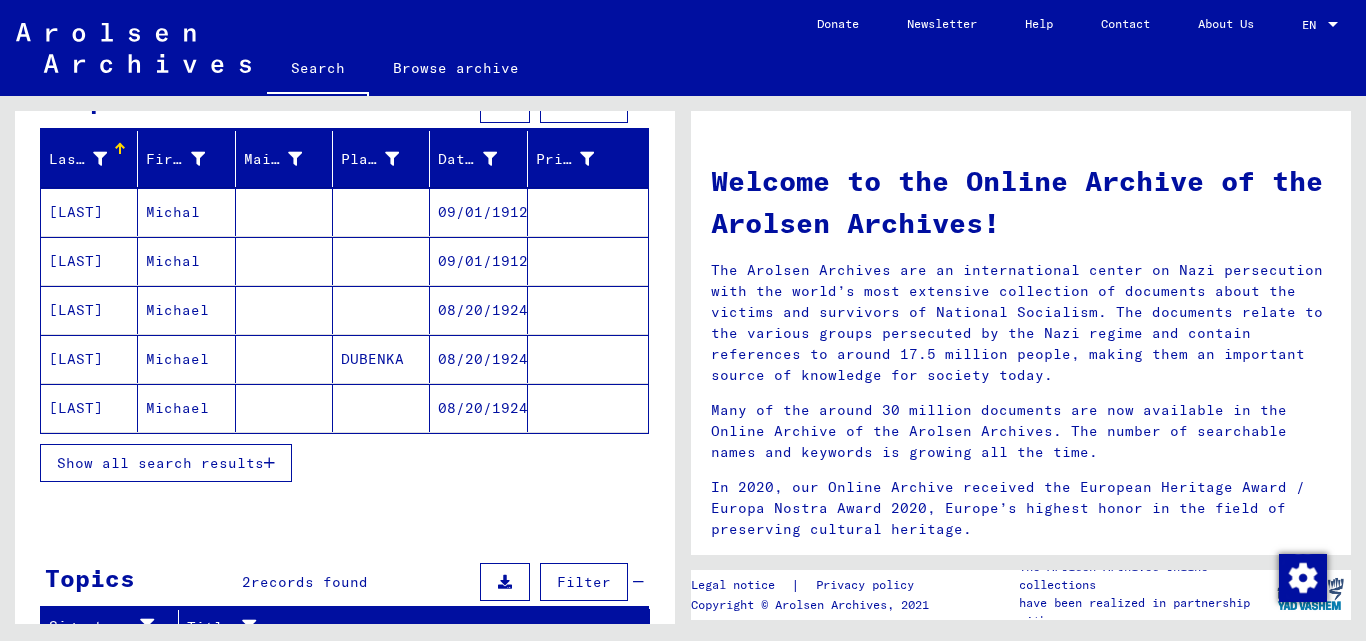 scroll, scrollTop: 82, scrollLeft: 0, axis: vertical 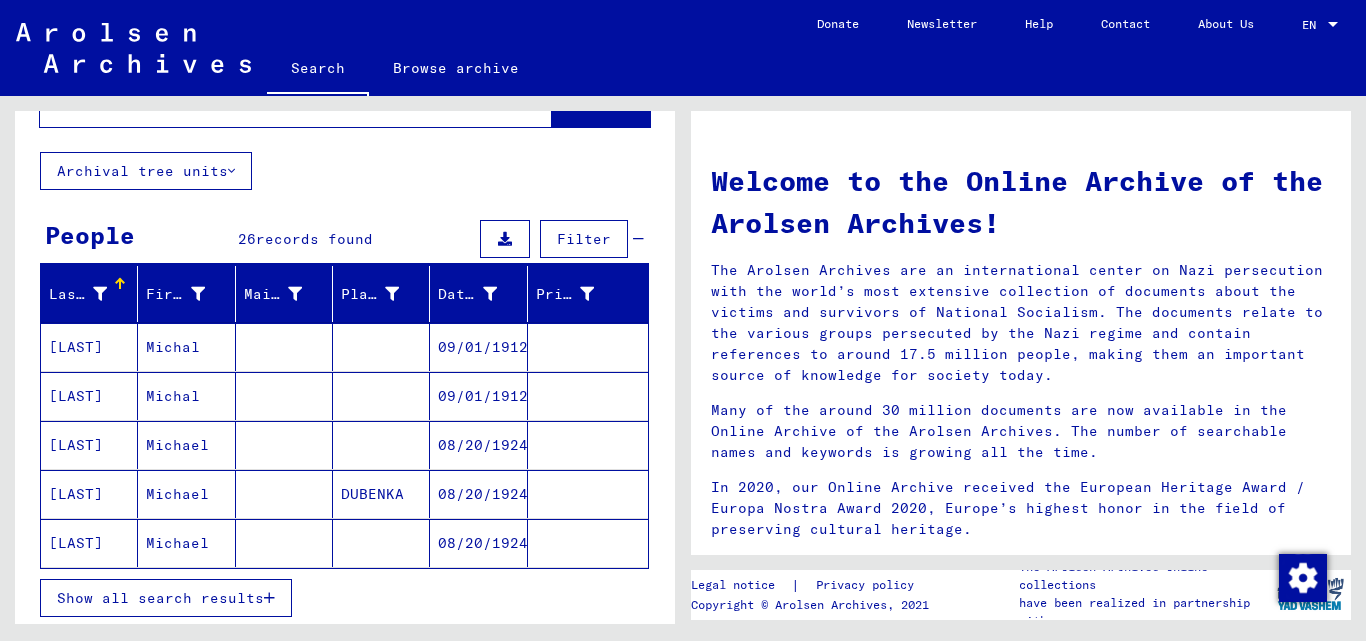 type on "**********" 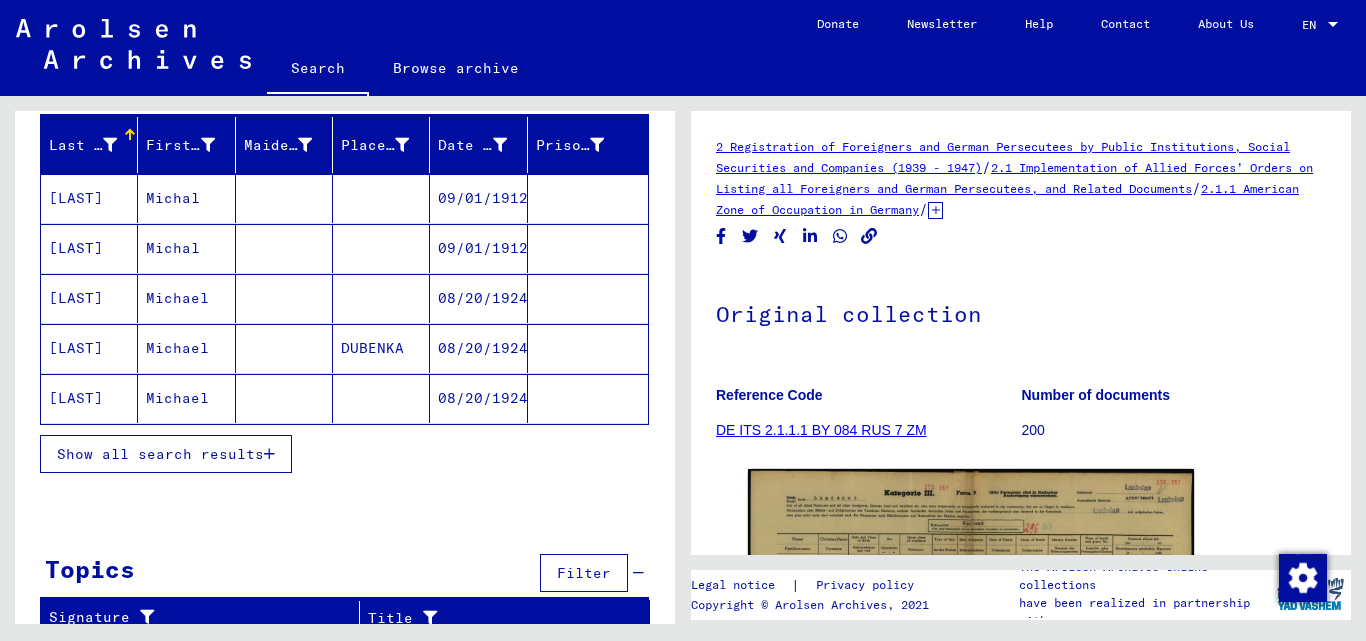 scroll, scrollTop: 245, scrollLeft: 0, axis: vertical 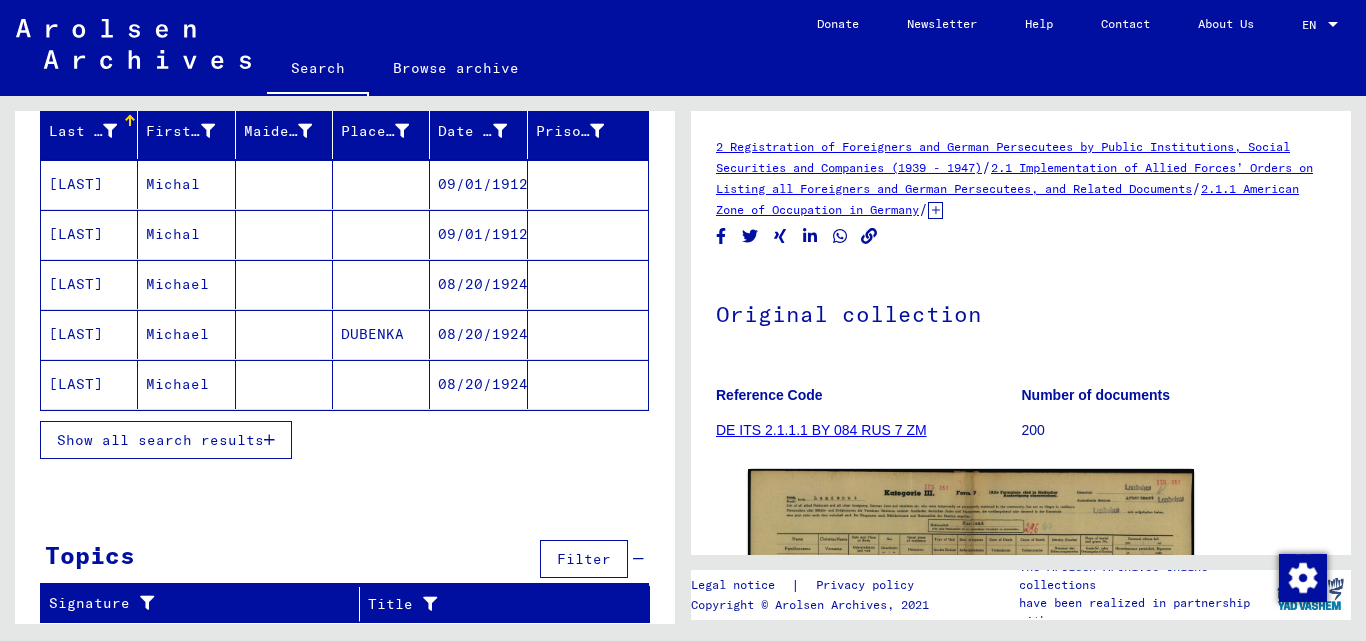 click on "Show all search results" at bounding box center (166, 440) 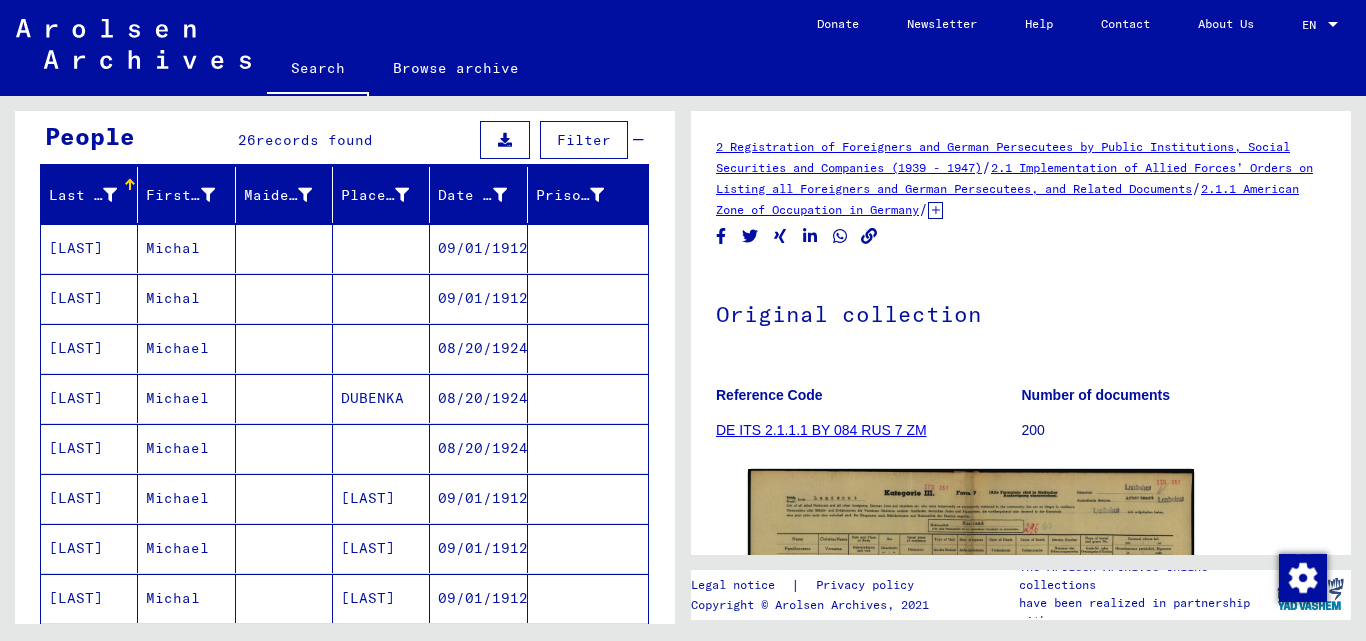 scroll, scrollTop: 145, scrollLeft: 0, axis: vertical 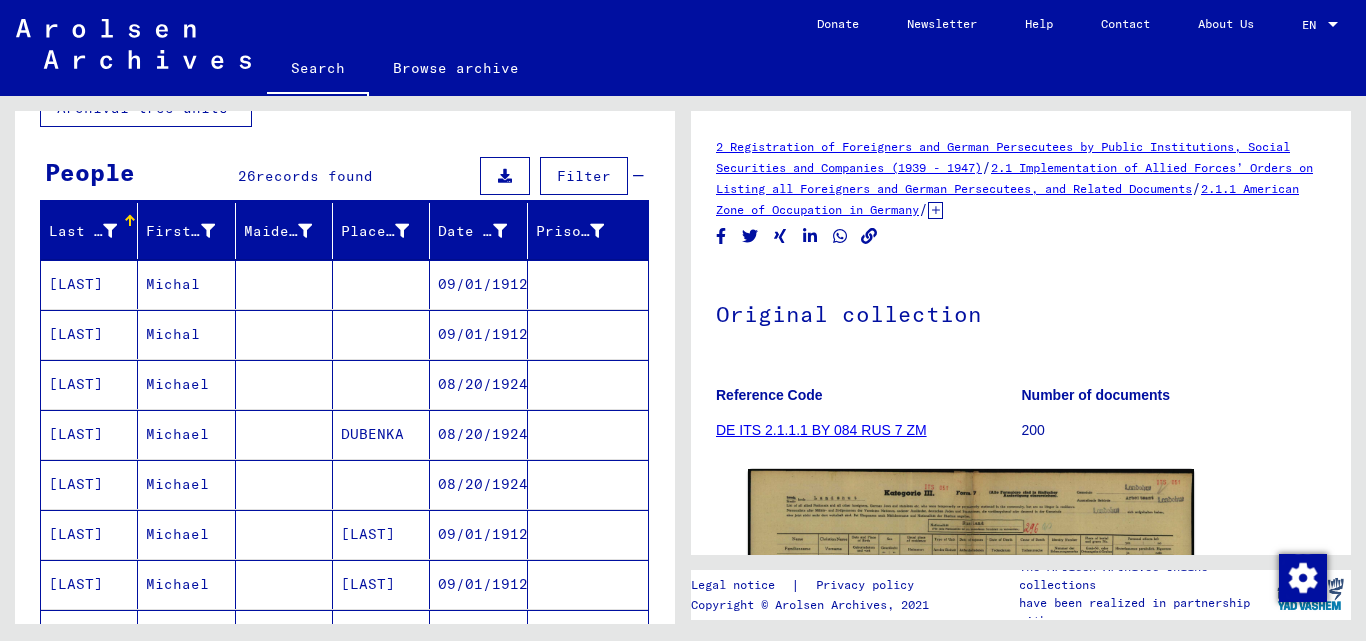 click at bounding box center [284, 334] 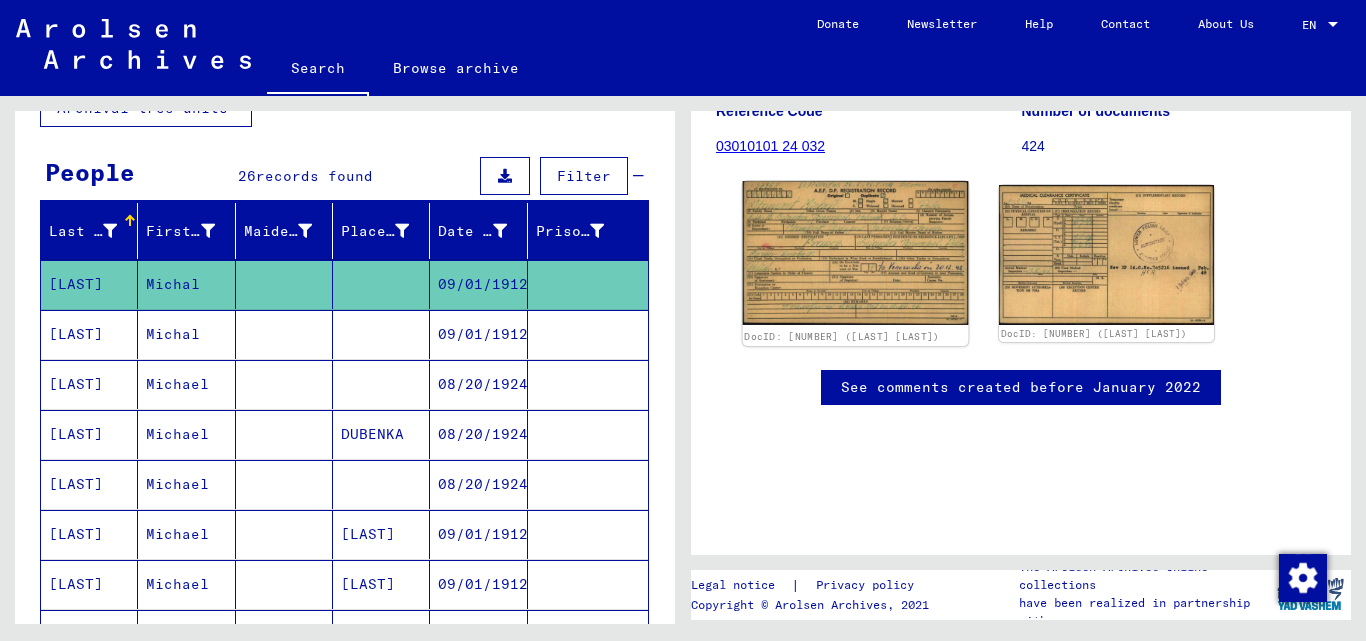 scroll, scrollTop: 300, scrollLeft: 0, axis: vertical 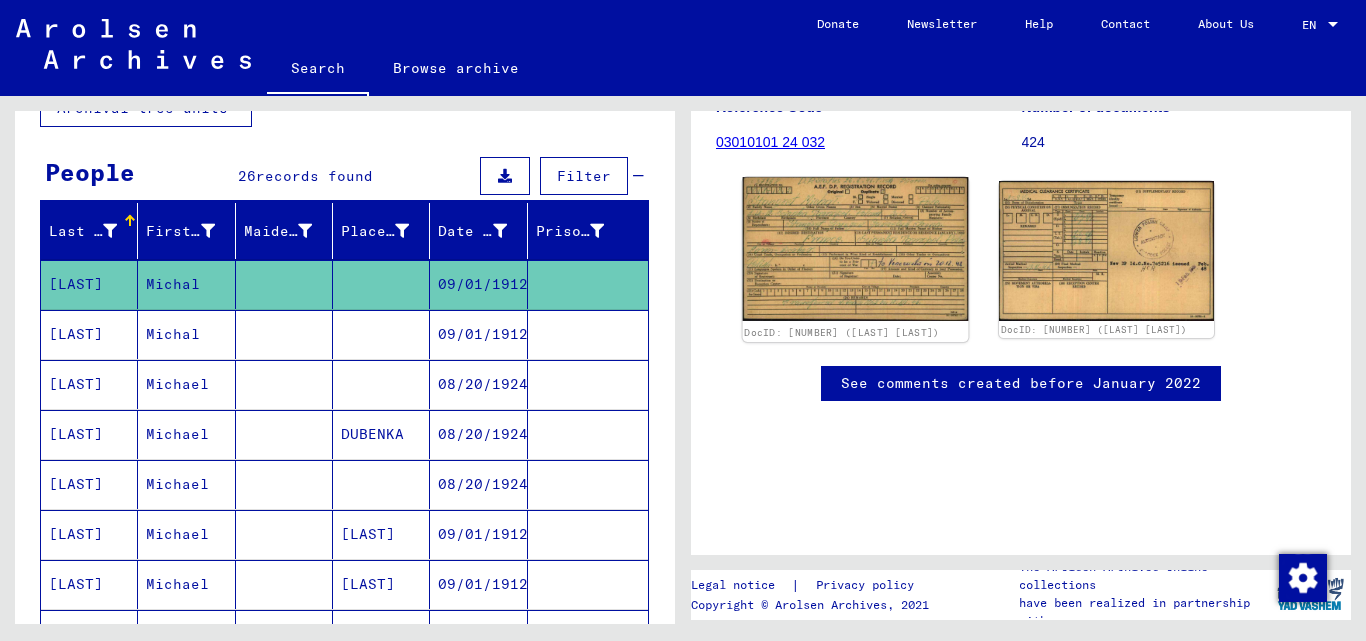 click 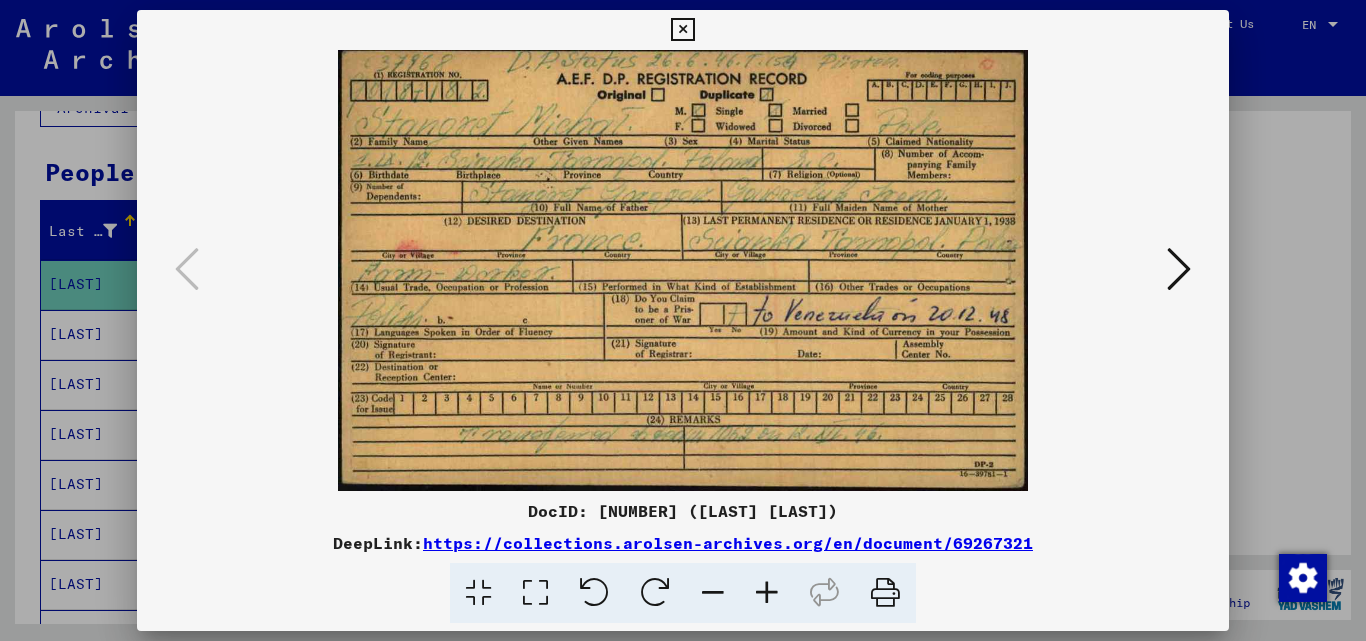 click at bounding box center (683, 320) 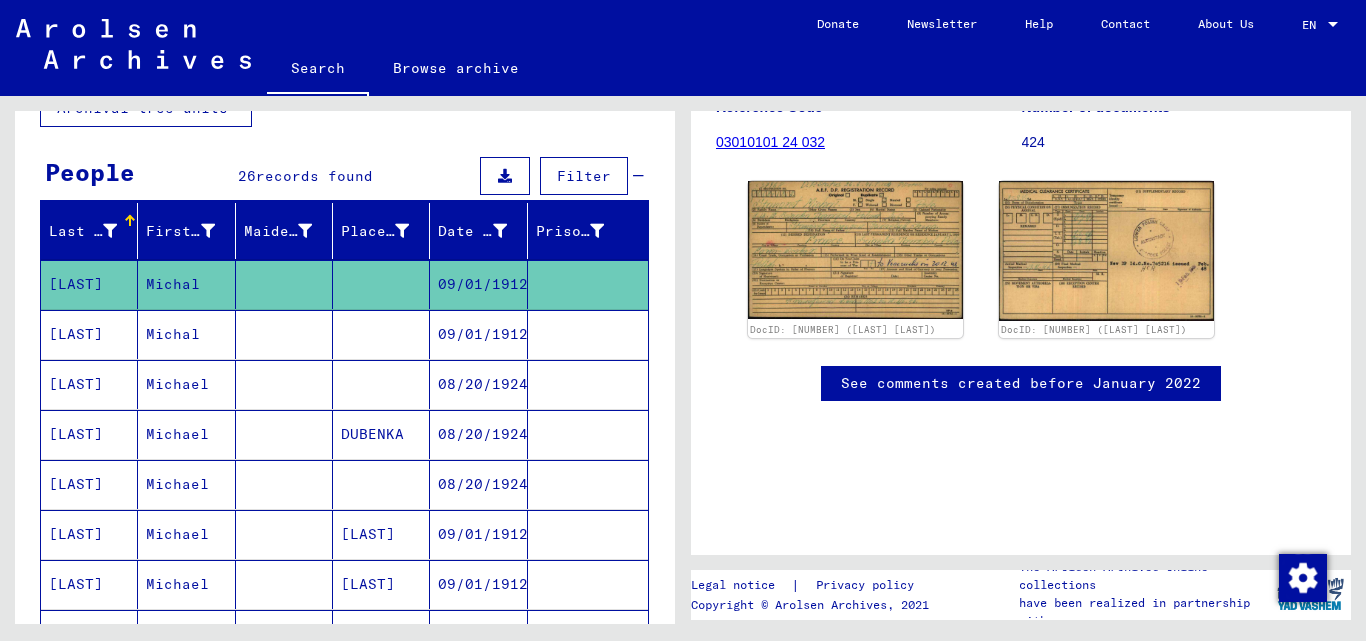 click on "DocID: [NUMBER] ([LAST] [LAST]) DocID: [NUMBER] ([LAST] [LAST])" 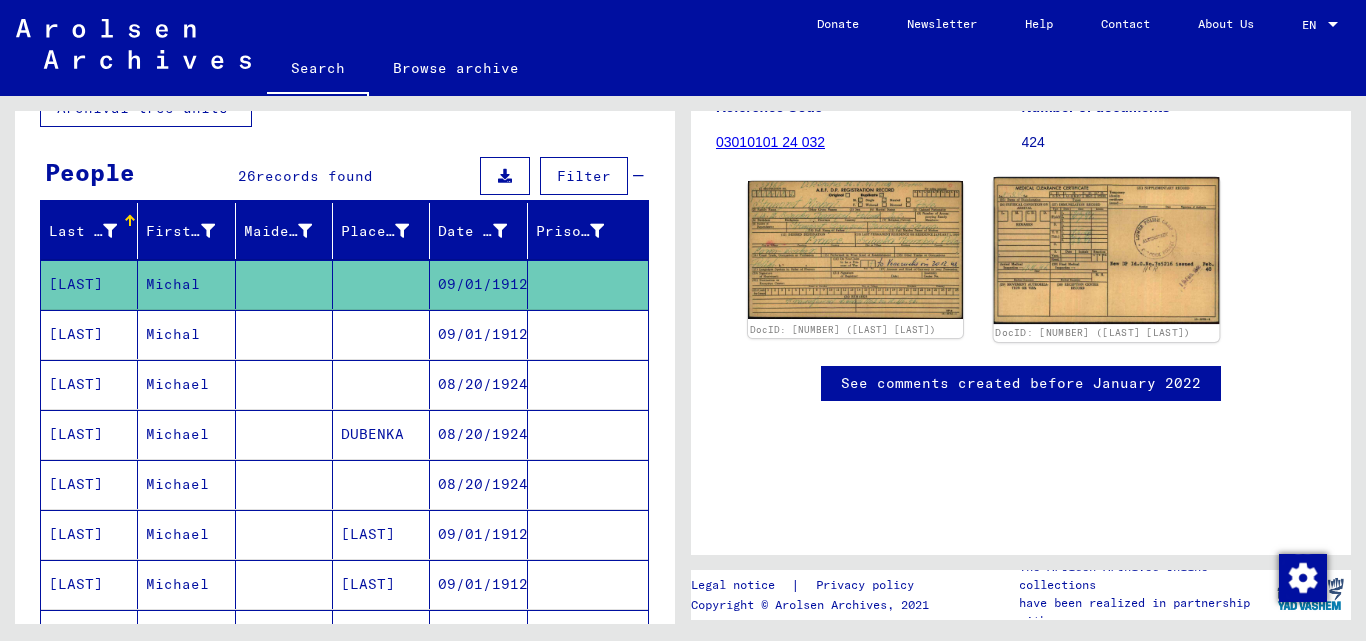 click 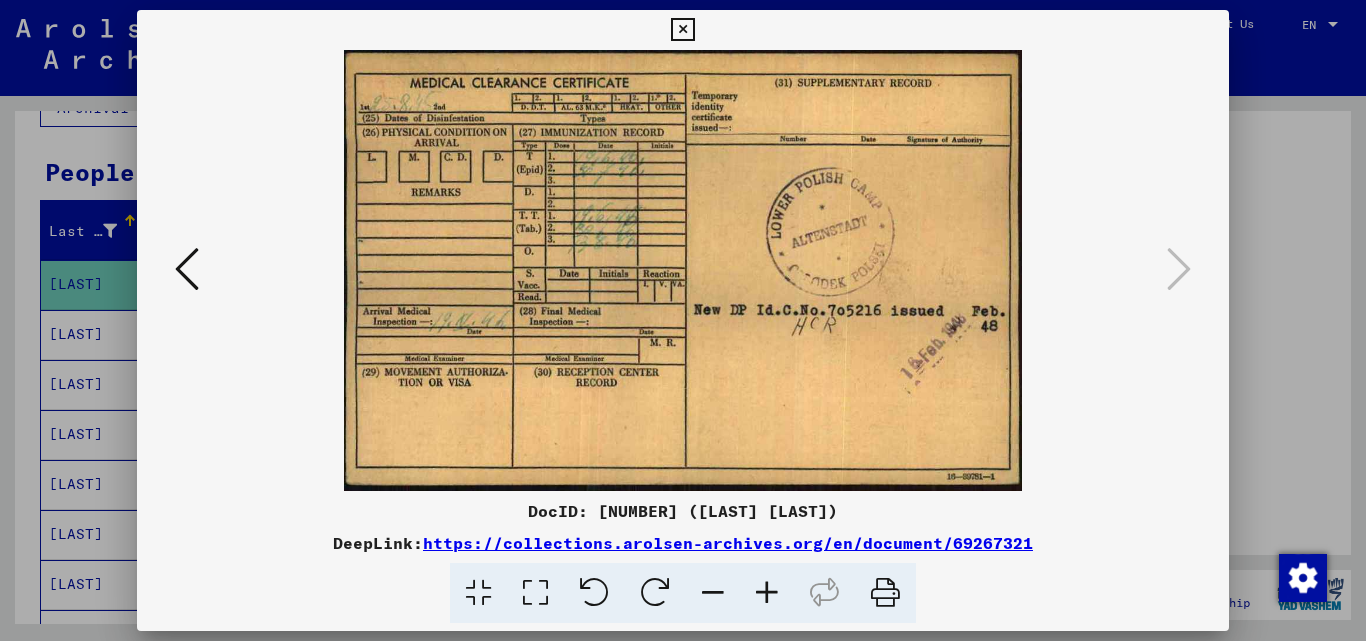 click at bounding box center (683, 320) 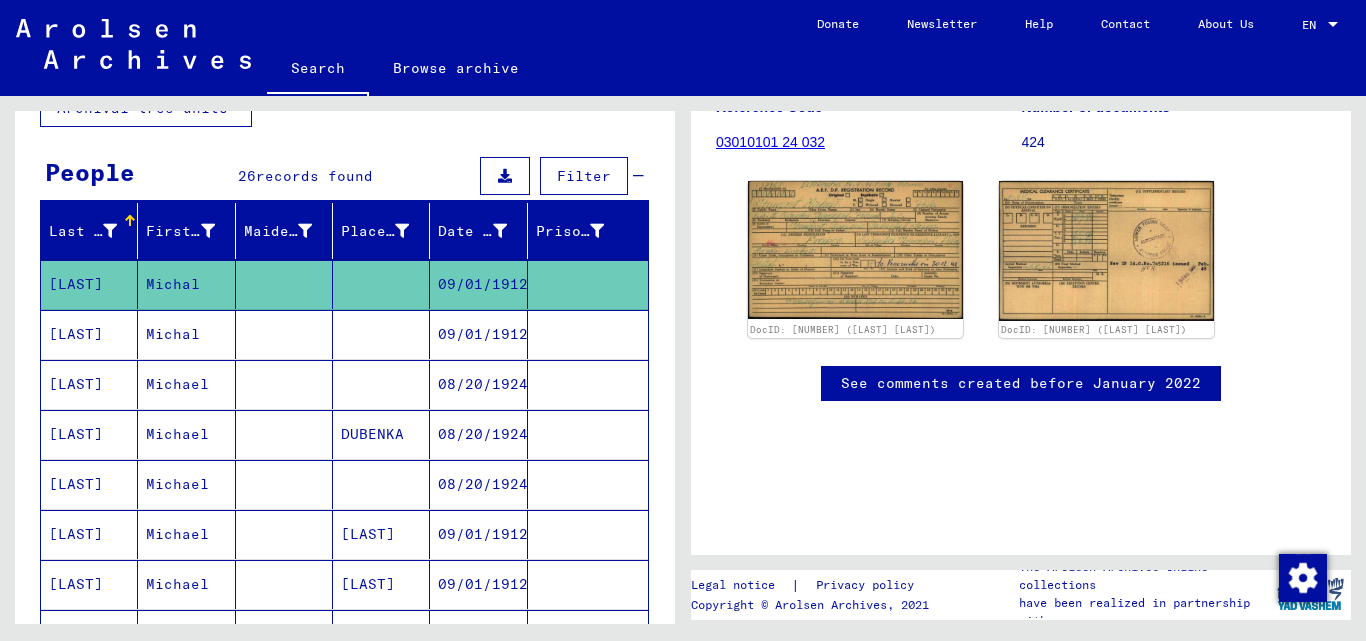 click at bounding box center [284, 384] 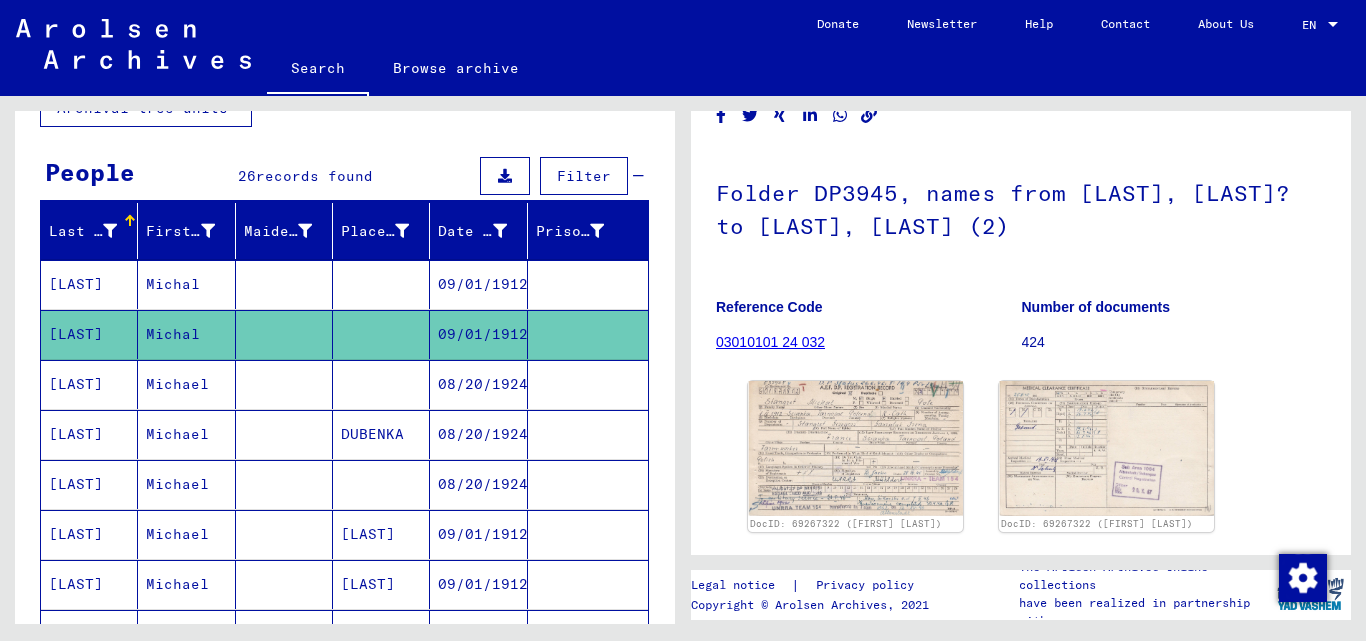 scroll, scrollTop: 200, scrollLeft: 0, axis: vertical 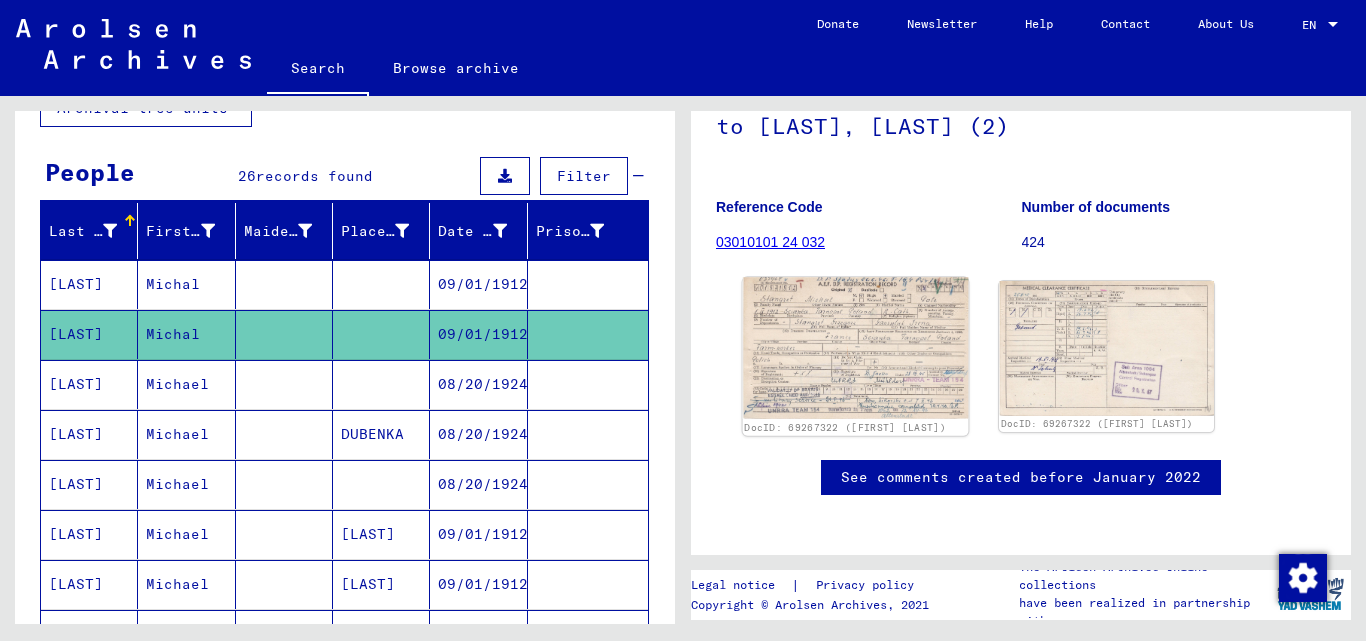 click 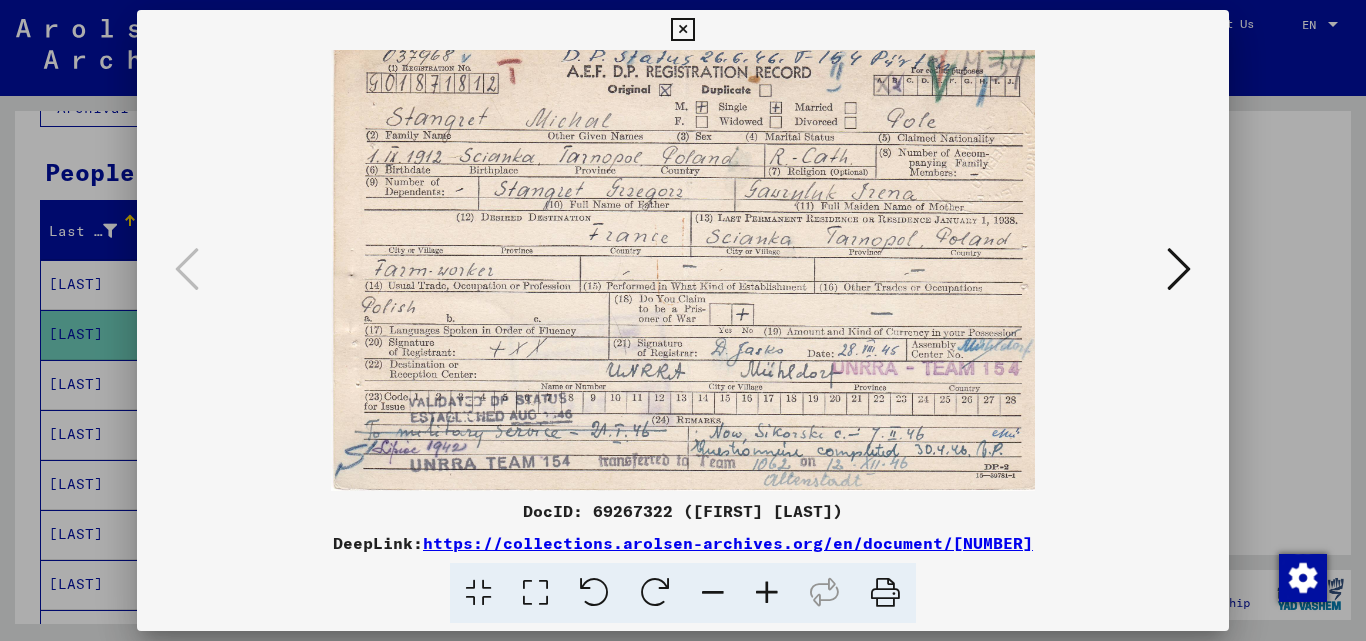 click at bounding box center [683, 320] 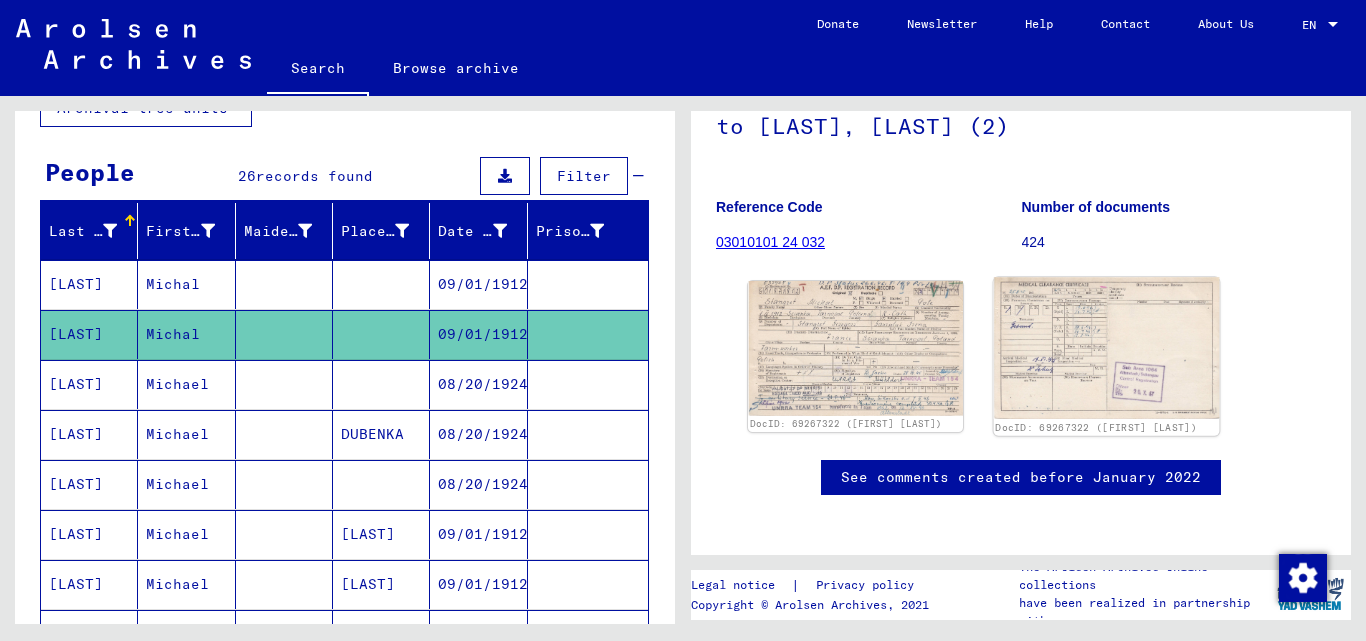 click 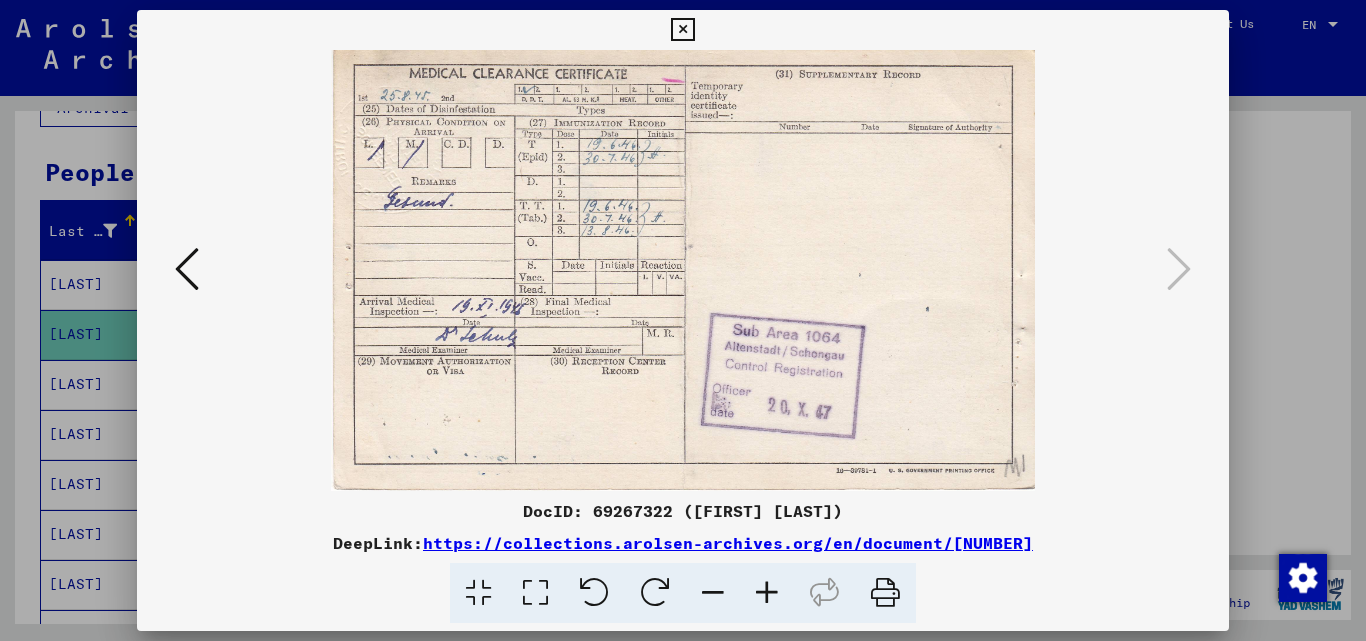 click at bounding box center [683, 320] 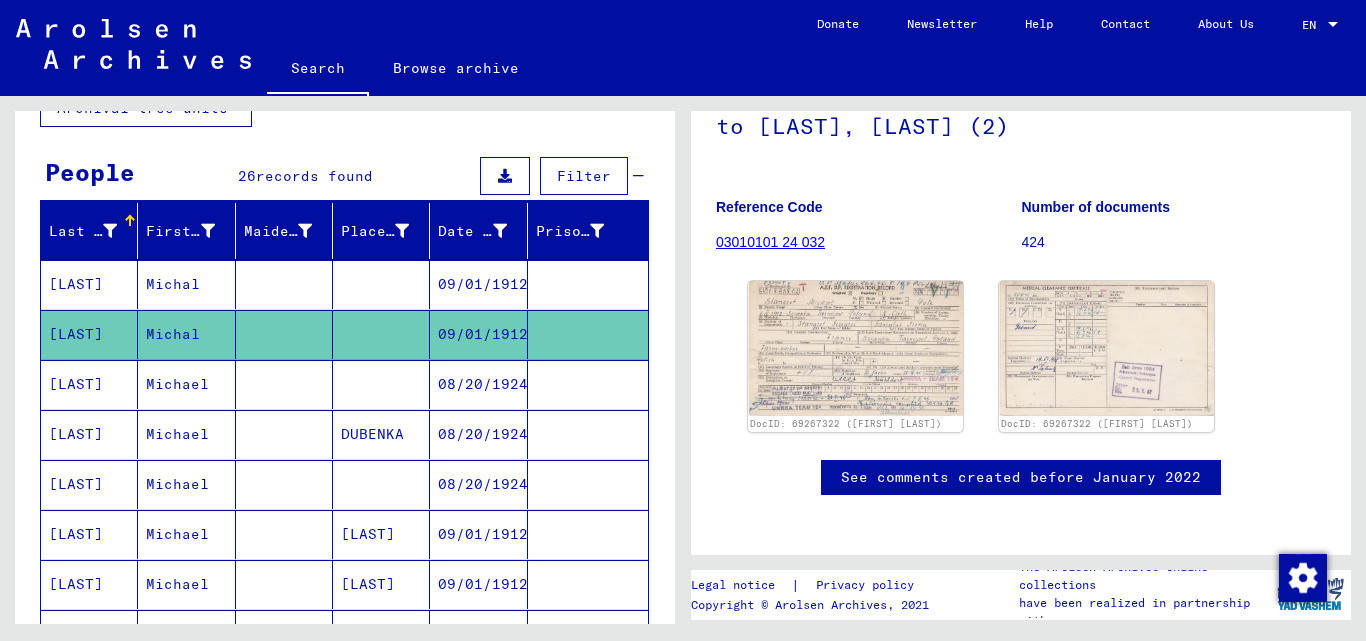 click on "Michael" at bounding box center (186, 434) 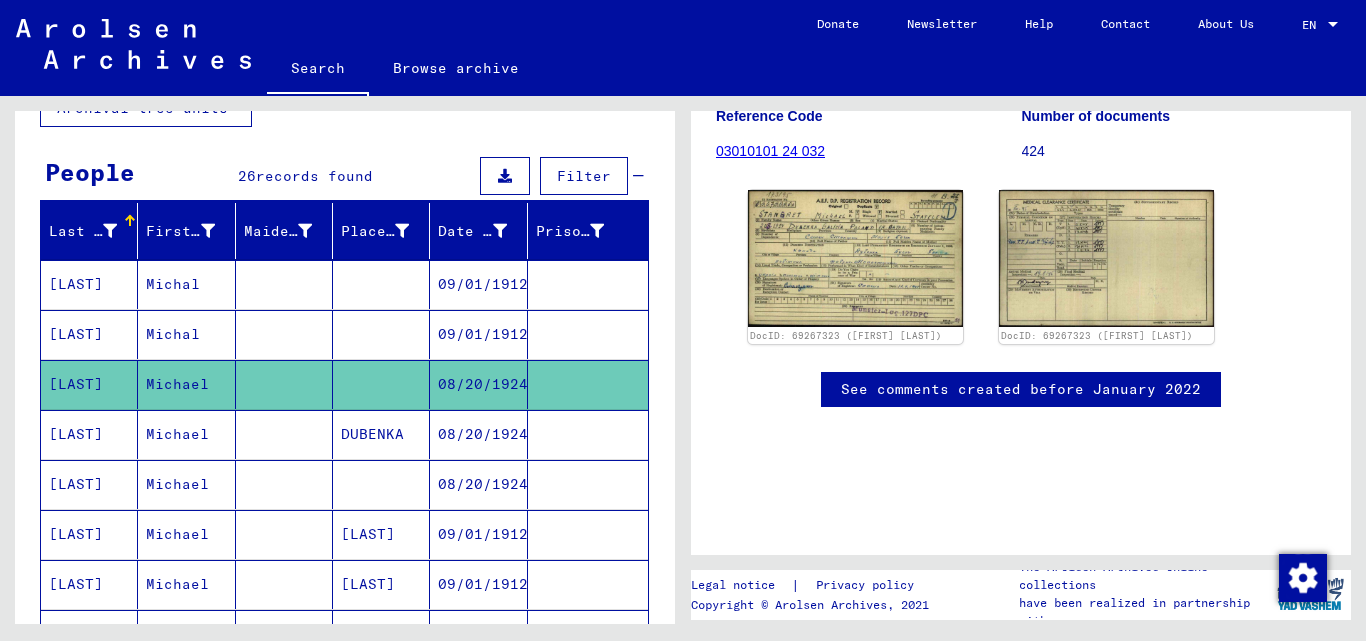 scroll, scrollTop: 300, scrollLeft: 0, axis: vertical 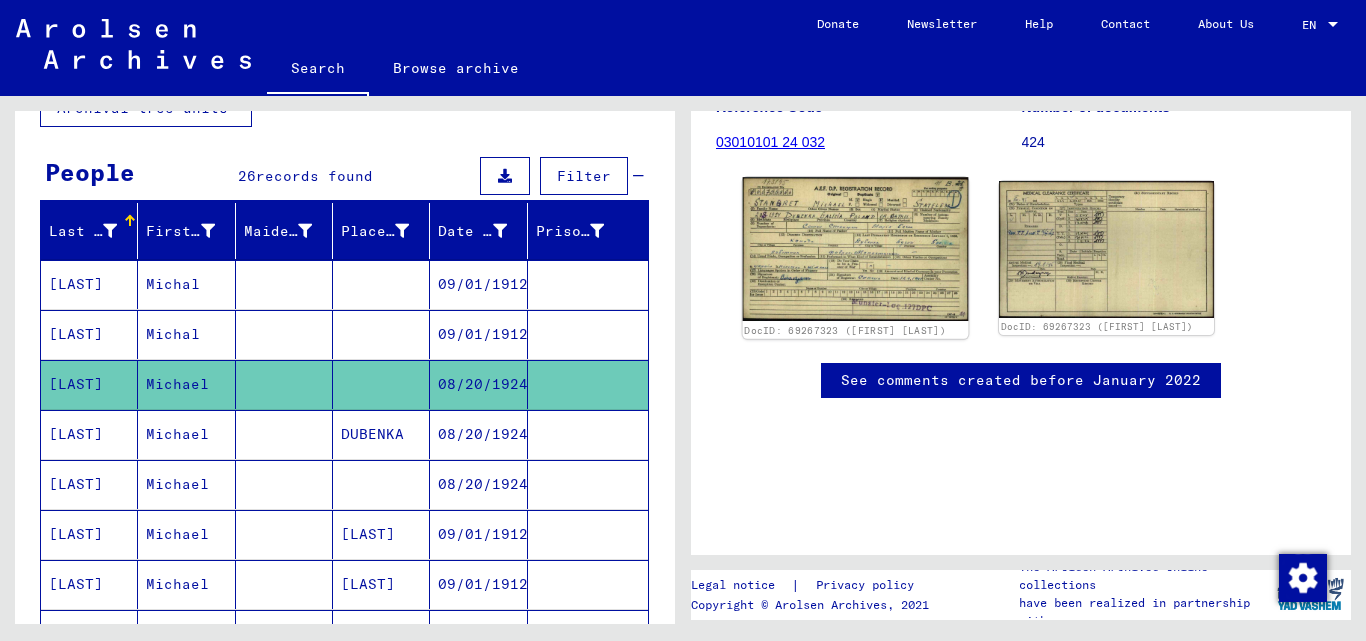 click 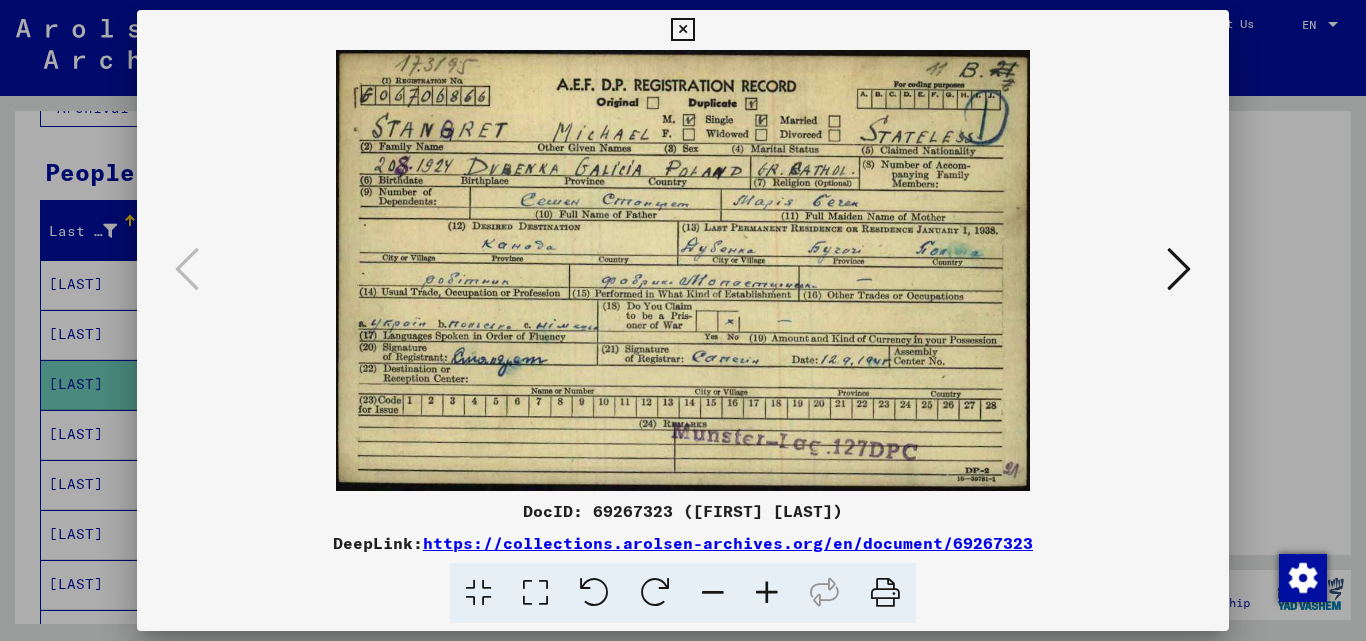 click at bounding box center (683, 320) 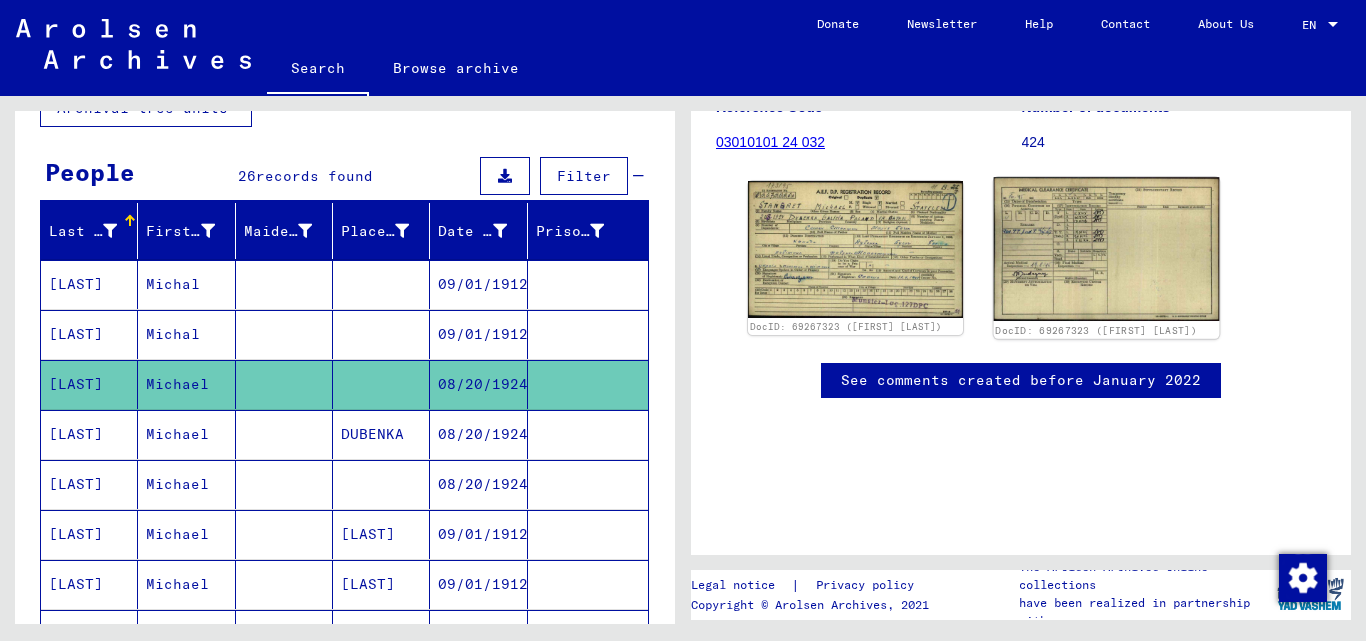 click 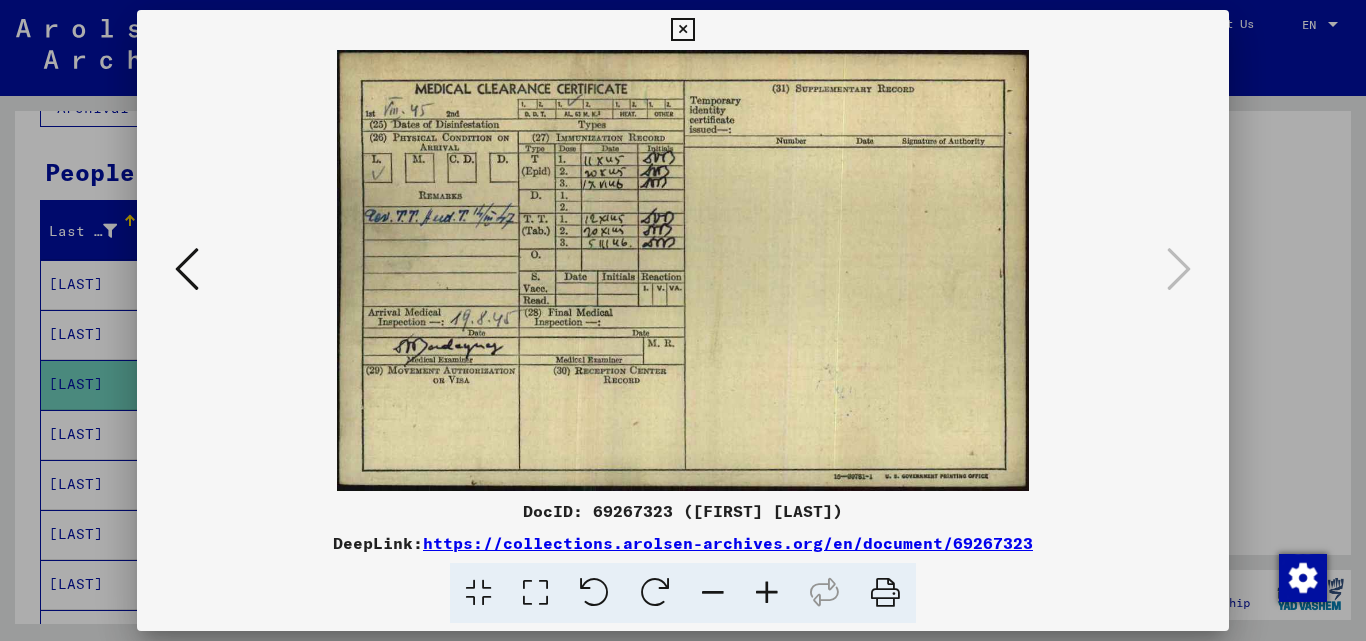 click at bounding box center [683, 320] 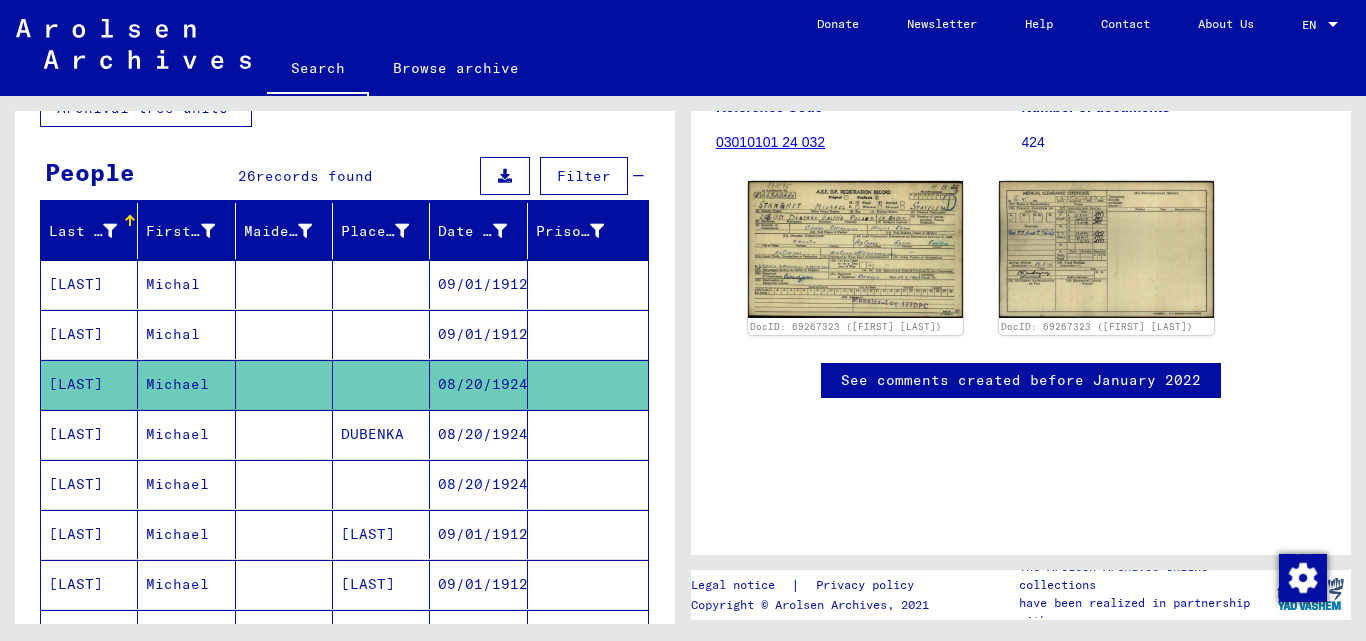 click on "08/20/1924" at bounding box center (478, 484) 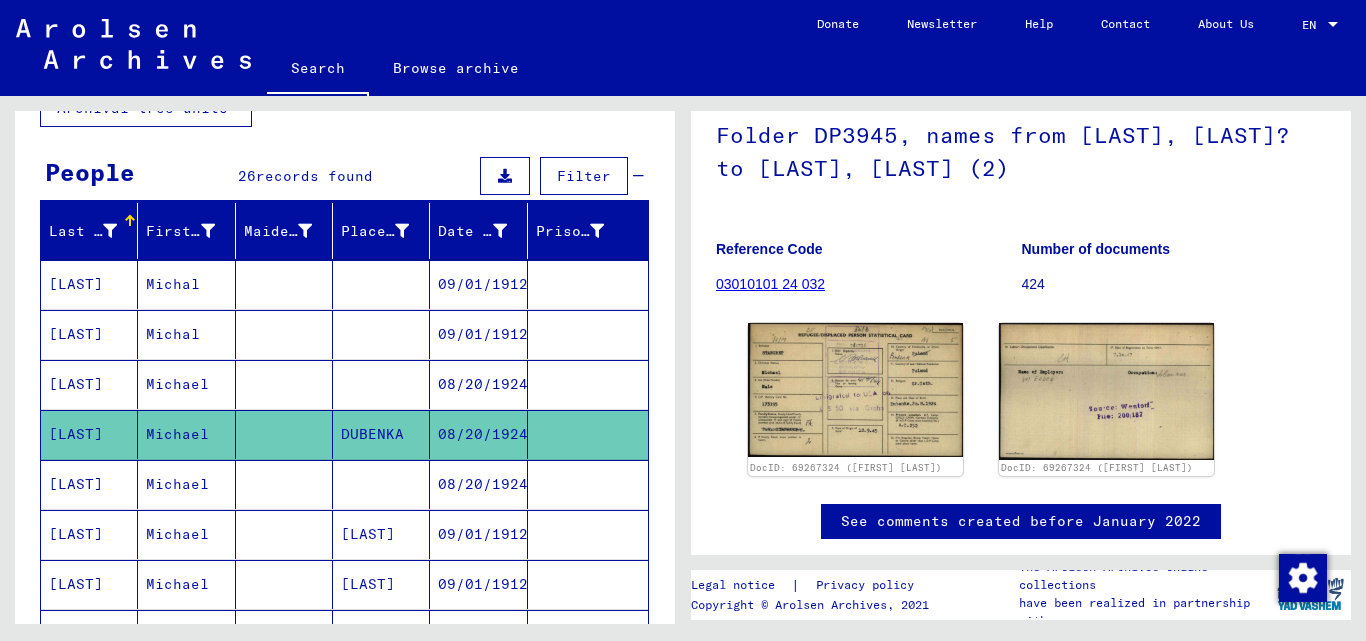 scroll, scrollTop: 300, scrollLeft: 0, axis: vertical 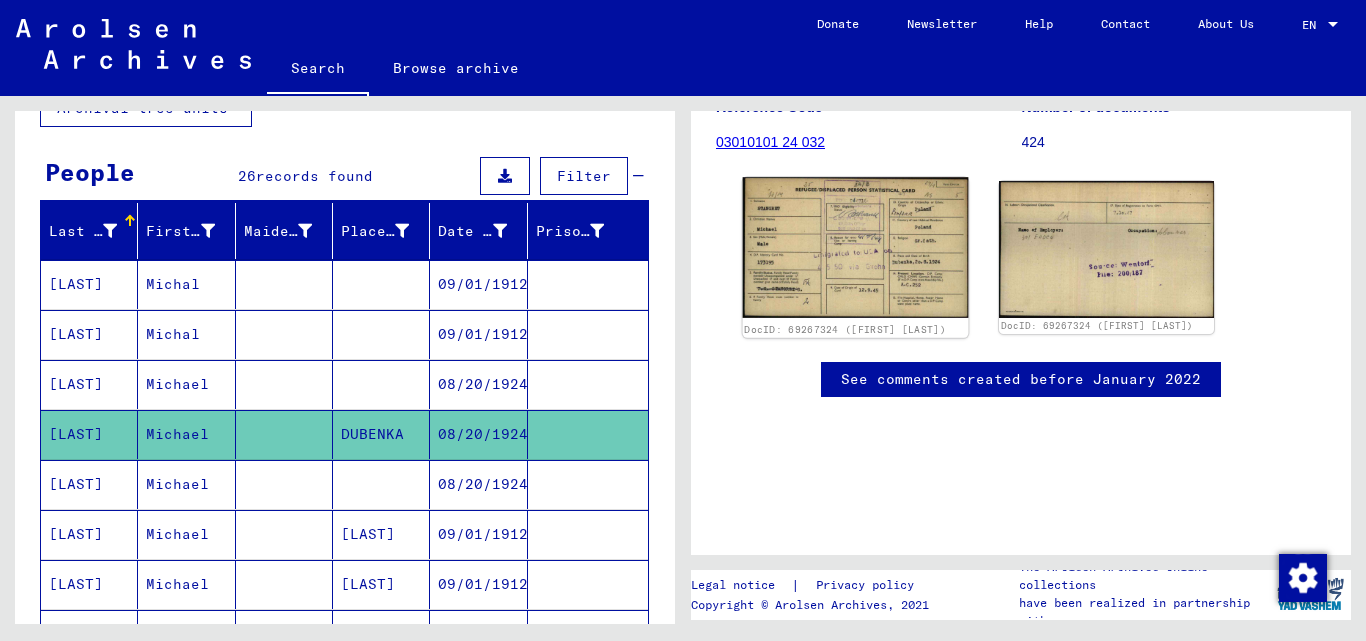 click 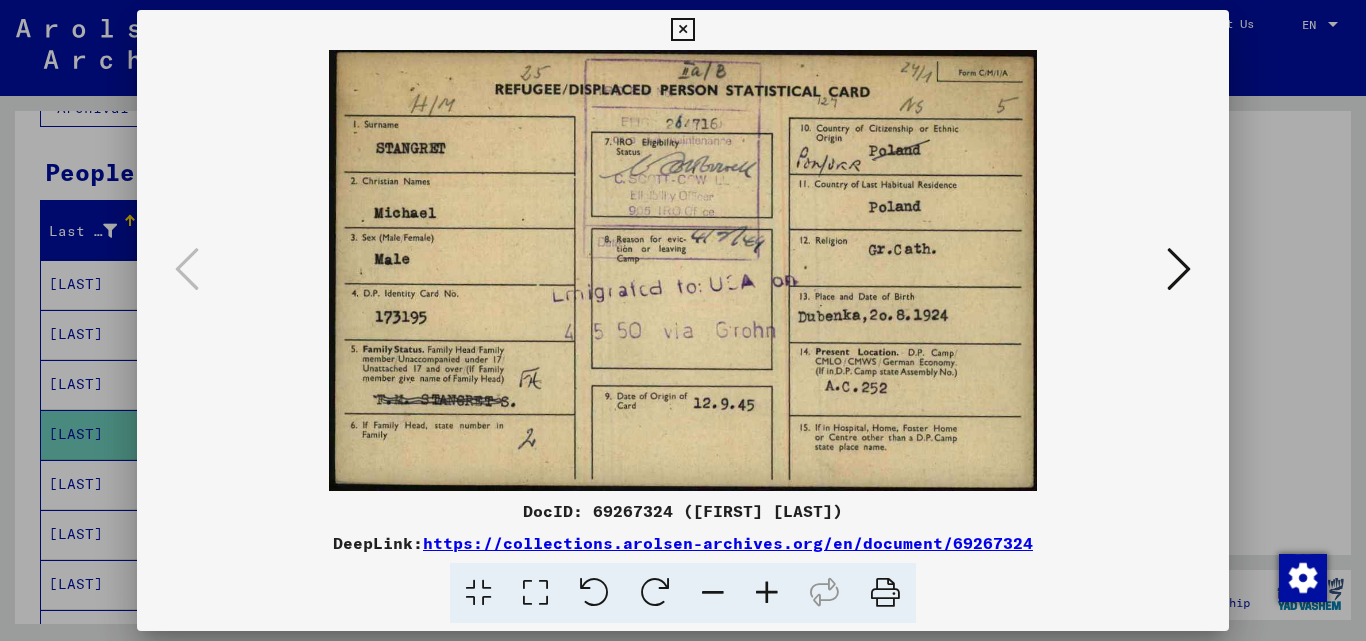 drag, startPoint x: 892, startPoint y: 182, endPoint x: 1, endPoint y: 184, distance: 891.00226 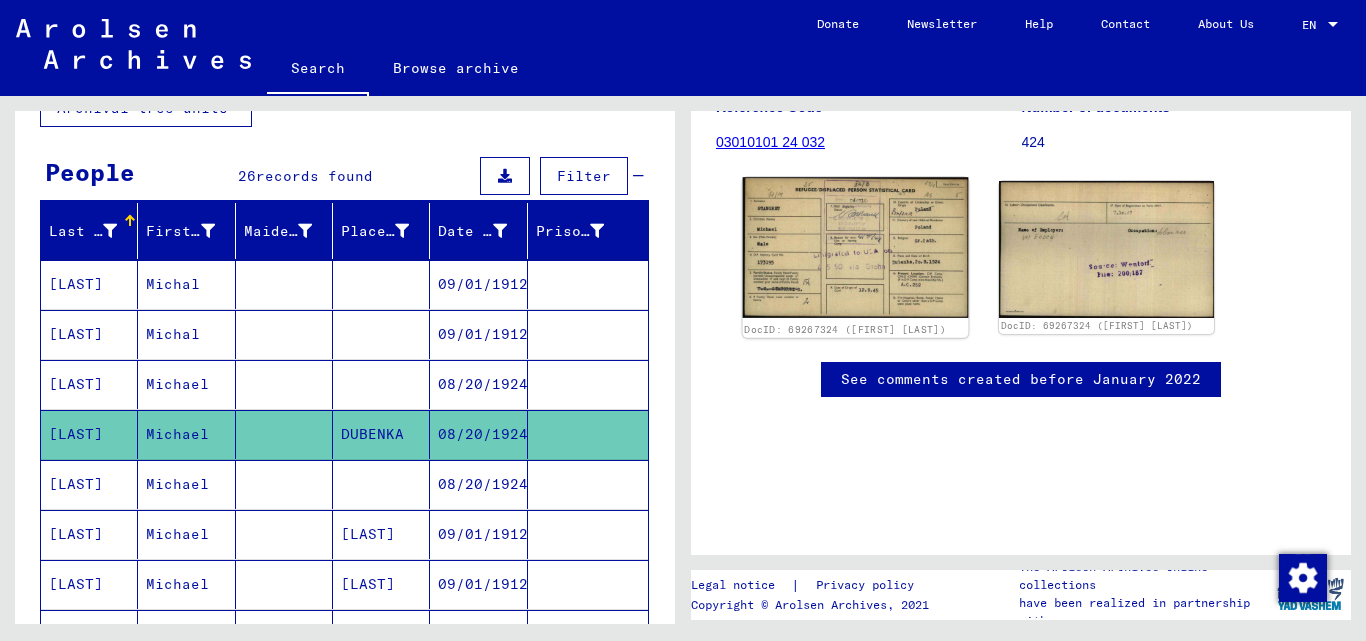 click 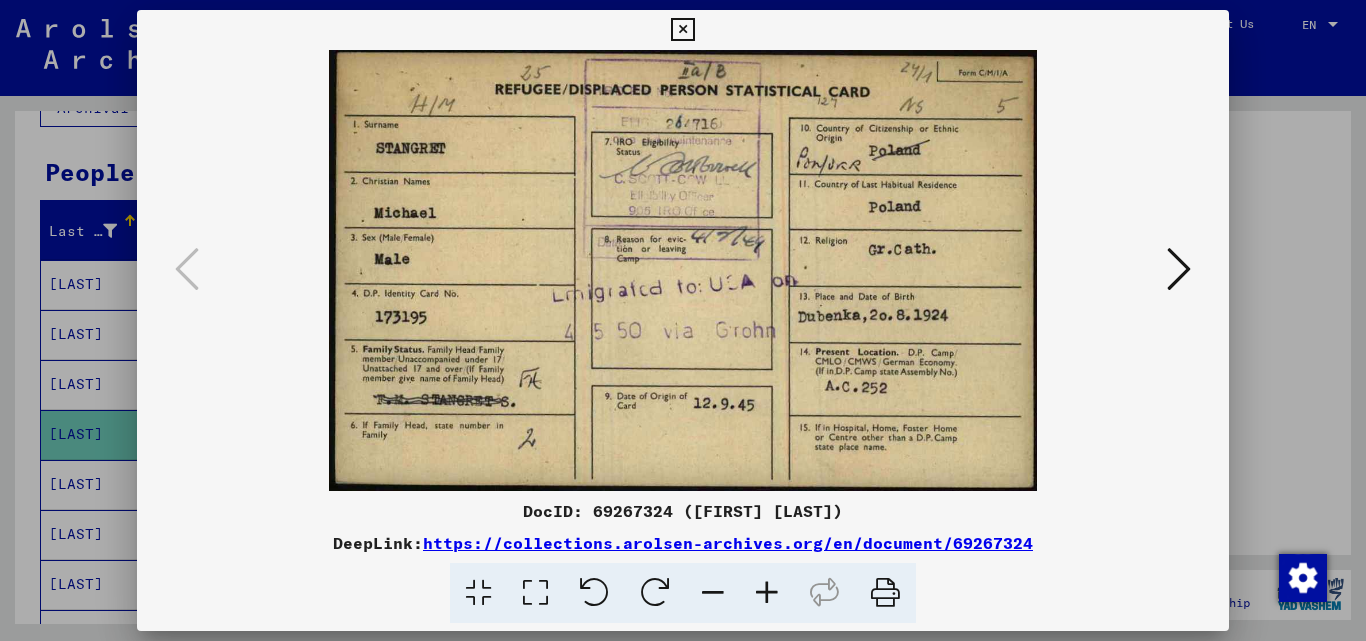 click at bounding box center (683, 320) 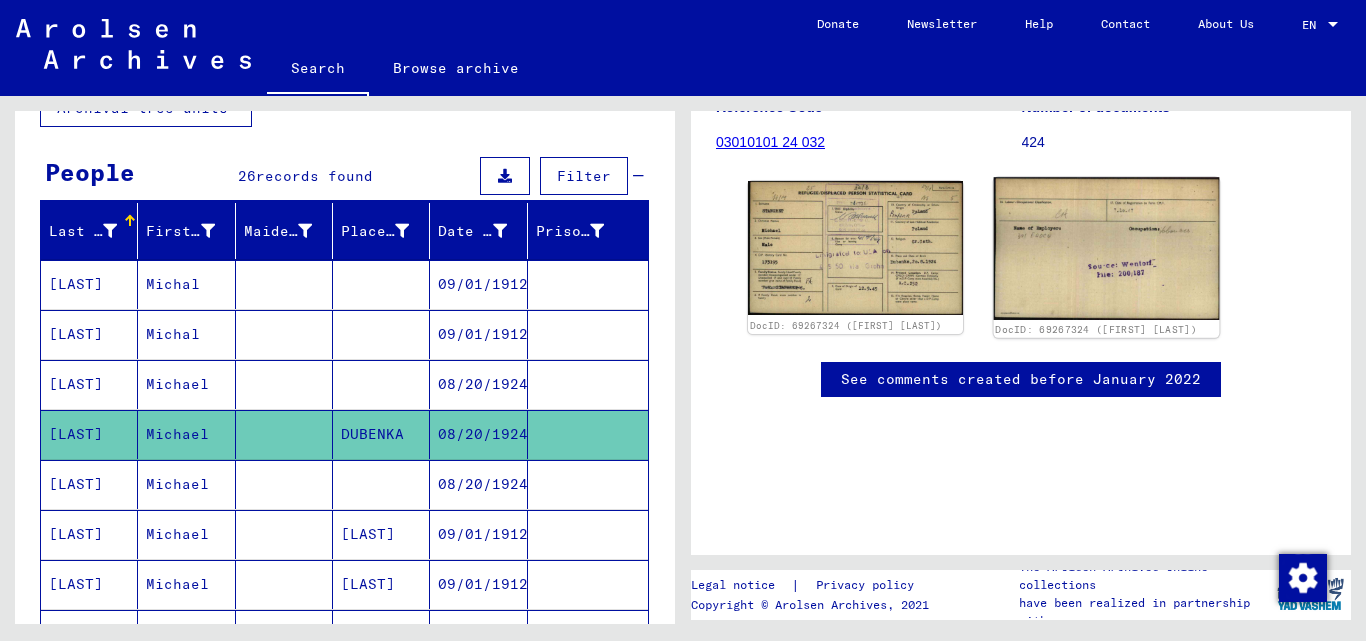 click 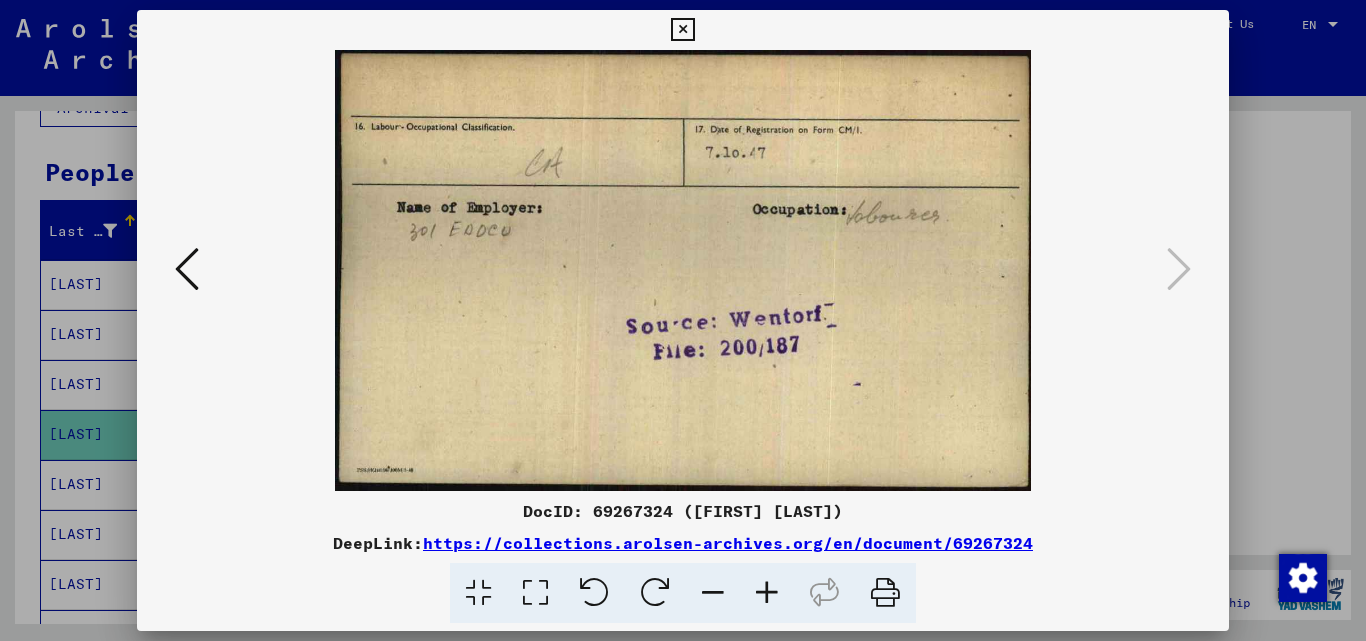 click at bounding box center (683, 320) 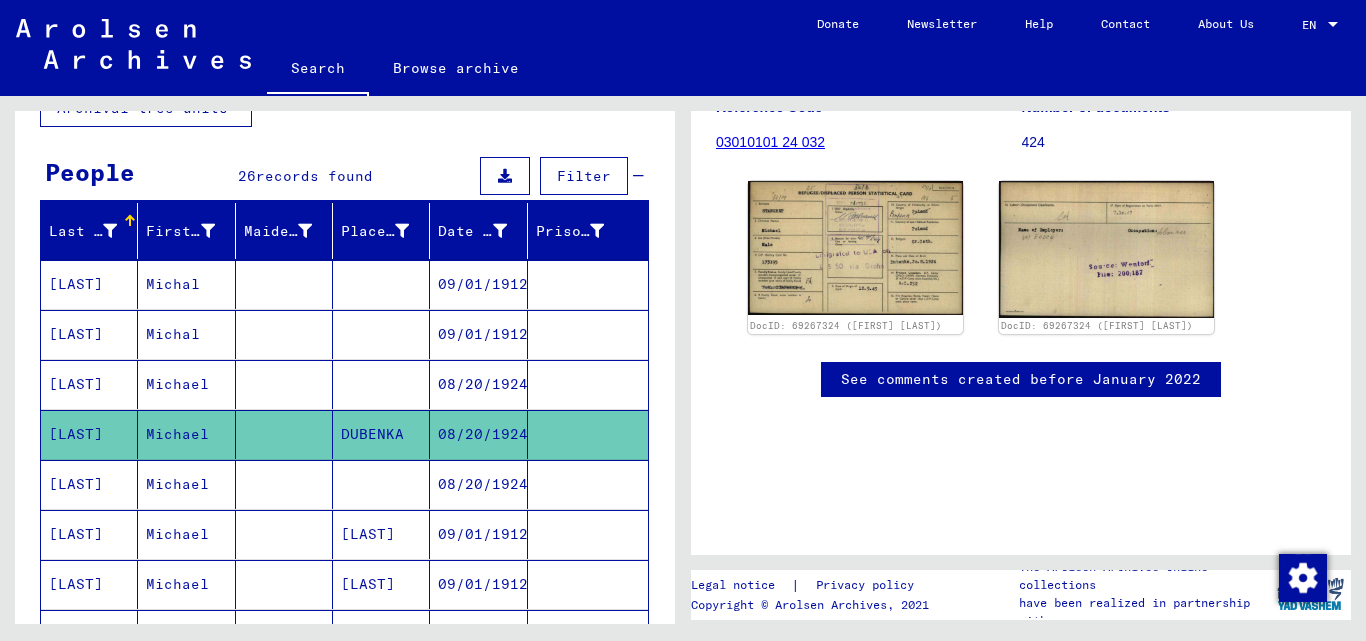 click at bounding box center (381, 534) 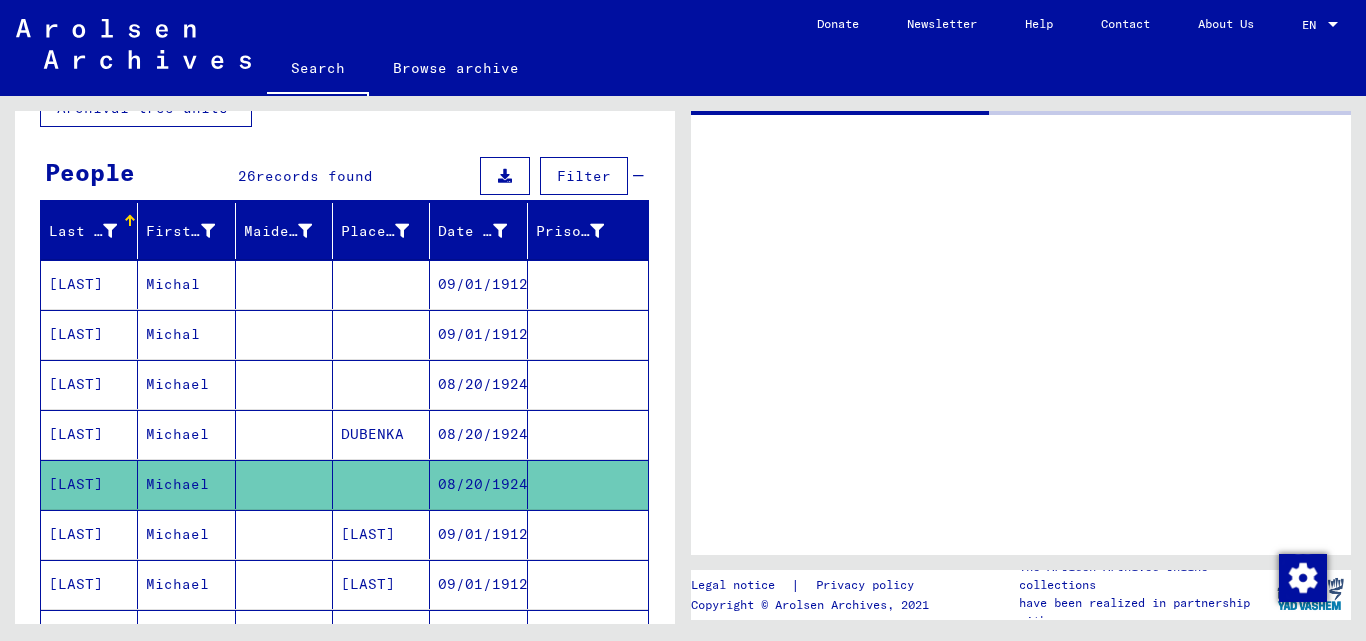 scroll, scrollTop: 0, scrollLeft: 0, axis: both 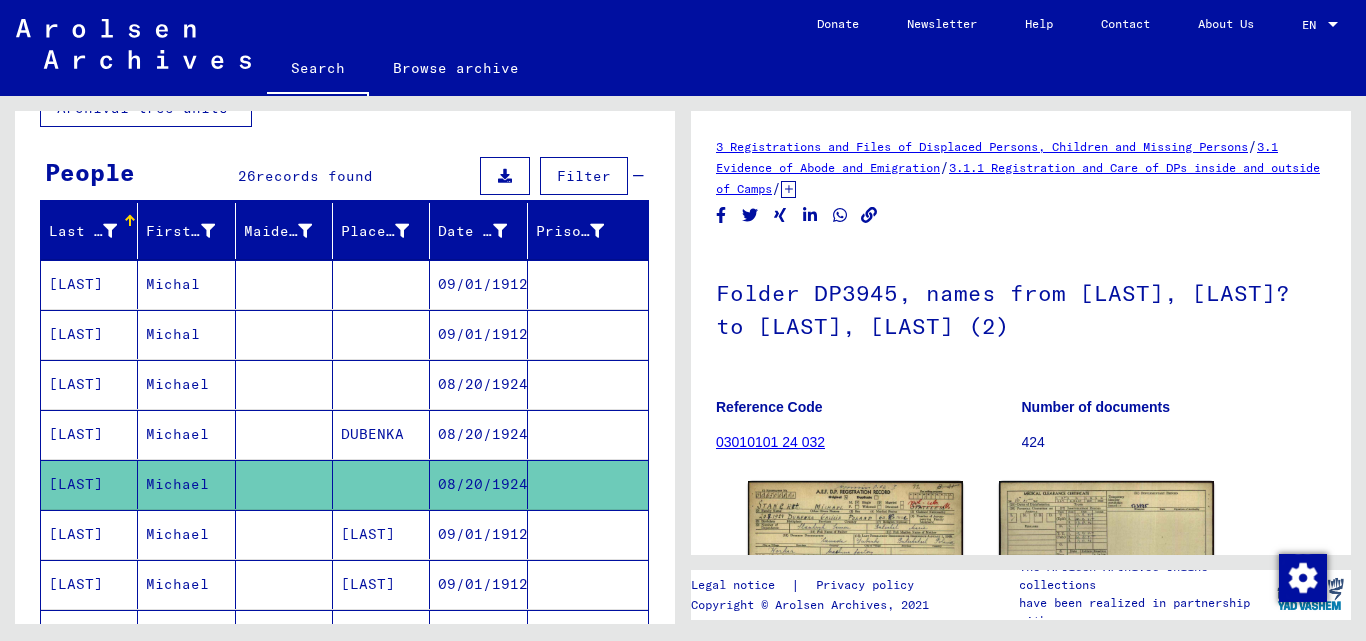 click at bounding box center (381, 434) 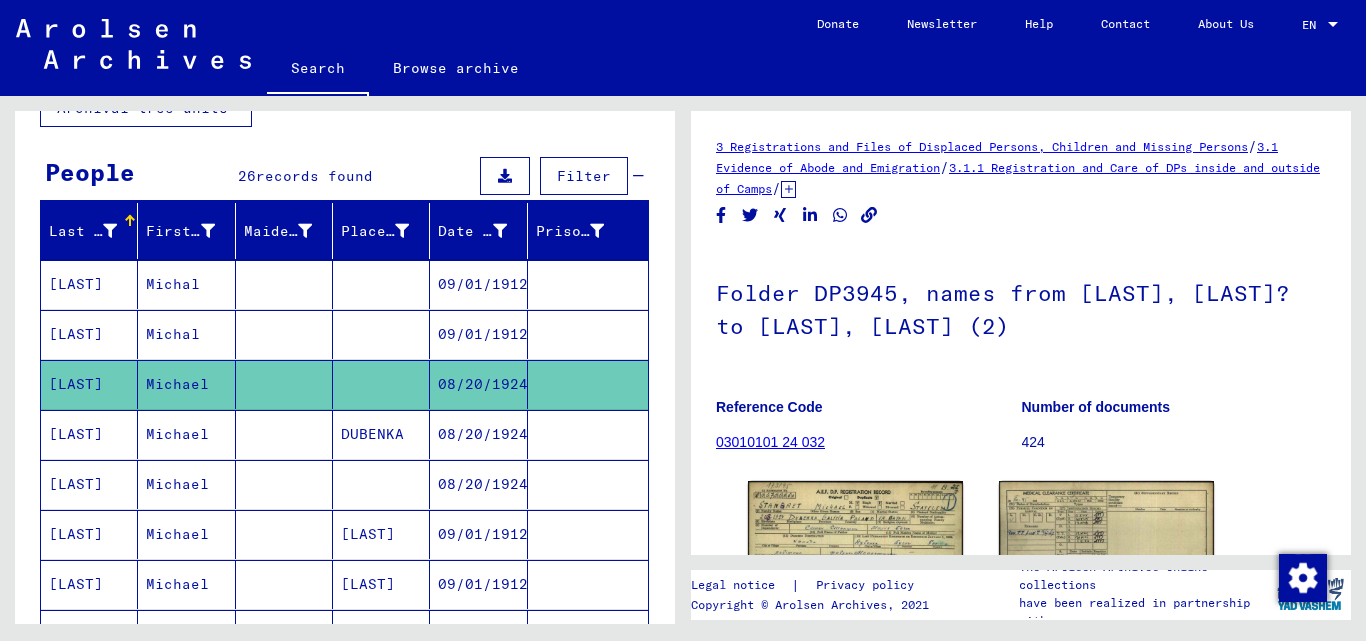 scroll, scrollTop: 100, scrollLeft: 0, axis: vertical 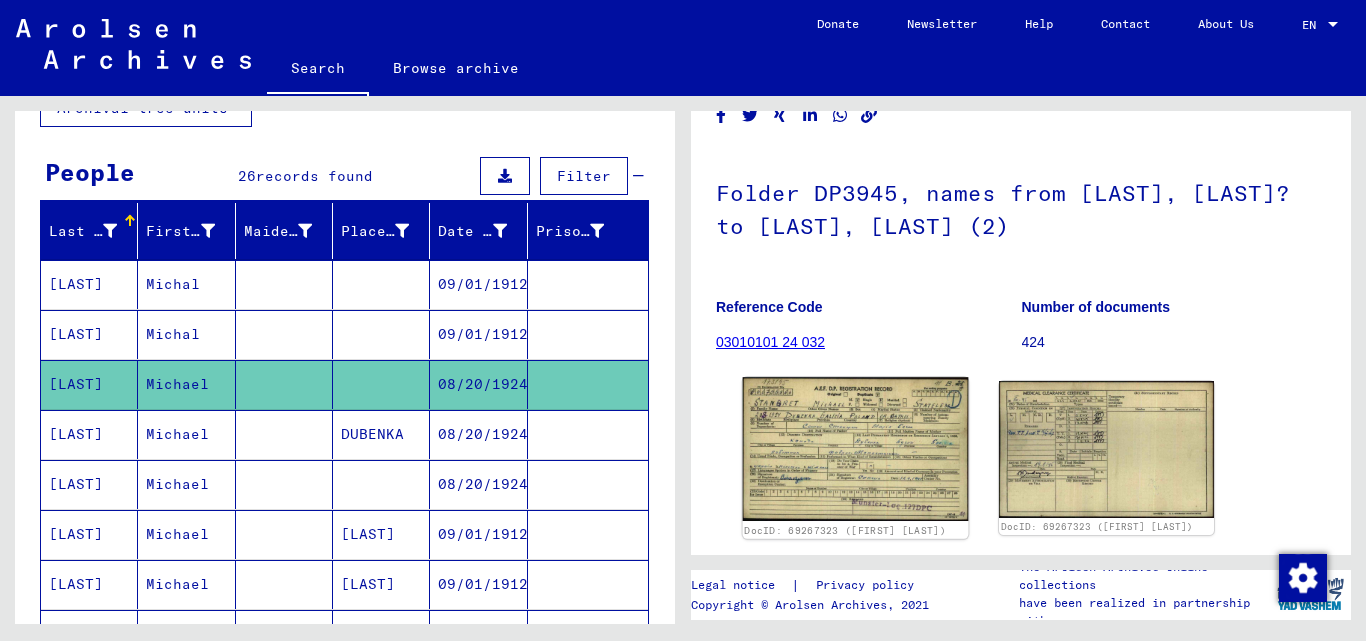 click 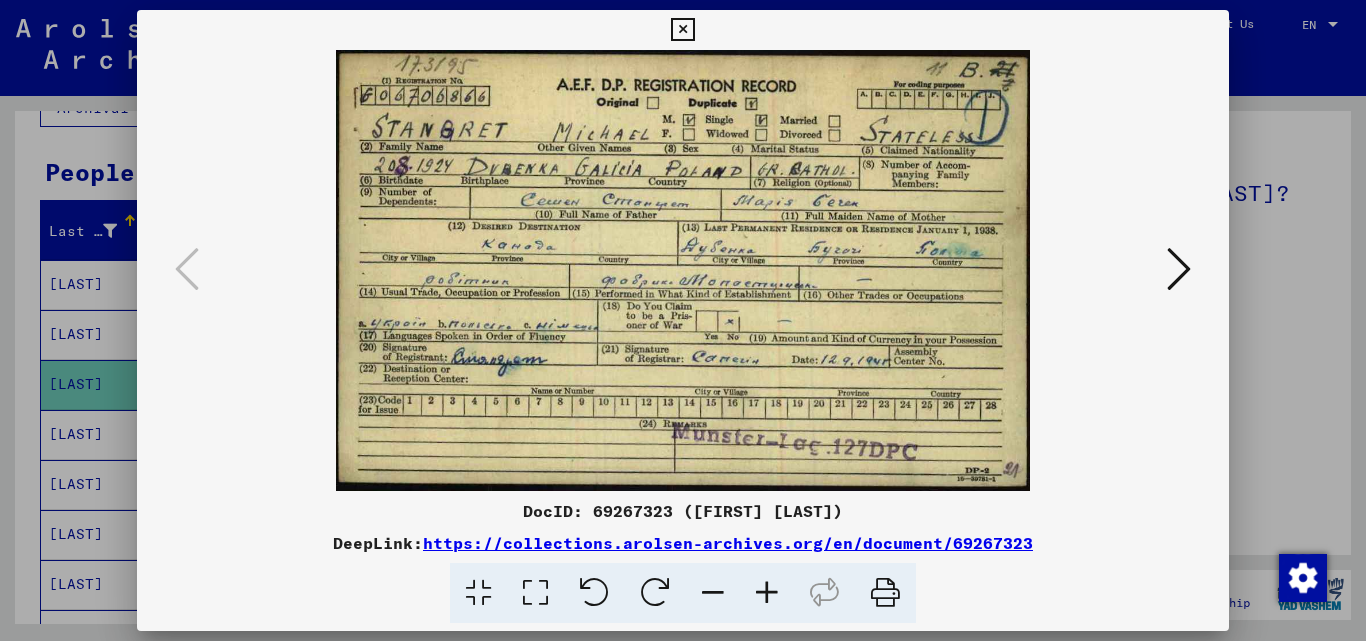 click at bounding box center [683, 320] 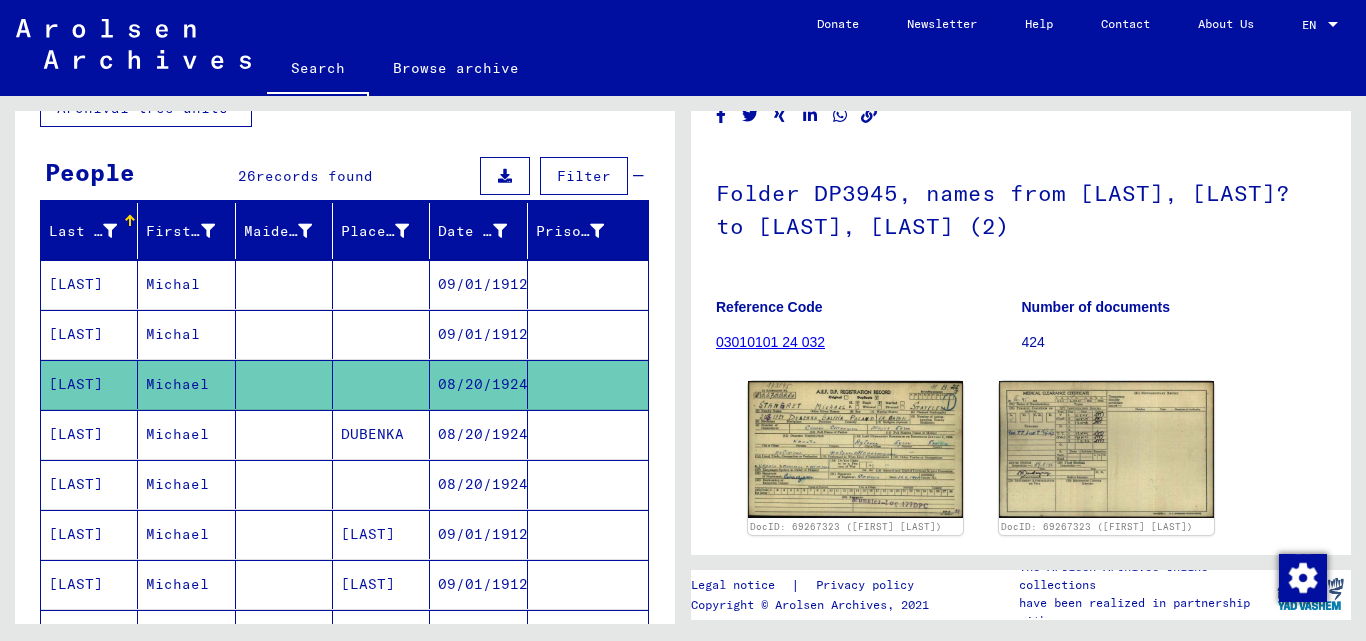 click on "Michael" at bounding box center [186, 484] 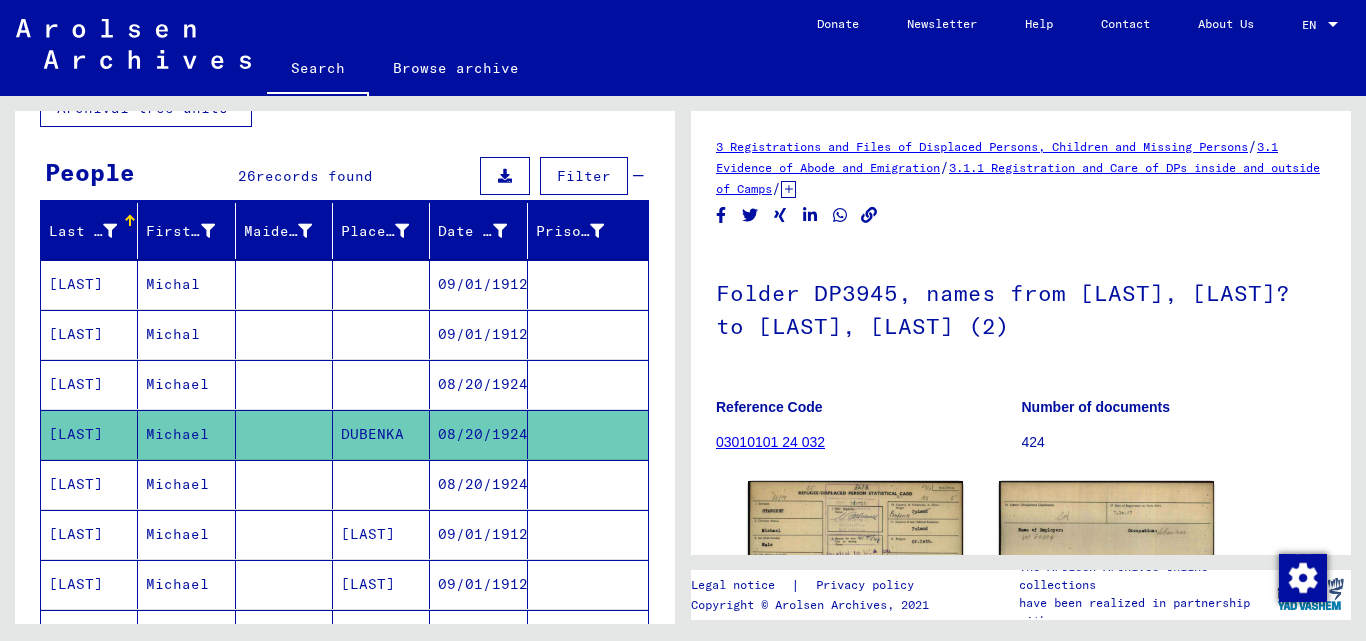 click at bounding box center (284, 534) 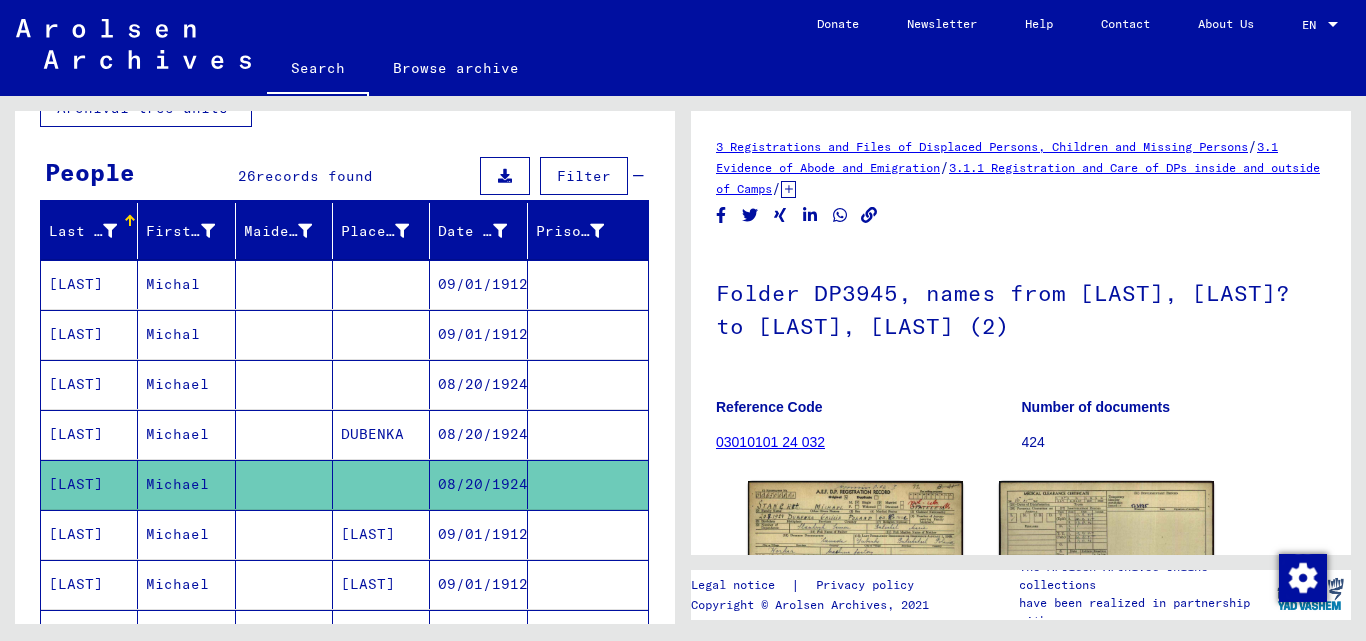 scroll, scrollTop: 245, scrollLeft: 0, axis: vertical 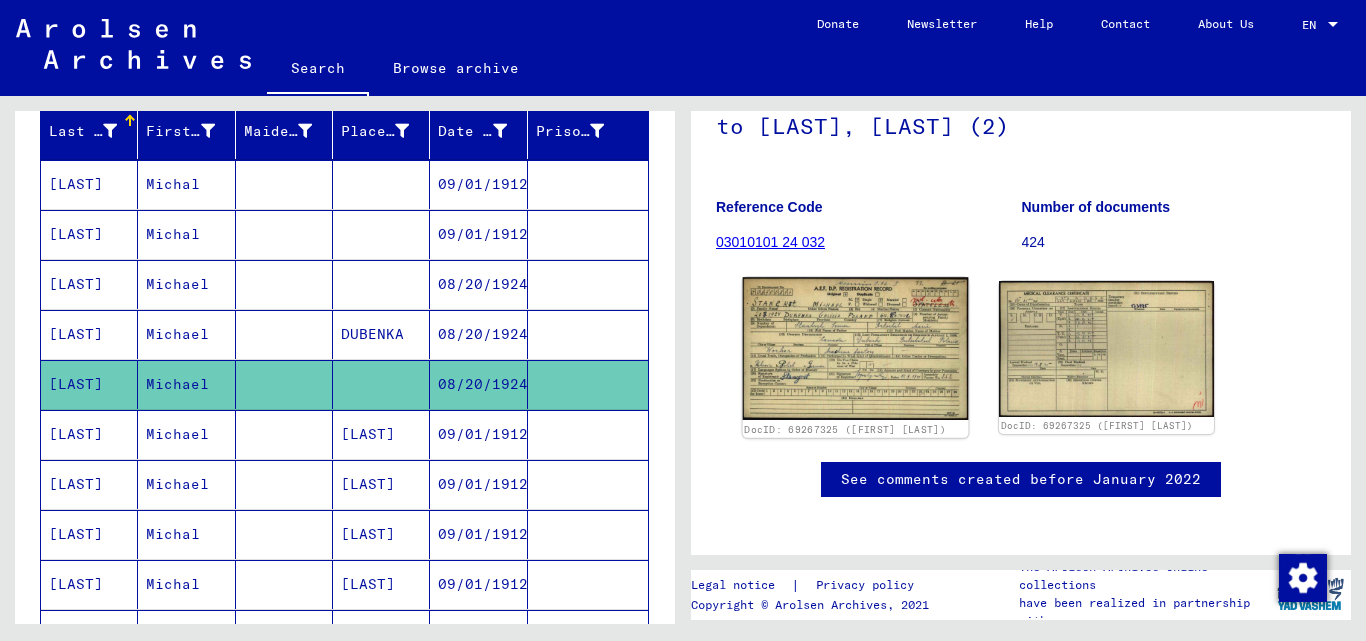 click 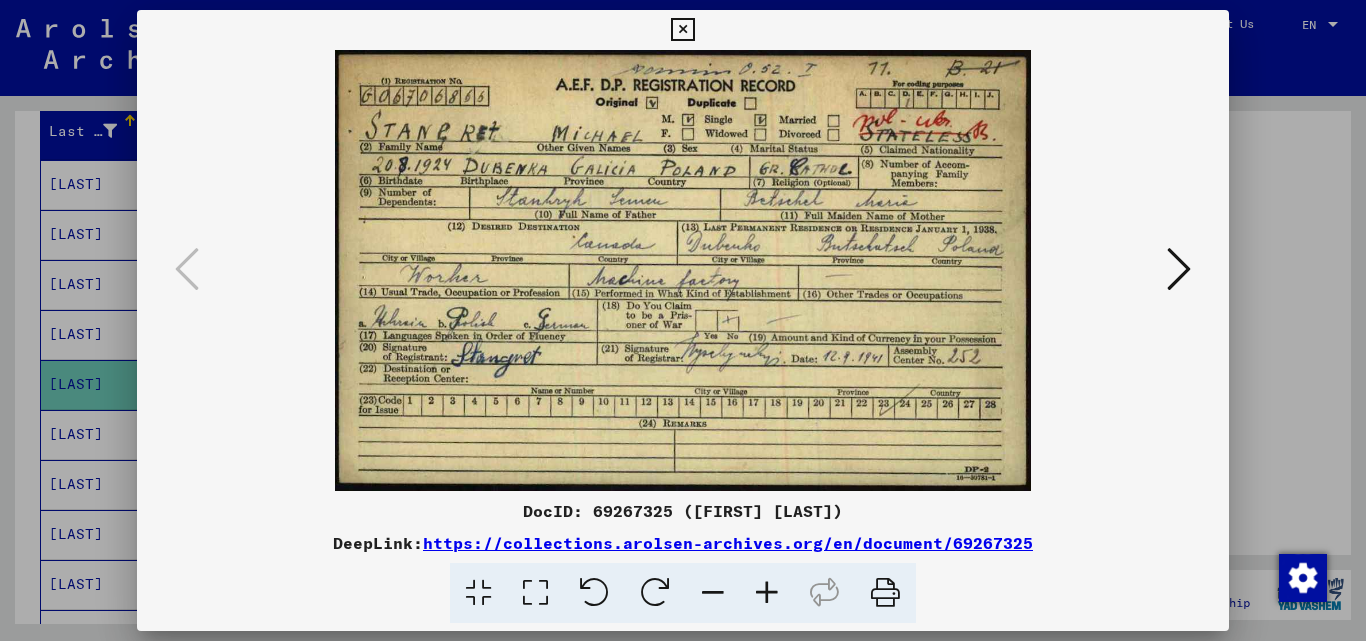 click at bounding box center (683, 320) 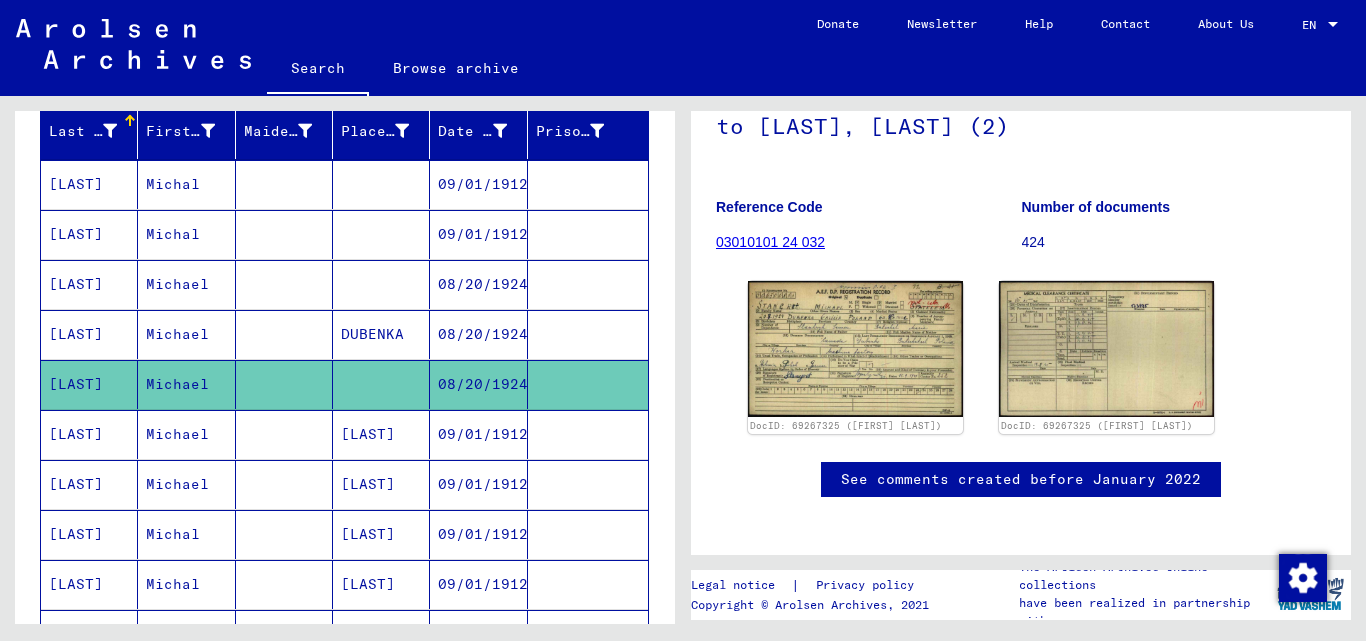 click on "Michael" at bounding box center (186, 484) 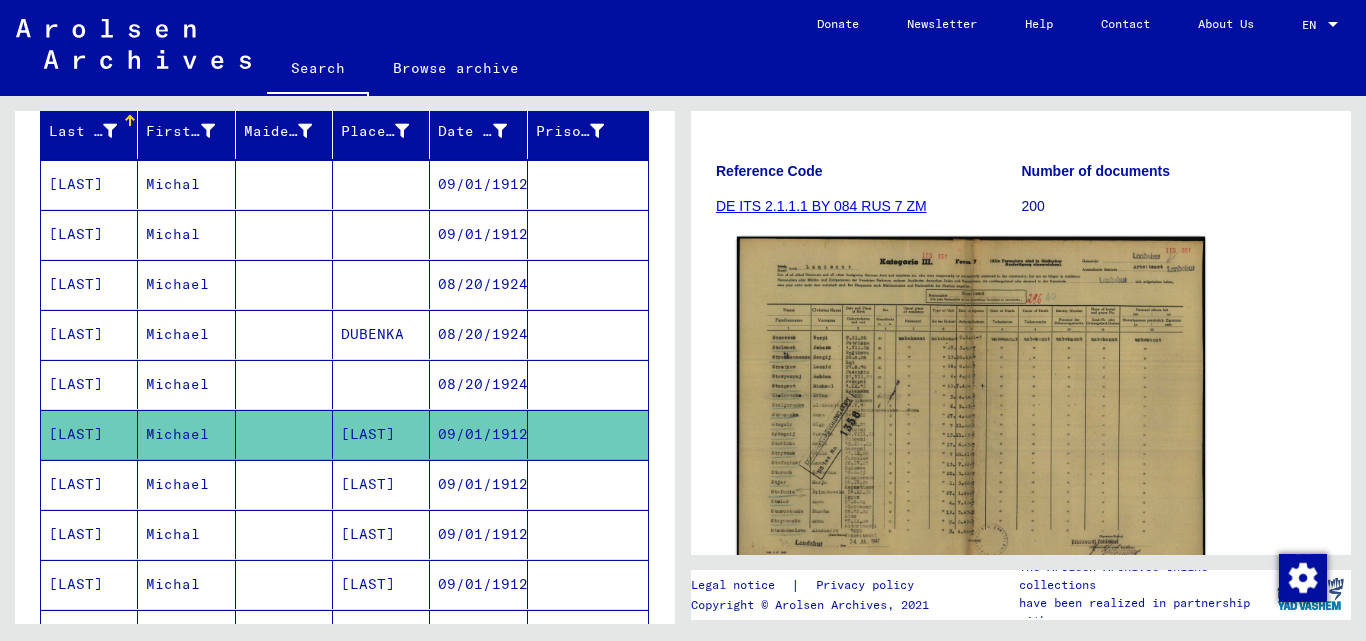 scroll, scrollTop: 300, scrollLeft: 0, axis: vertical 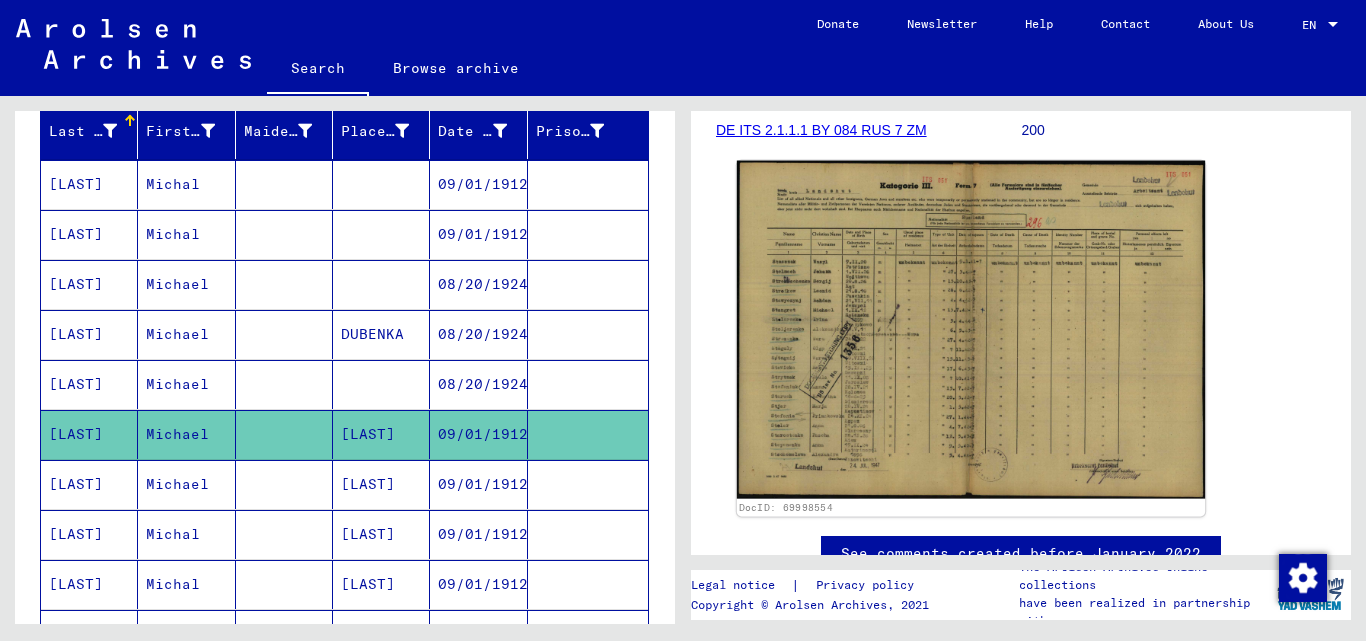 click 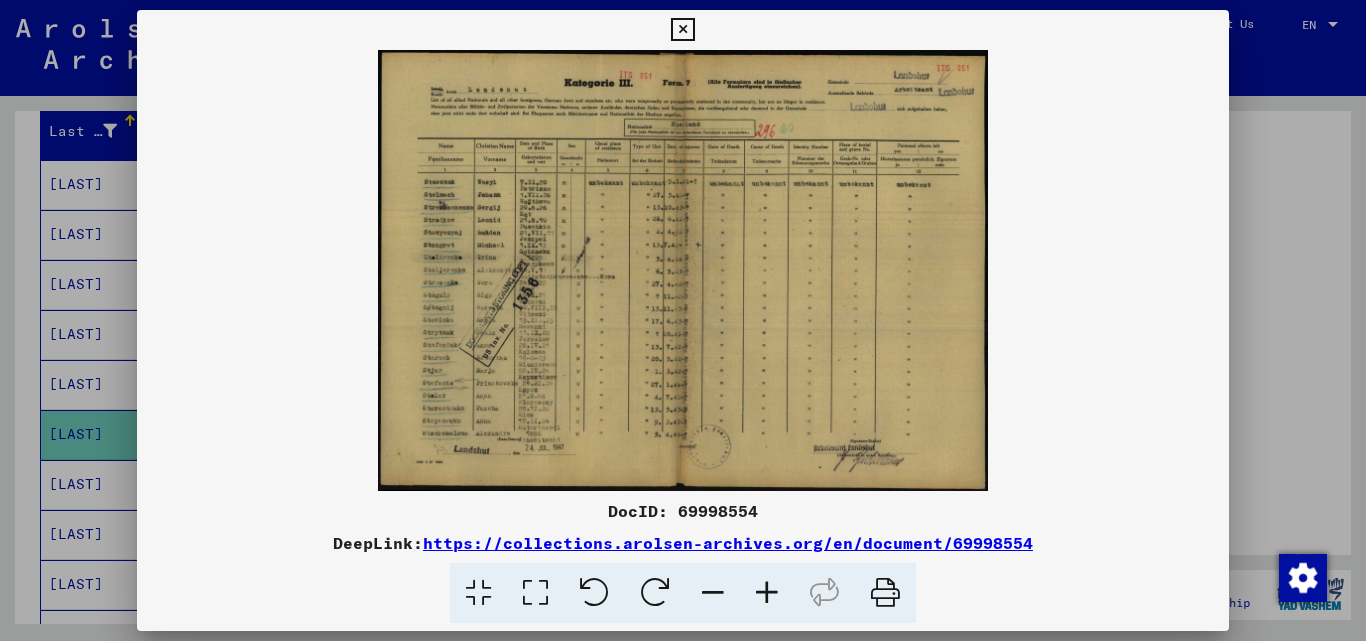 click at bounding box center [683, 320] 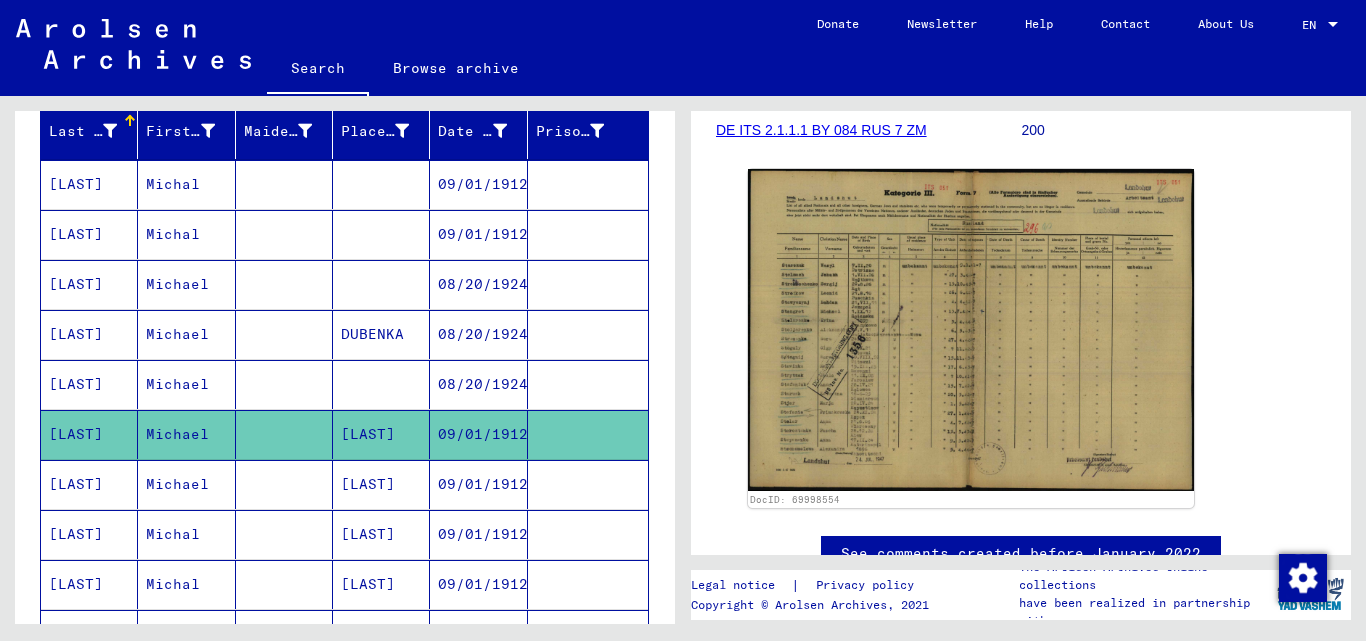 click at bounding box center (284, 534) 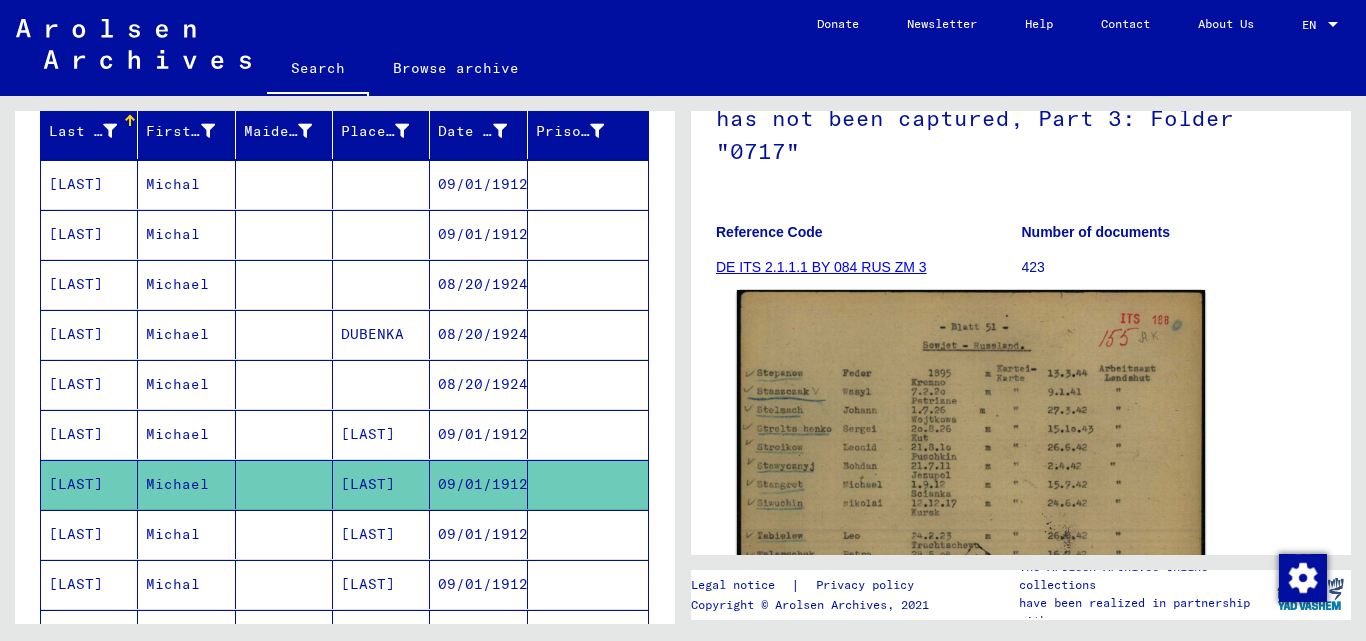scroll, scrollTop: 300, scrollLeft: 0, axis: vertical 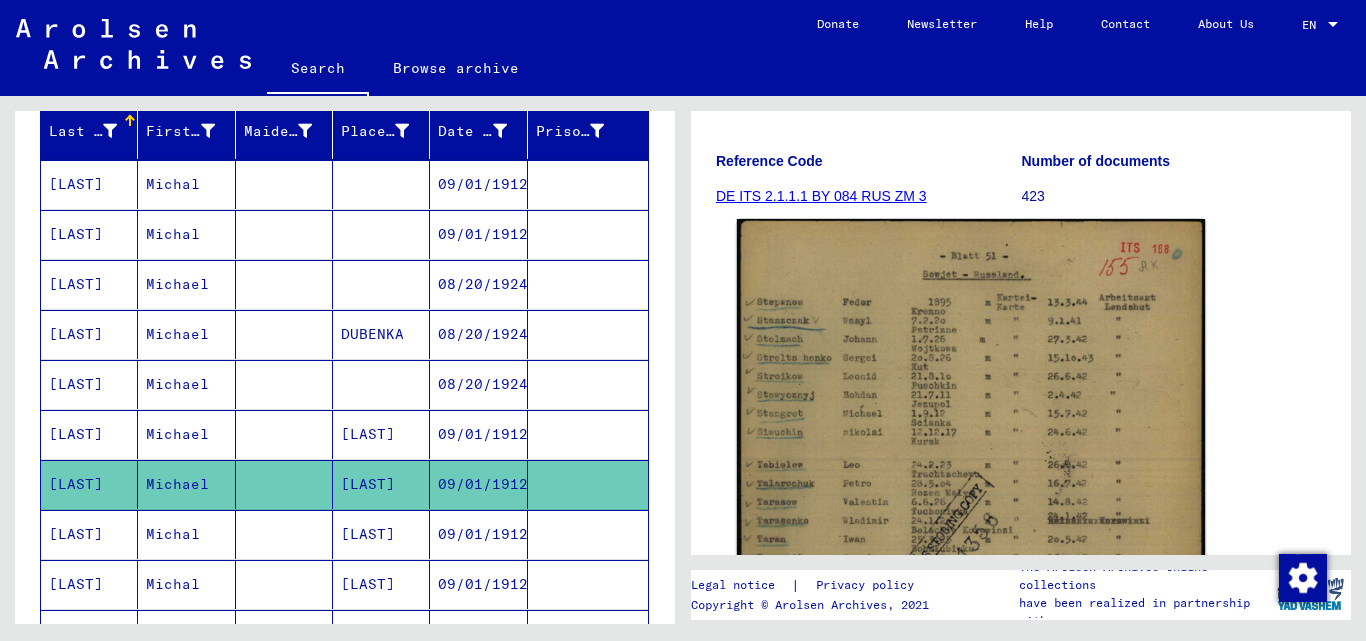 click 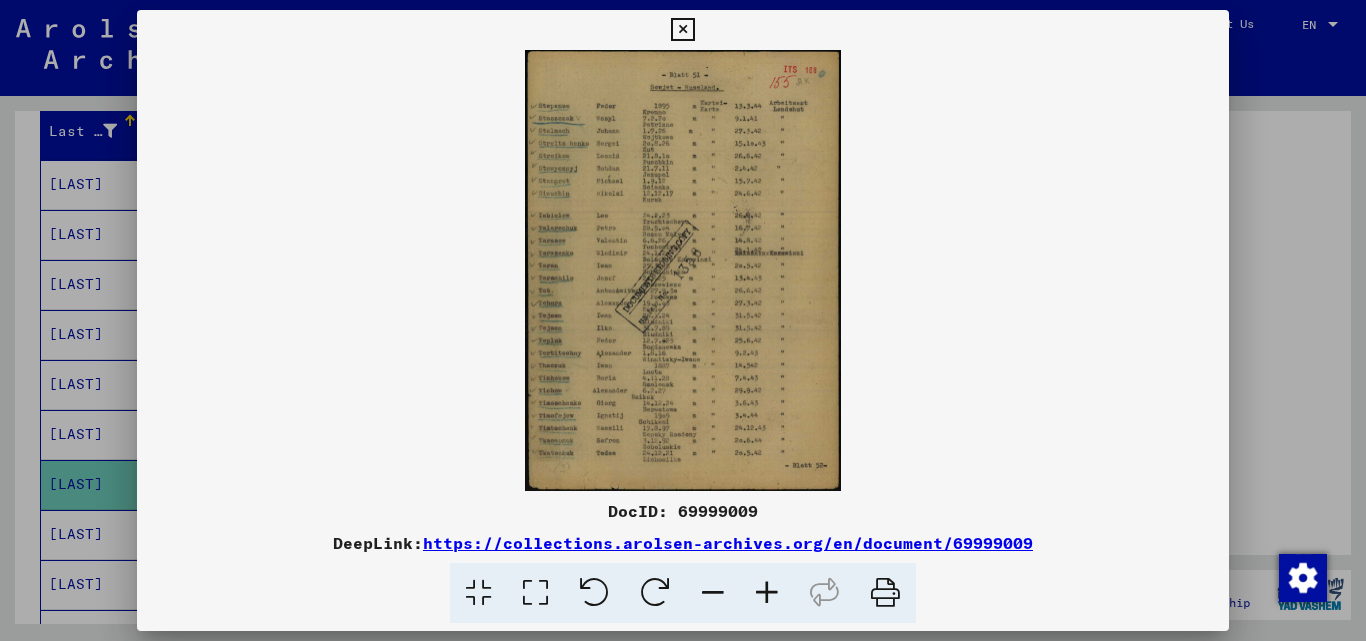 click at bounding box center (683, 320) 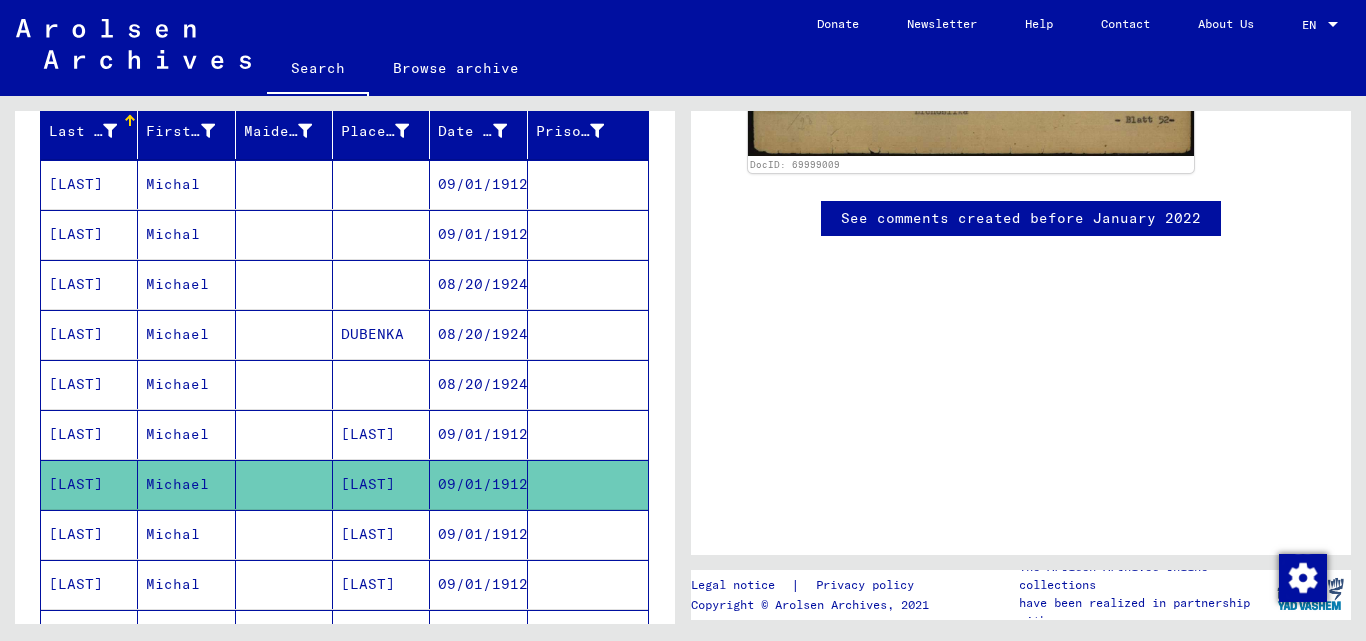 scroll, scrollTop: 475, scrollLeft: 0, axis: vertical 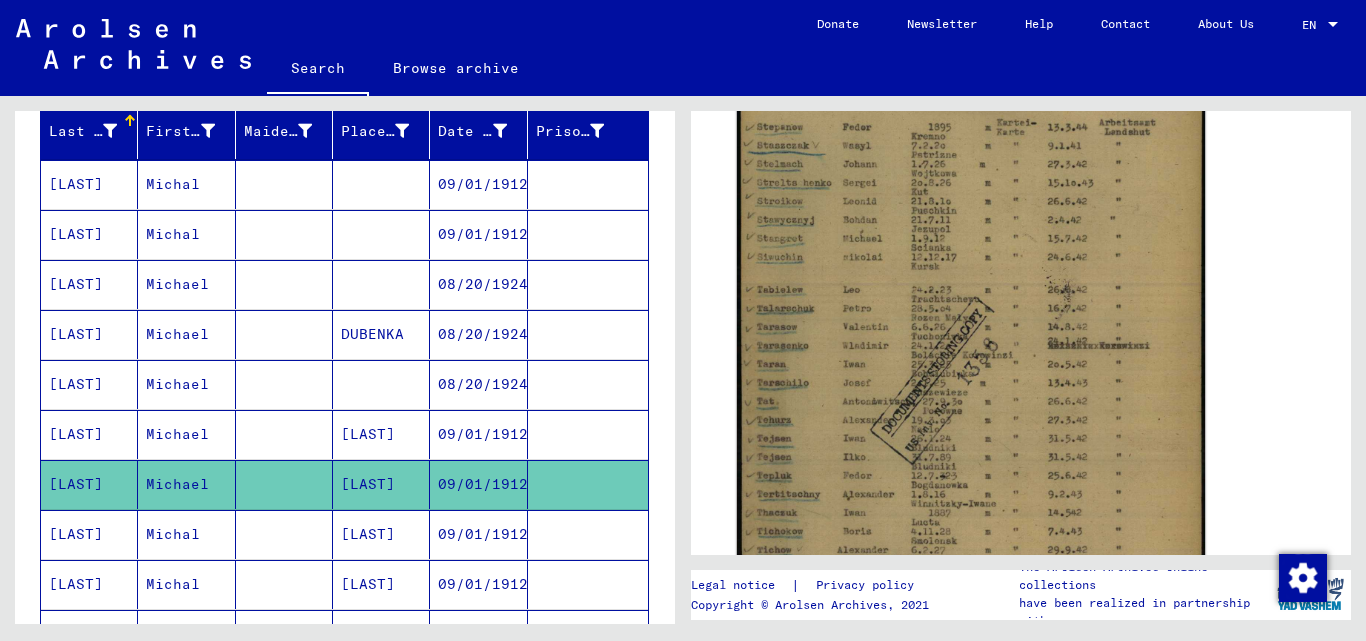 click 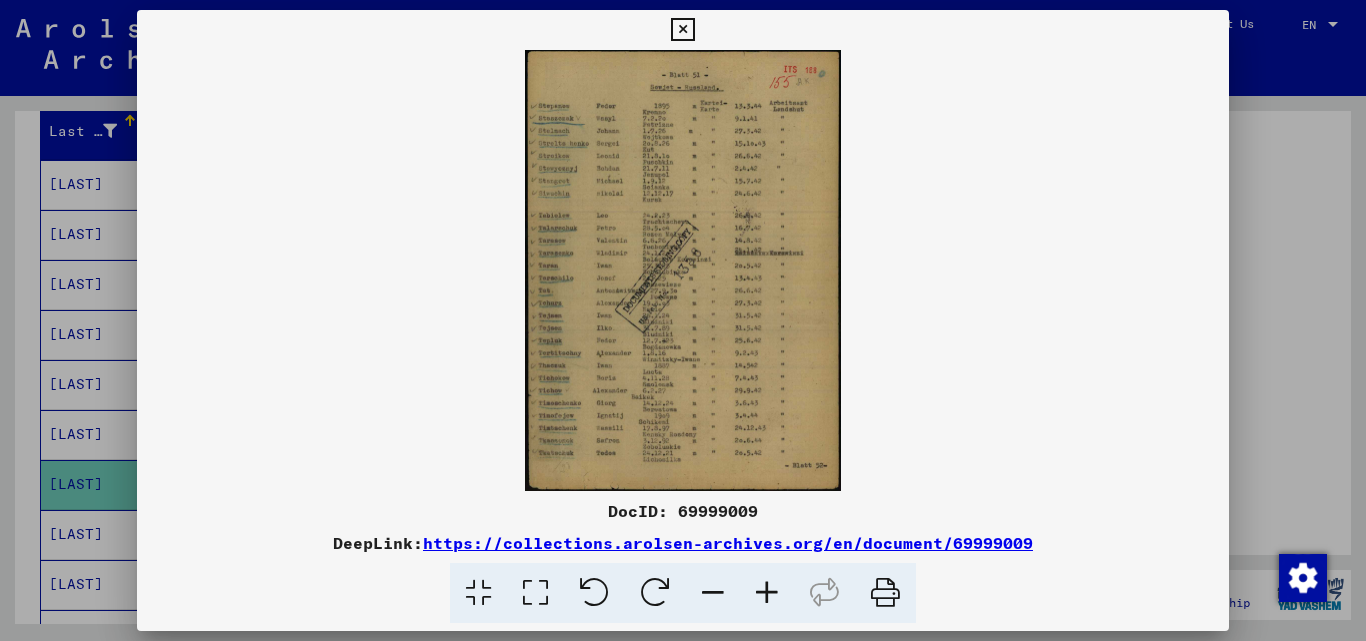 click at bounding box center (683, 320) 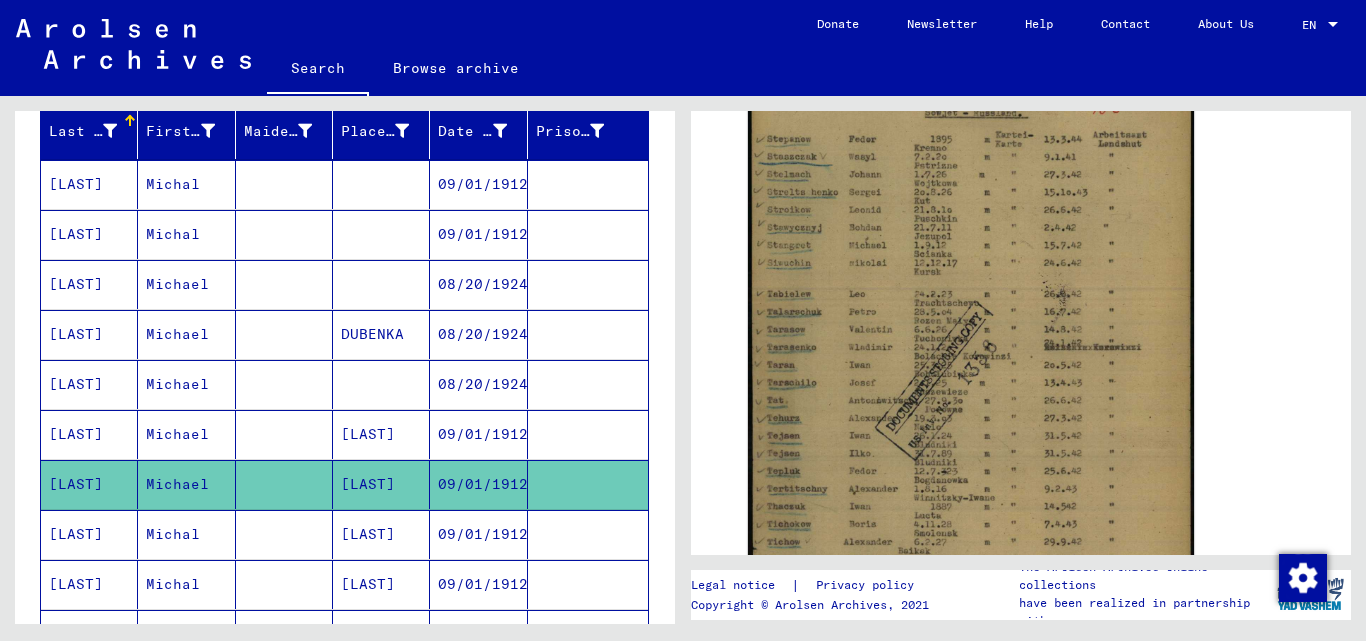 click at bounding box center (284, 584) 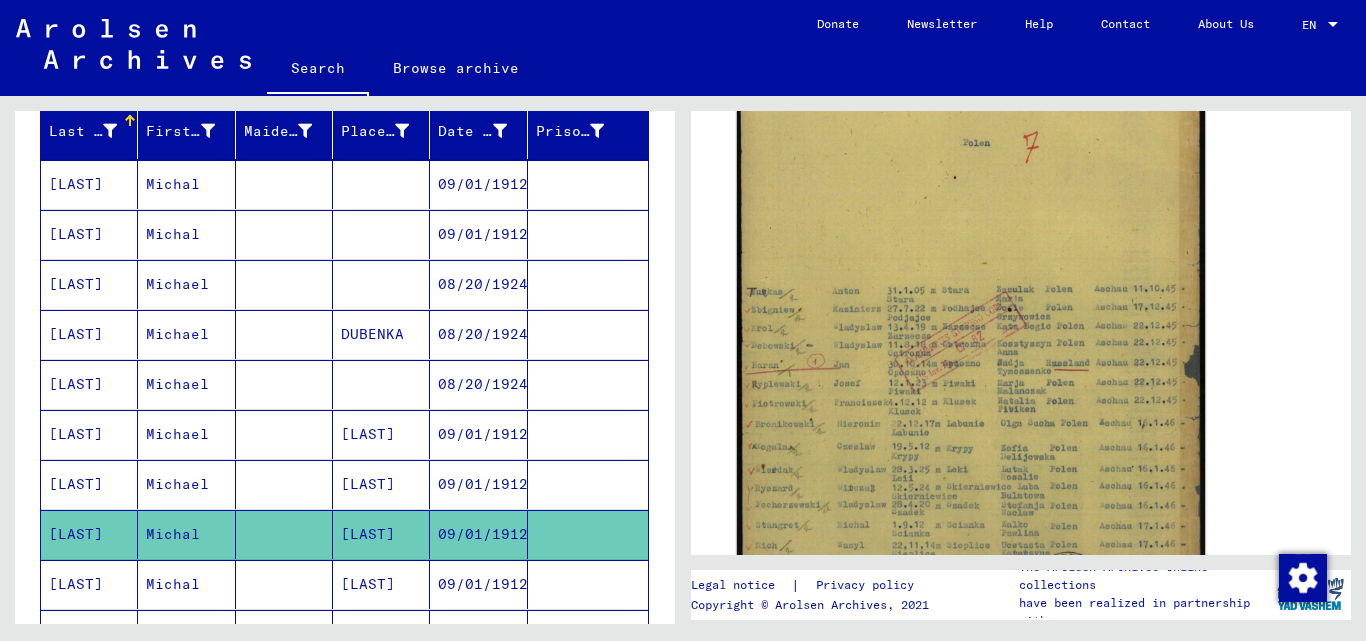 scroll, scrollTop: 486, scrollLeft: 0, axis: vertical 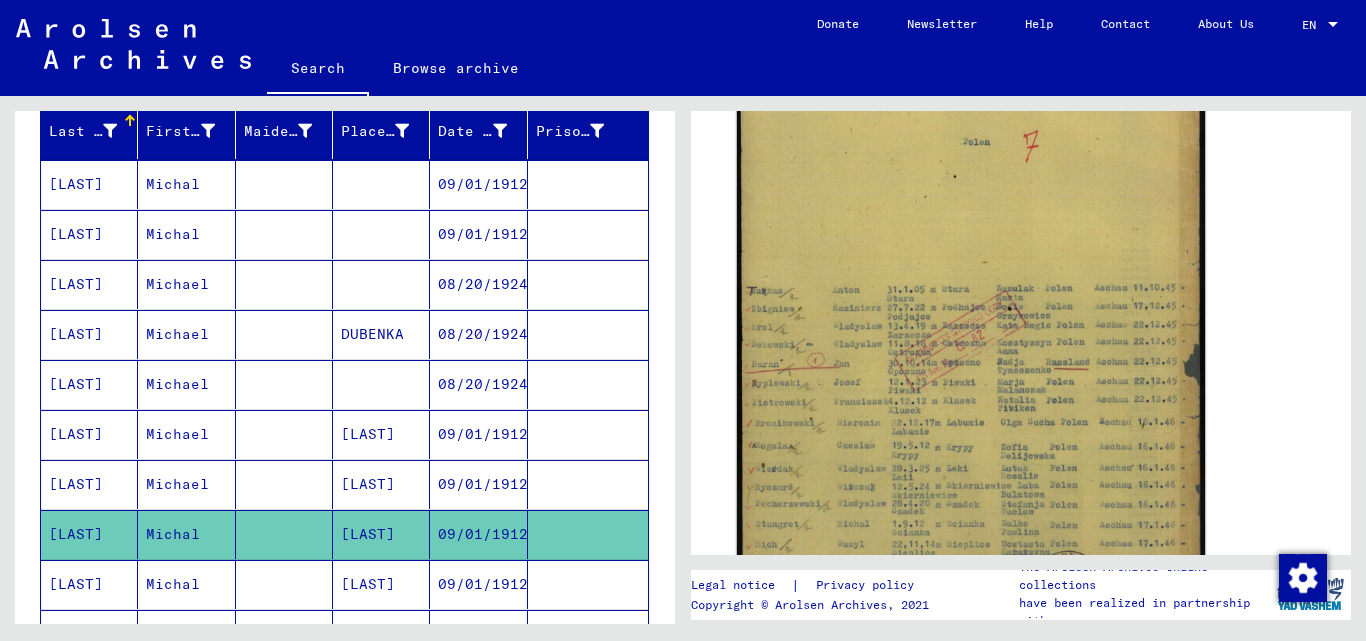 click 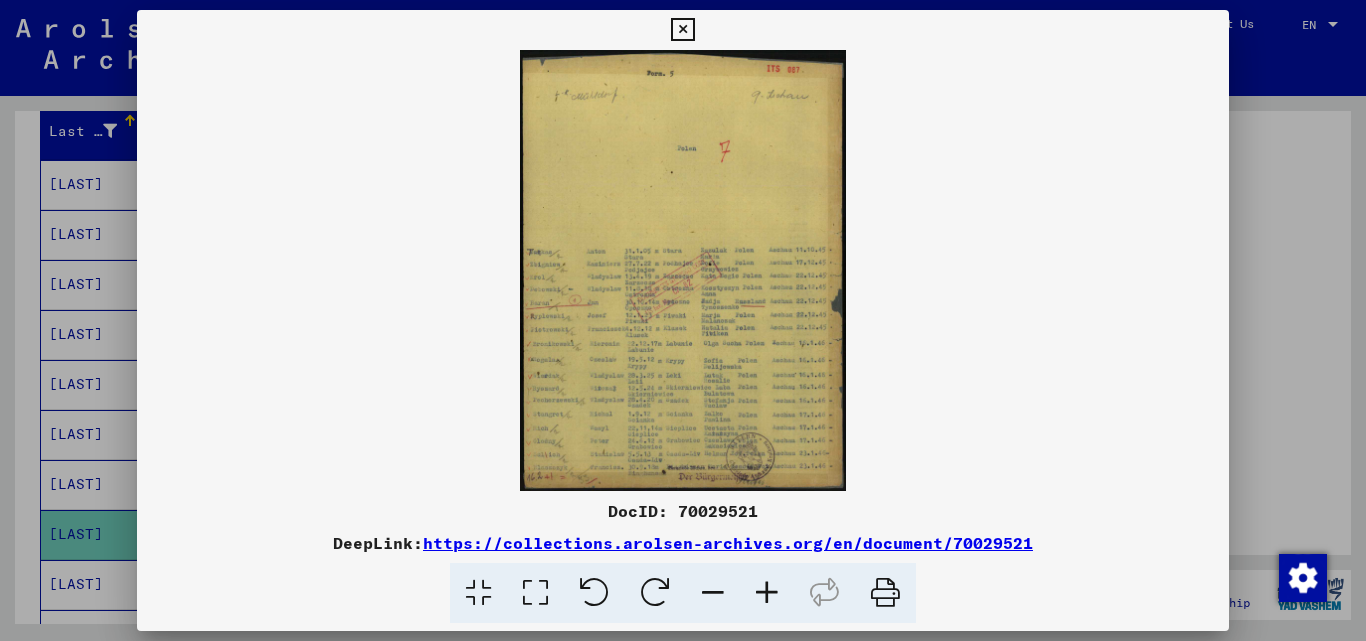 click at bounding box center (683, 320) 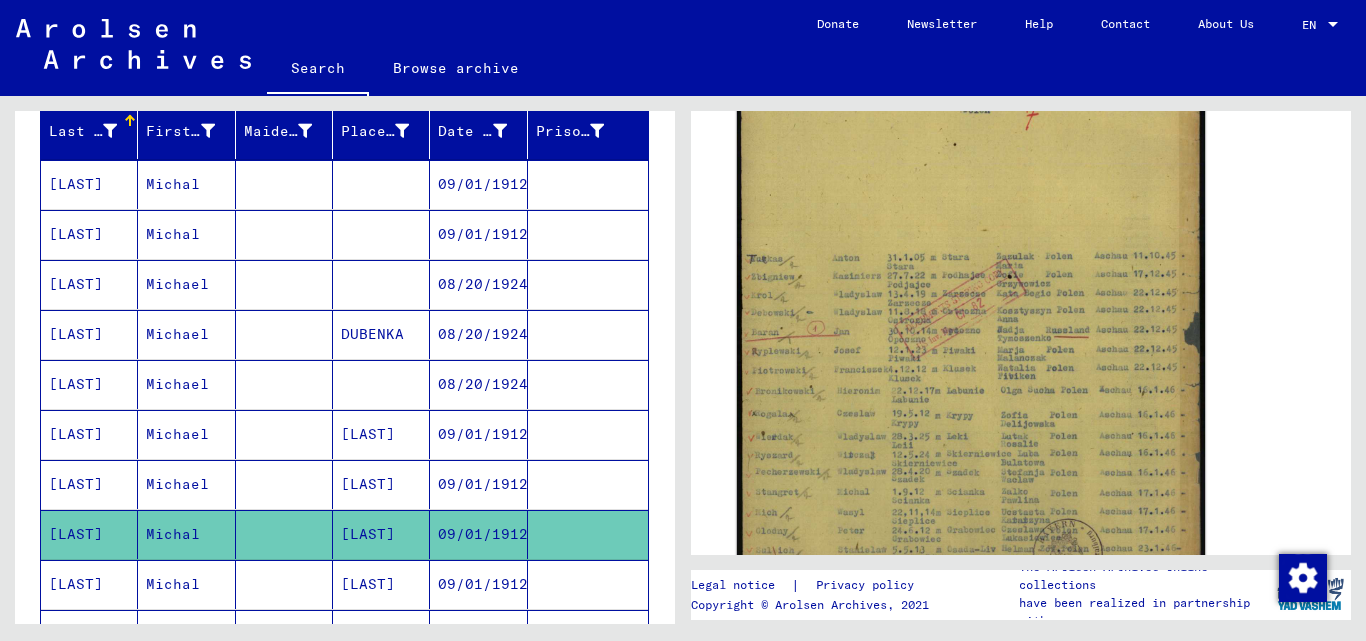 scroll, scrollTop: 422, scrollLeft: 0, axis: vertical 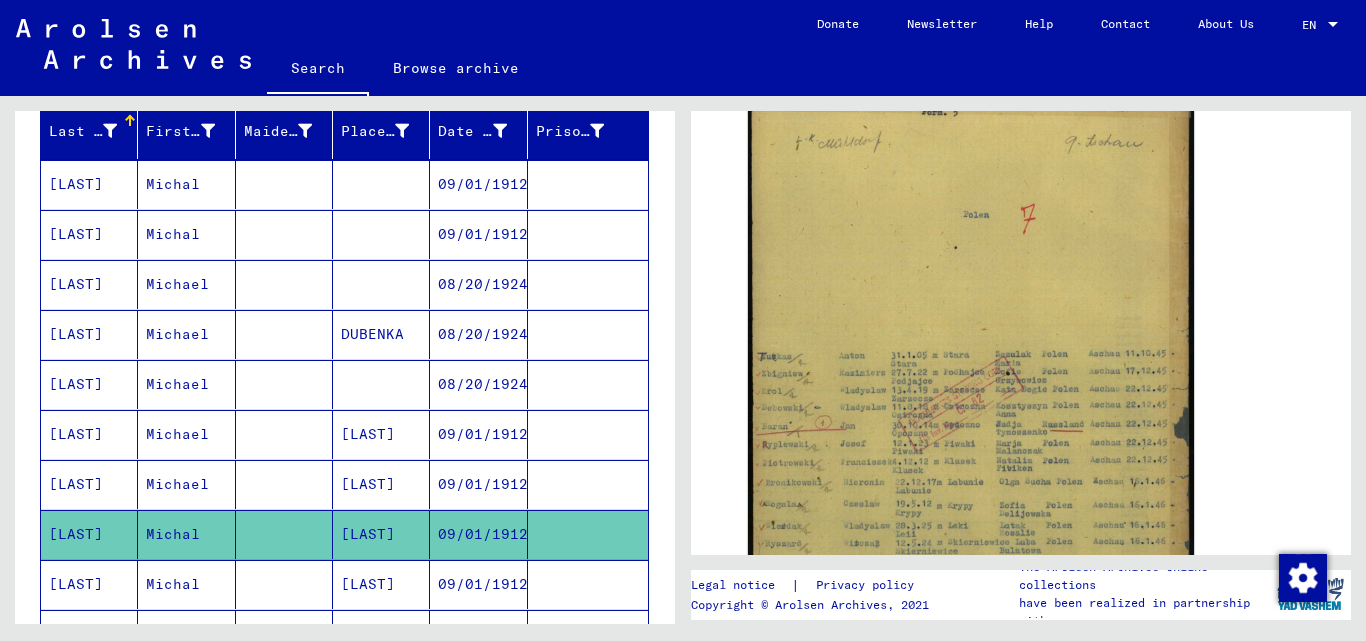 click on "09/01/1912" at bounding box center (478, 634) 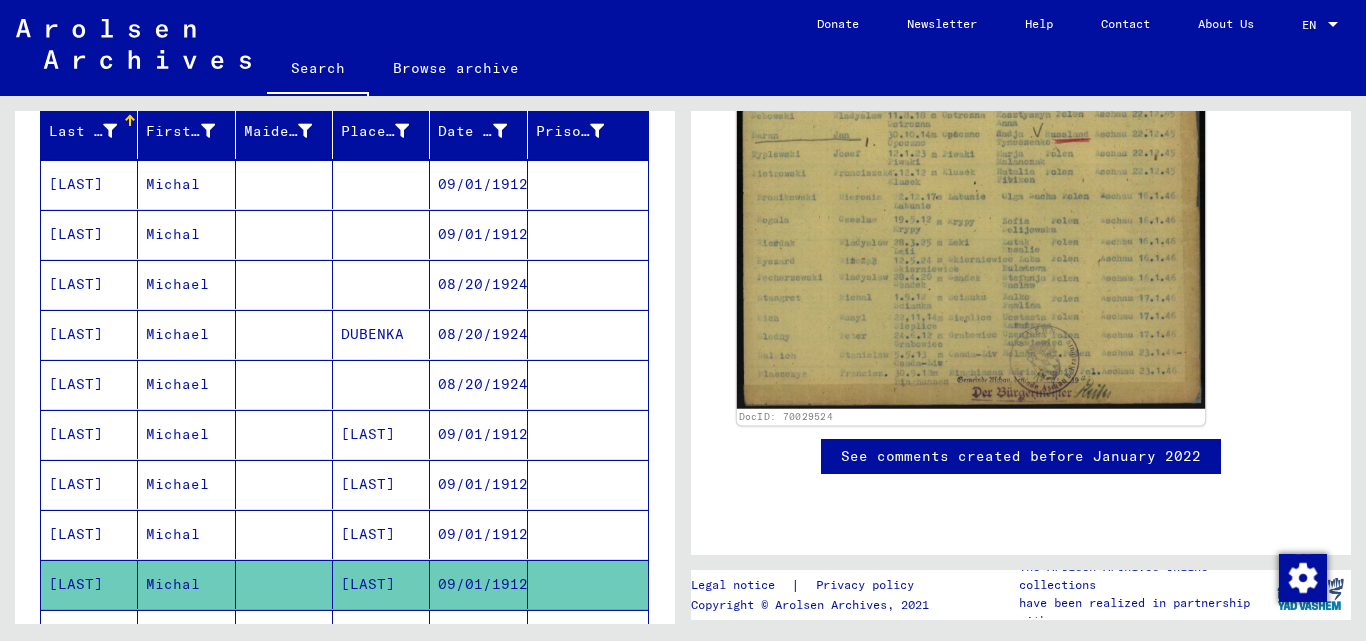 scroll, scrollTop: 900, scrollLeft: 0, axis: vertical 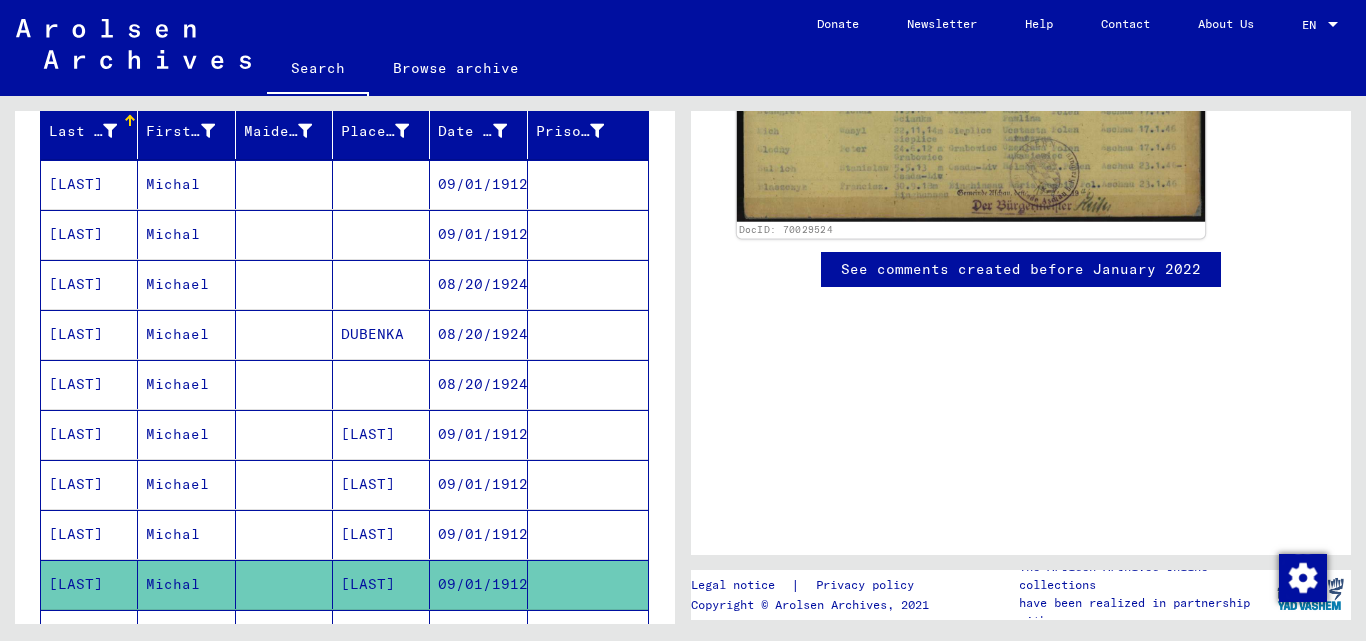 click 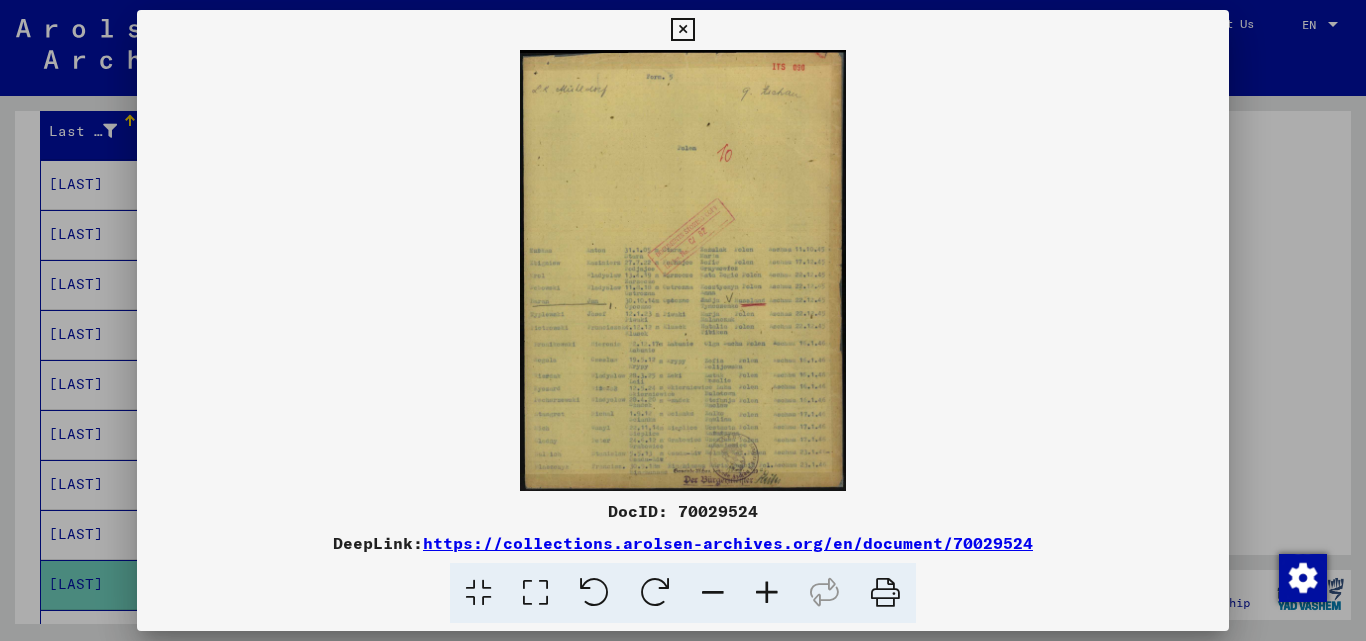 click at bounding box center (683, 320) 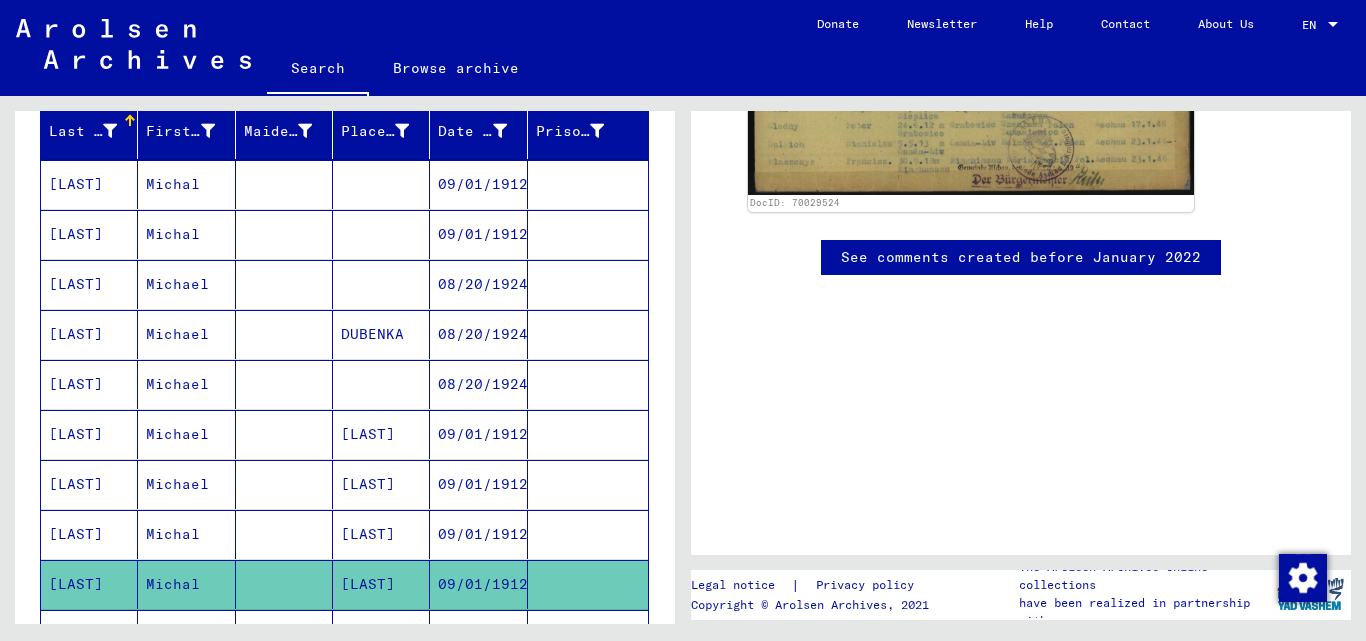 scroll, scrollTop: 1023, scrollLeft: 0, axis: vertical 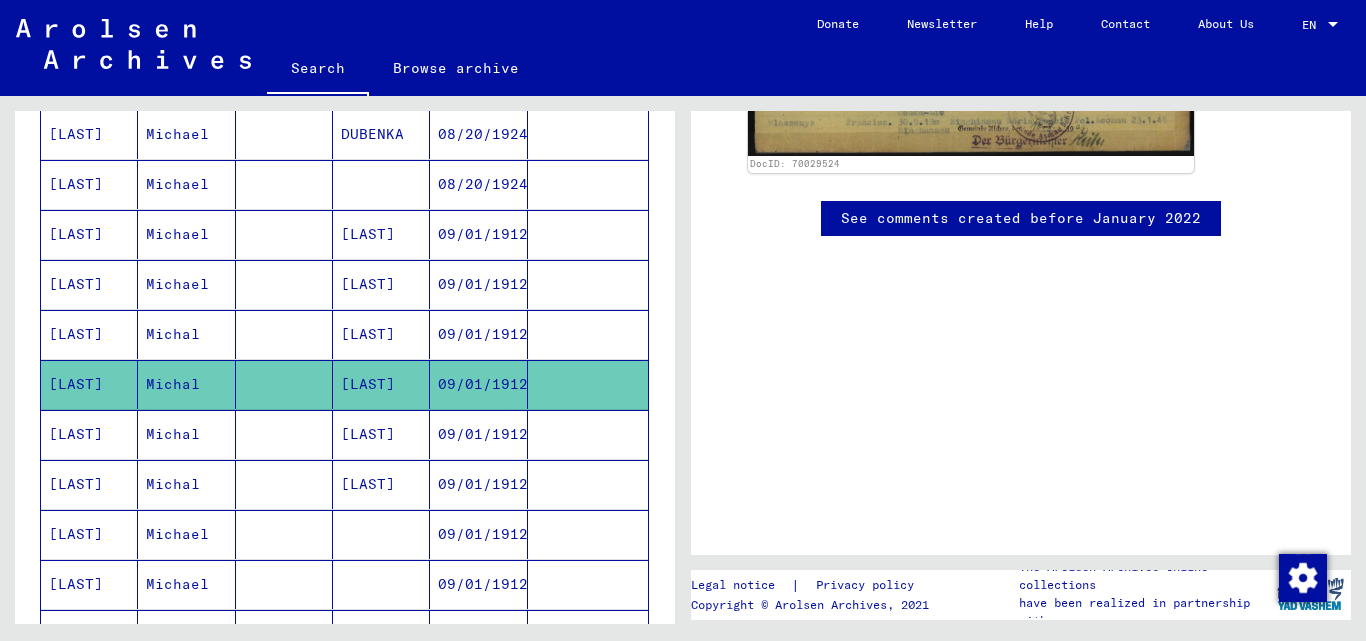 click on "09/01/1912" at bounding box center (478, 484) 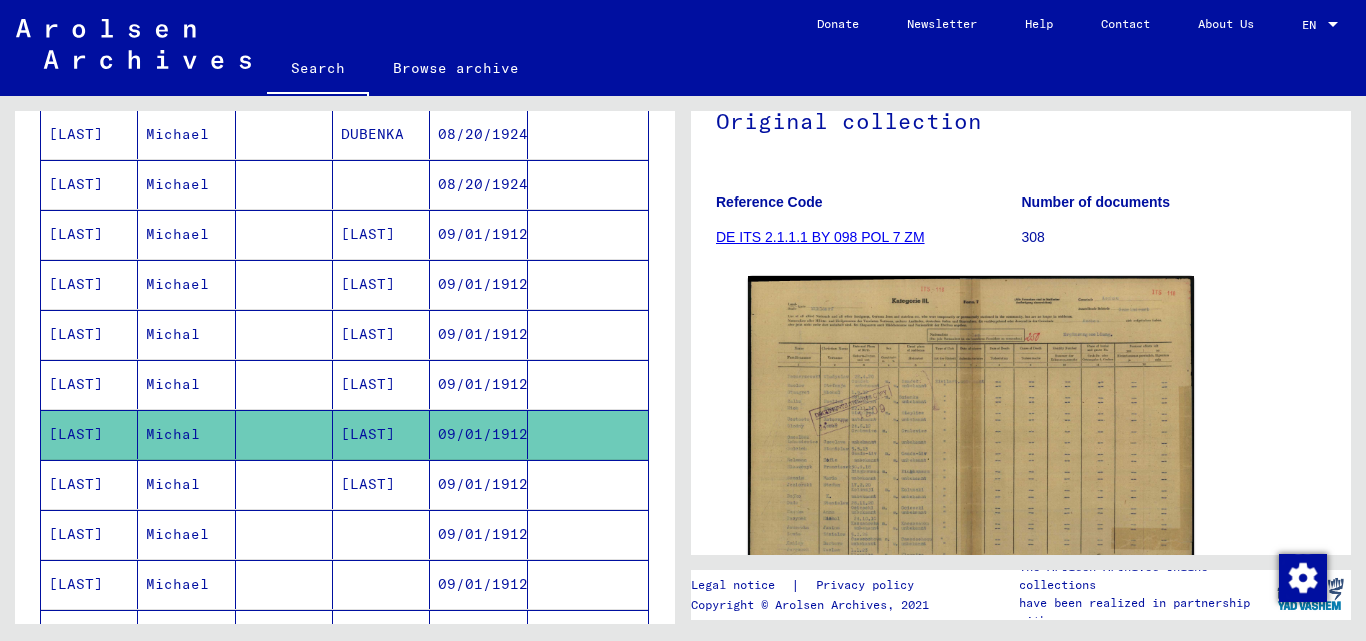 scroll, scrollTop: 300, scrollLeft: 0, axis: vertical 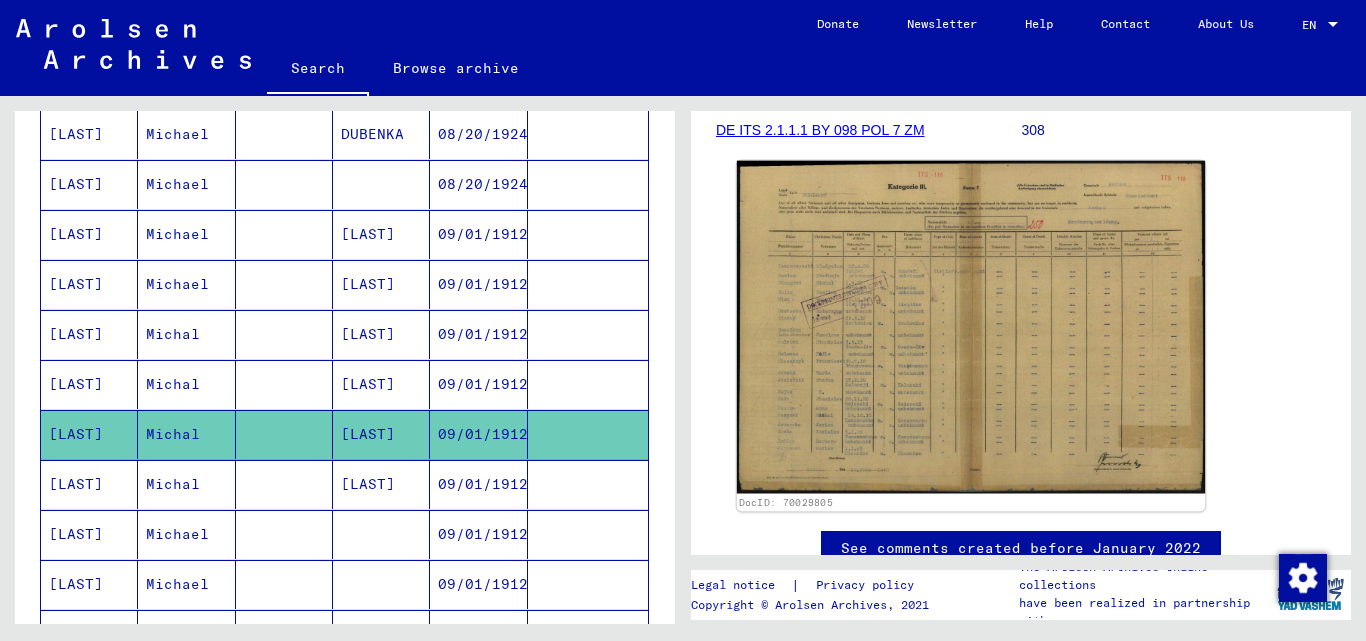 click 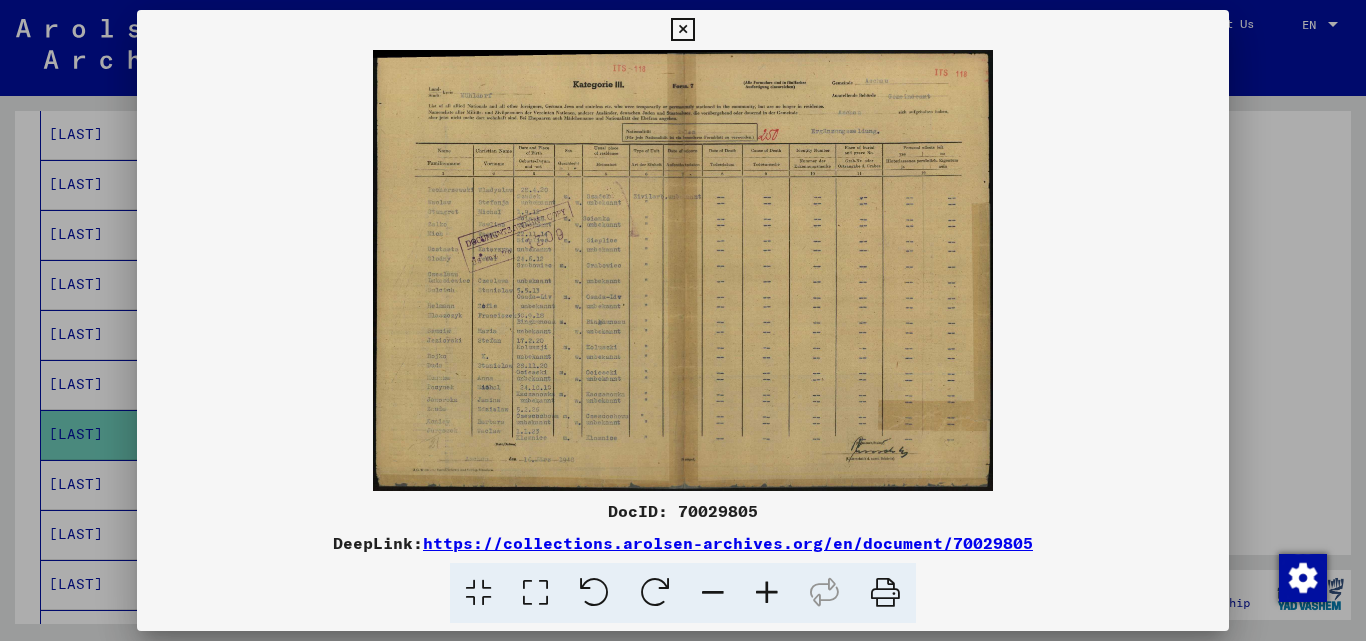 click at bounding box center [683, 320] 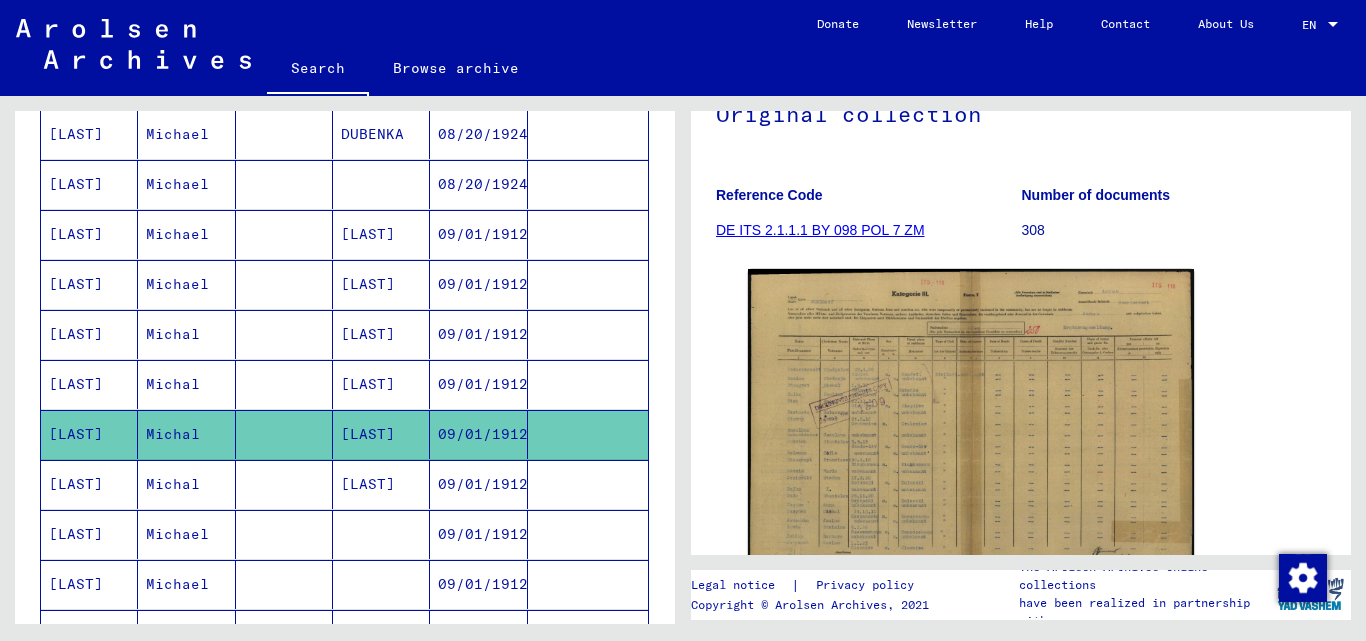 scroll, scrollTop: 0, scrollLeft: 0, axis: both 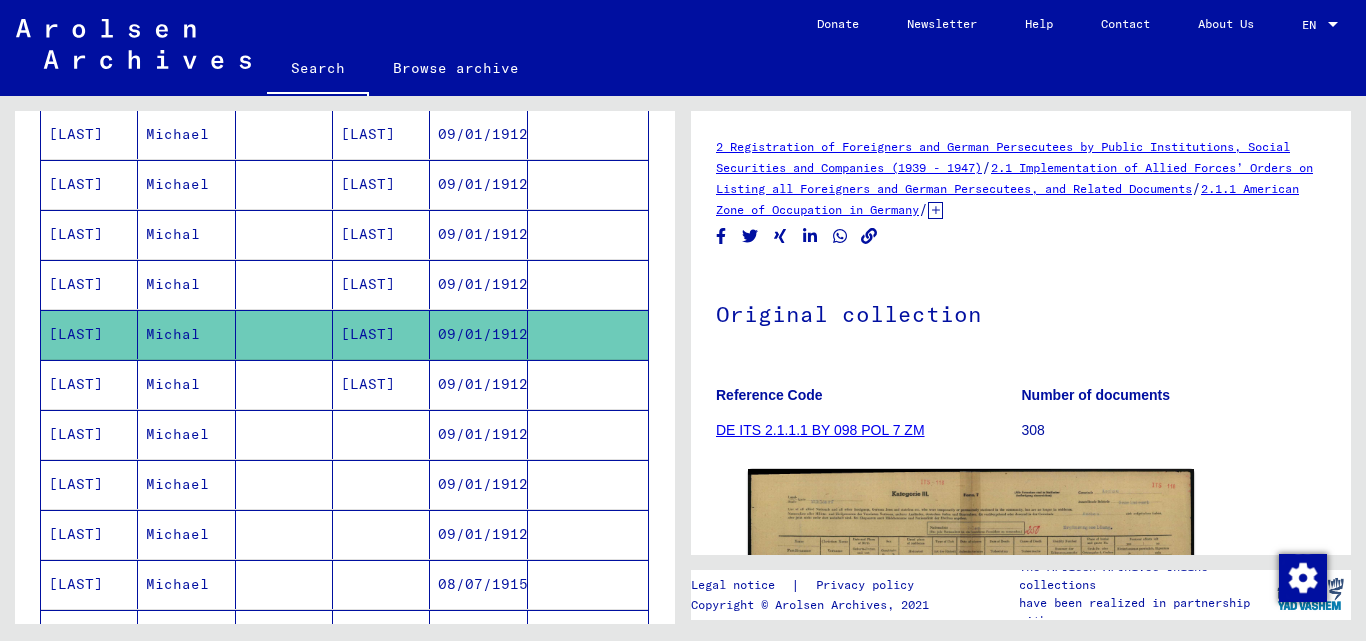 click on "09/01/1912" at bounding box center [478, 434] 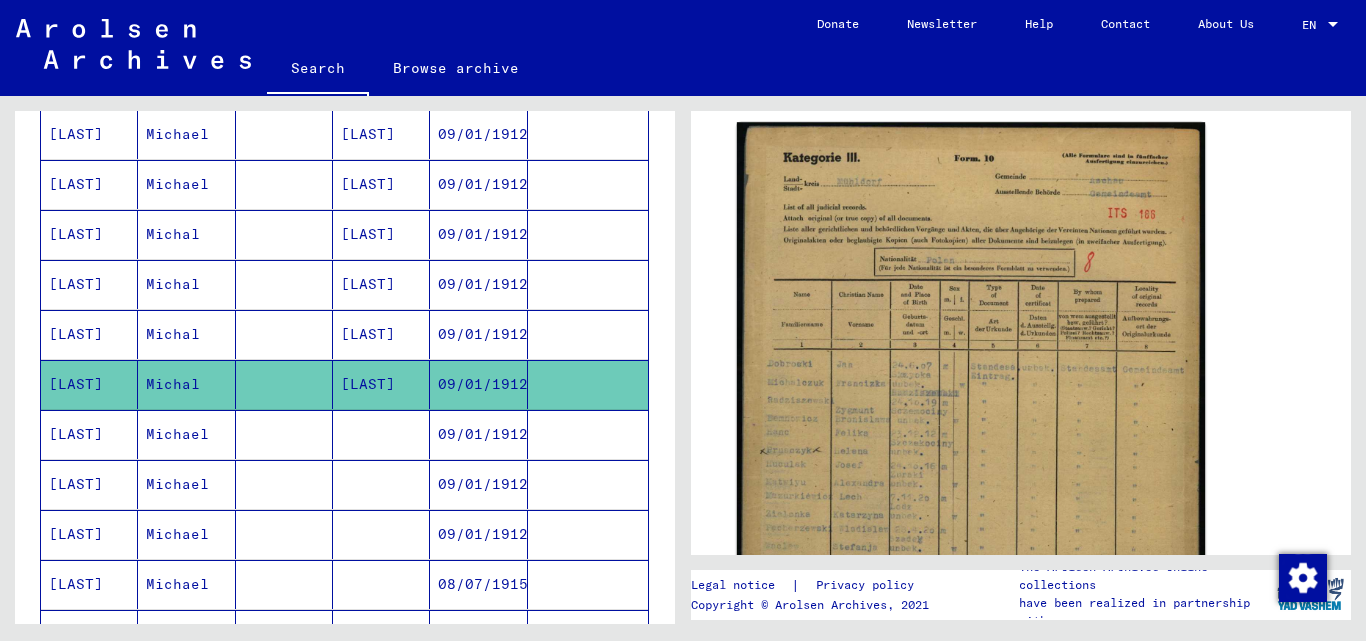 scroll, scrollTop: 400, scrollLeft: 0, axis: vertical 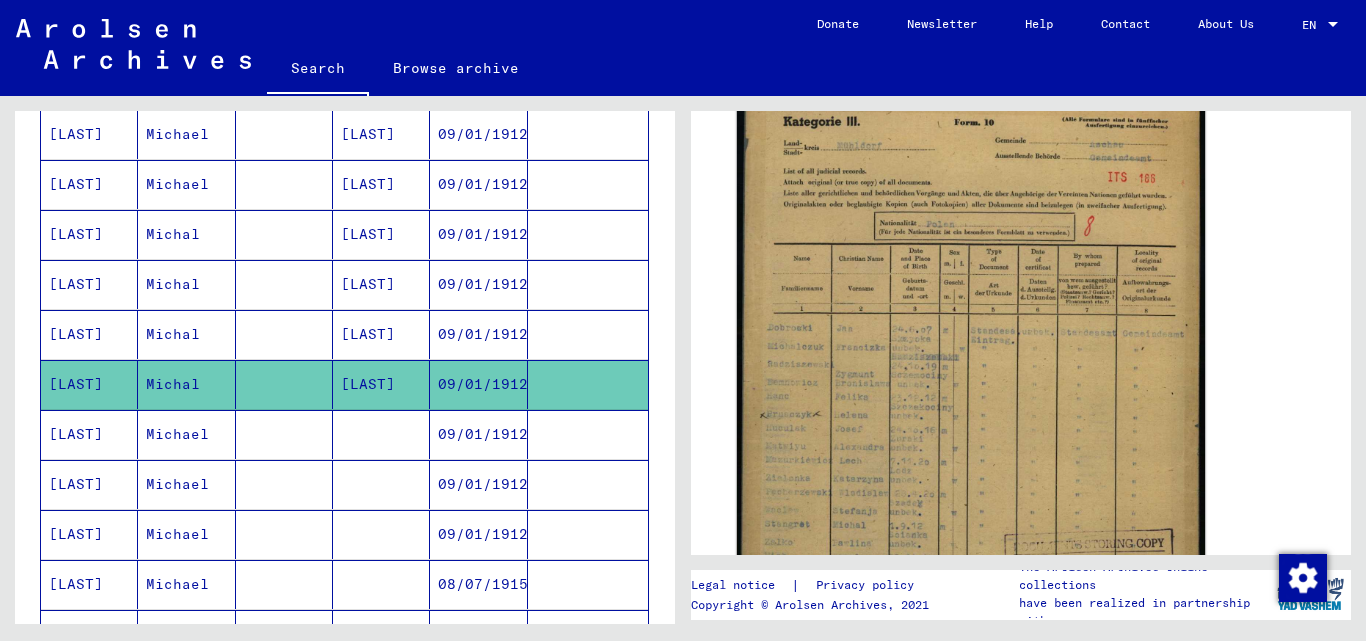 click 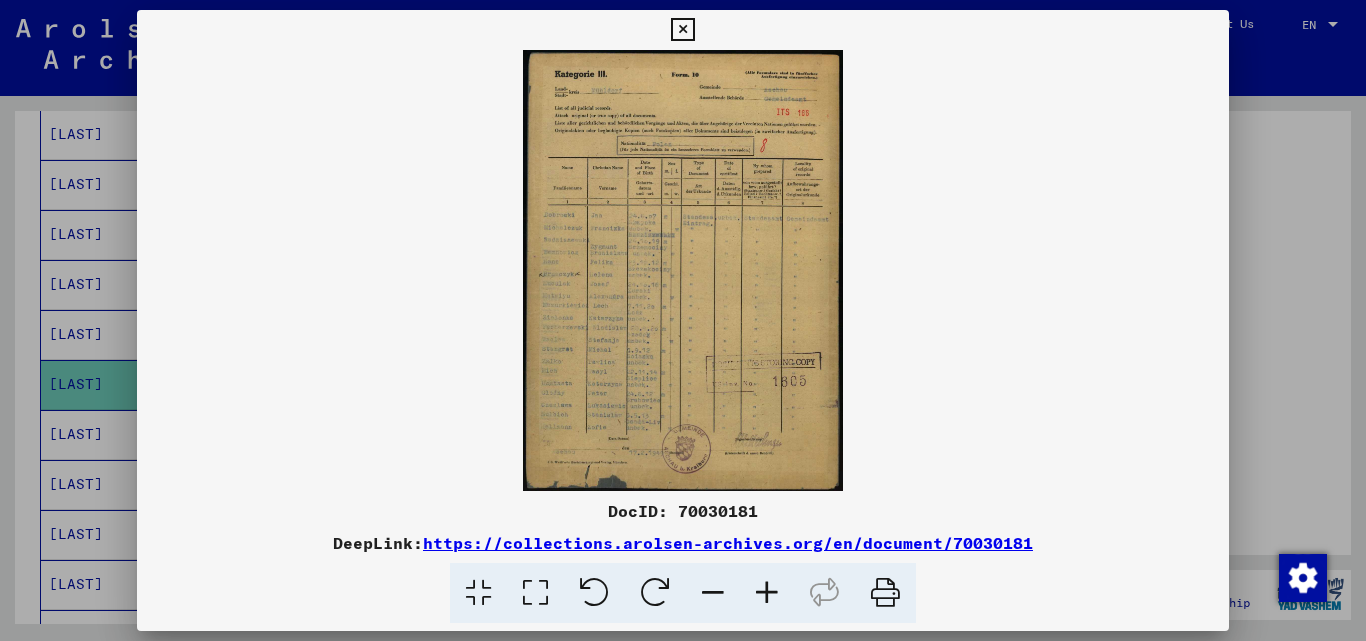 click at bounding box center (683, 320) 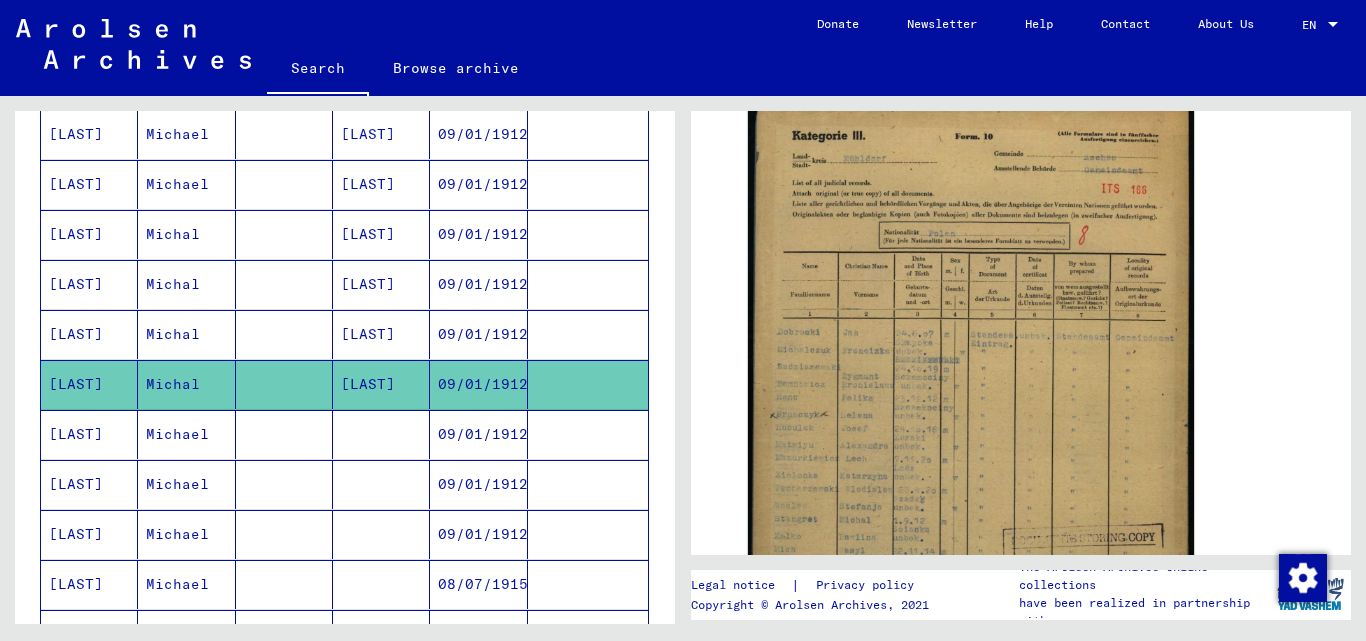 click on "09/01/1912" at bounding box center [478, 484] 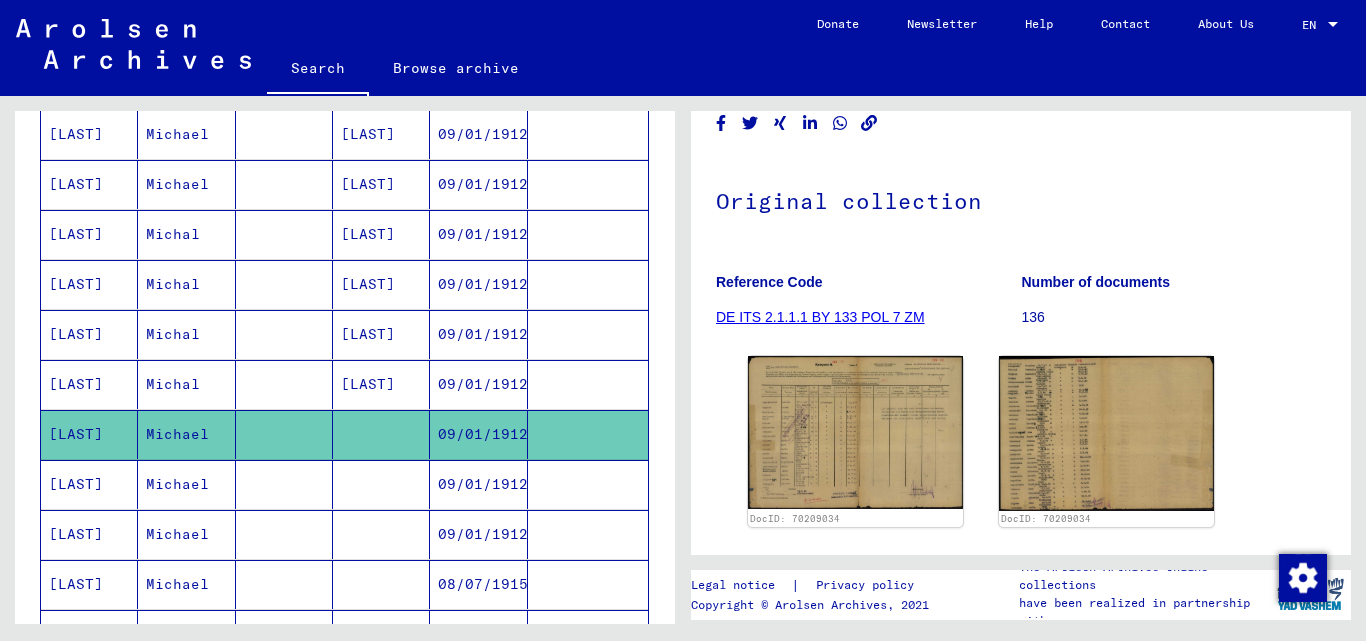 scroll, scrollTop: 300, scrollLeft: 0, axis: vertical 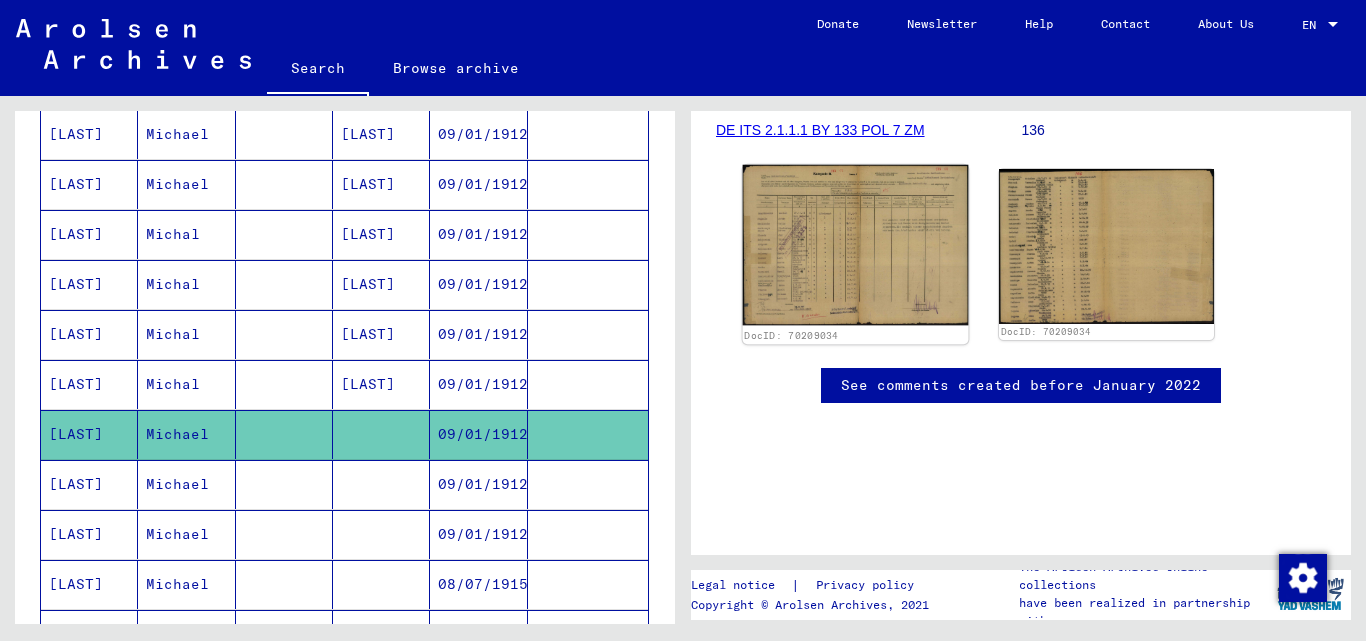 click 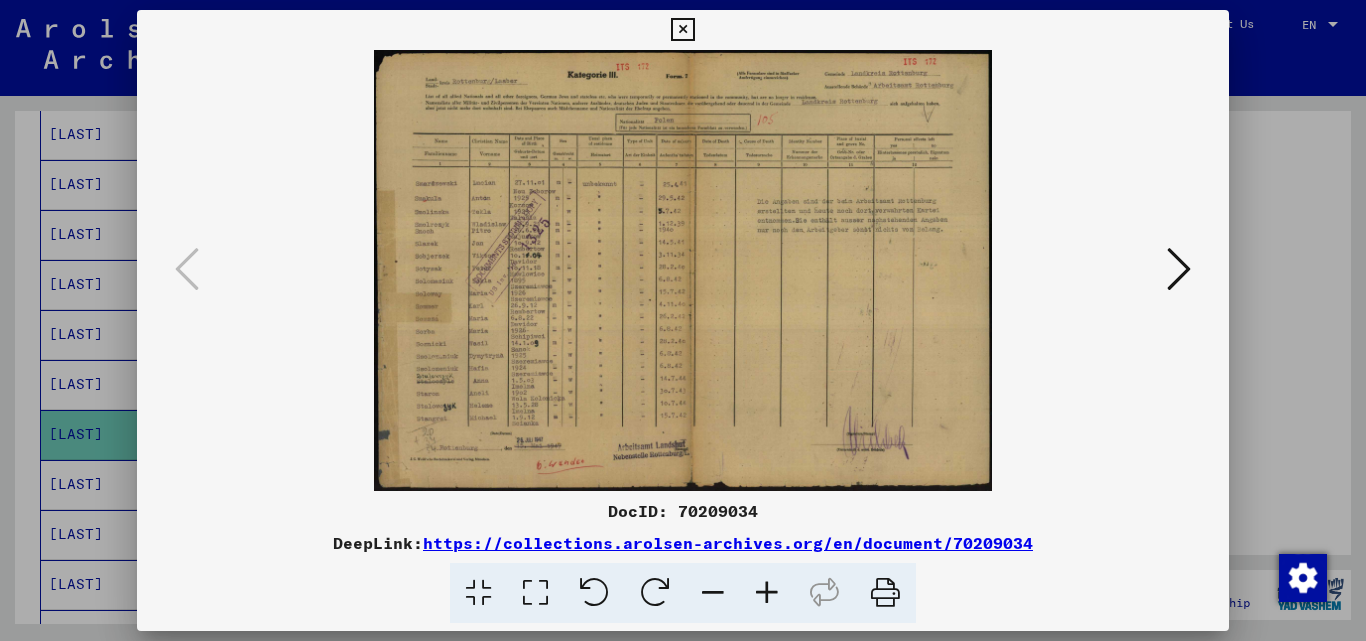 drag, startPoint x: 640, startPoint y: 276, endPoint x: 665, endPoint y: 287, distance: 27.313 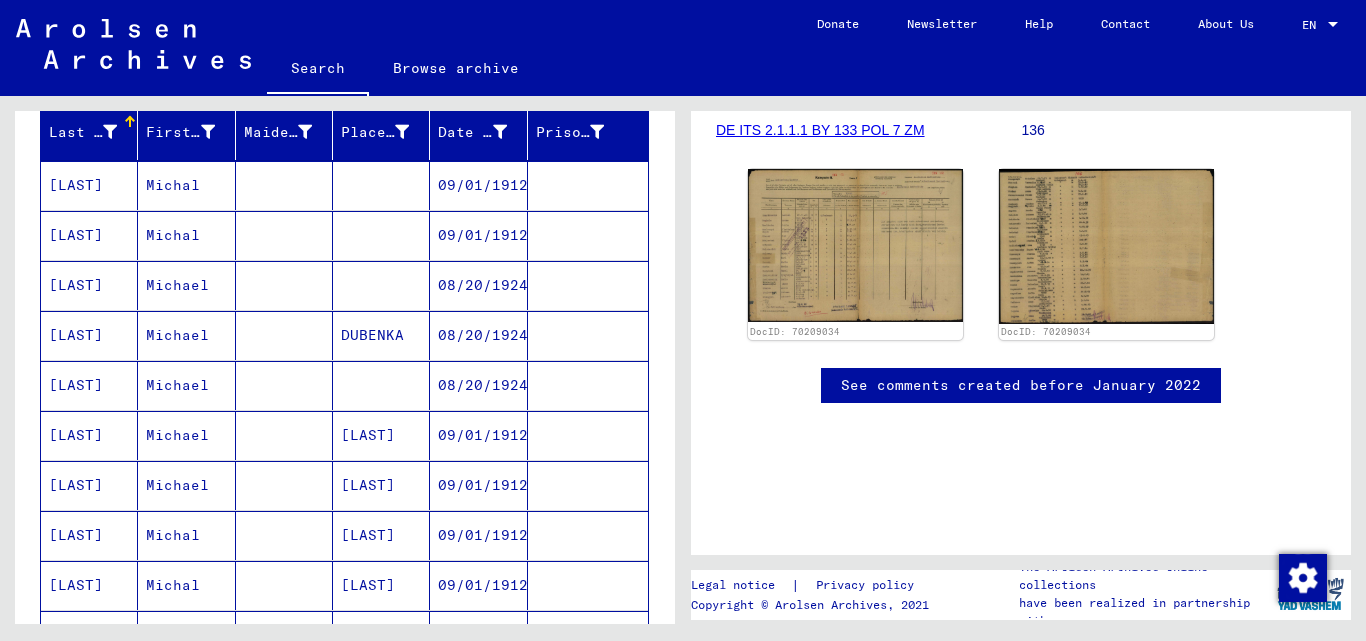 scroll, scrollTop: 245, scrollLeft: 0, axis: vertical 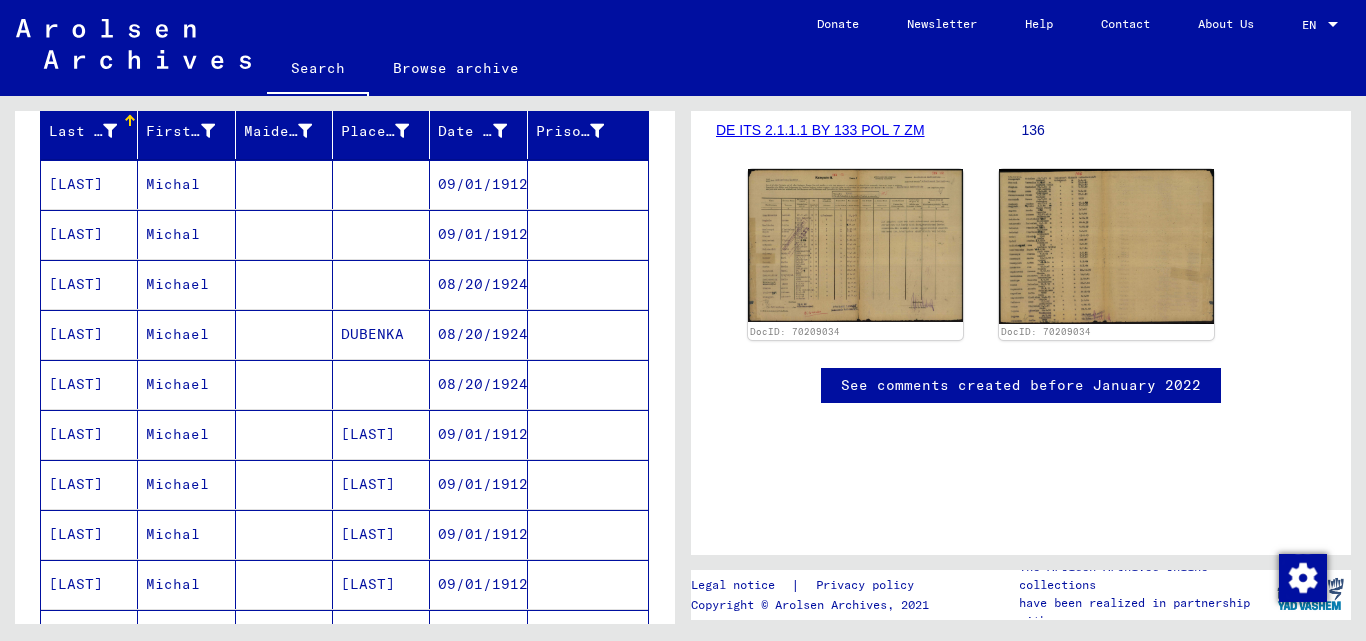 click at bounding box center [284, 234] 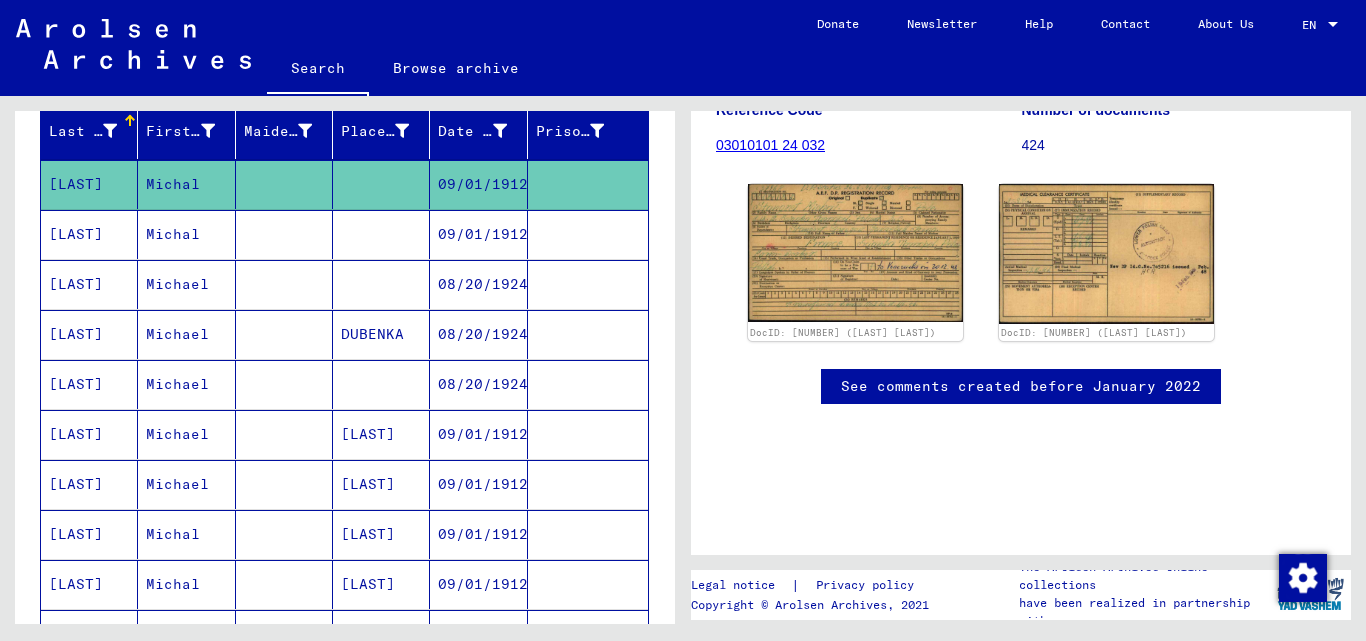 scroll, scrollTop: 300, scrollLeft: 0, axis: vertical 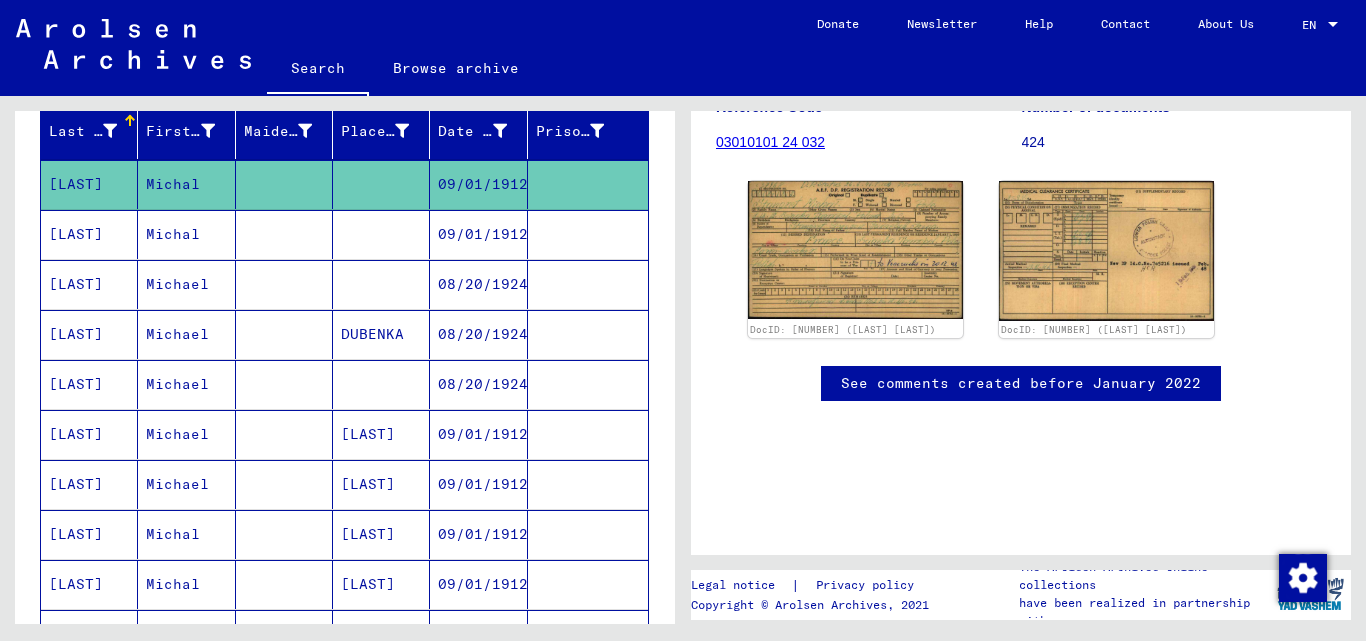 click at bounding box center [381, 334] 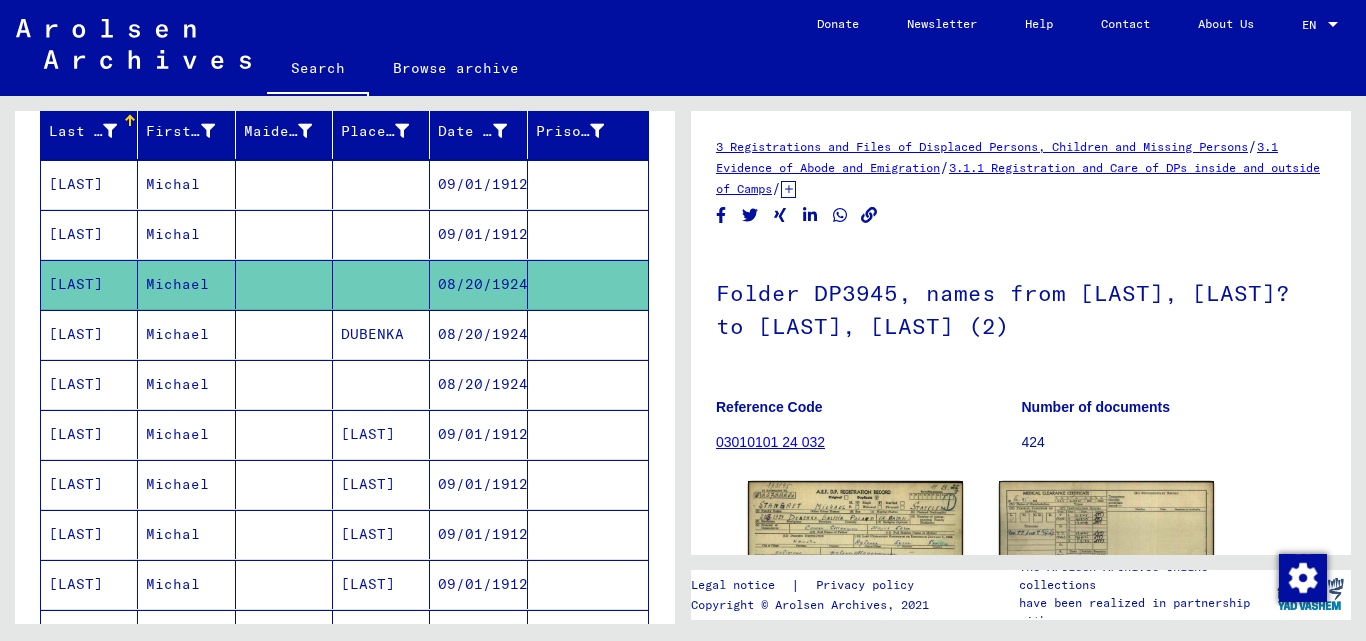 click at bounding box center [381, 284] 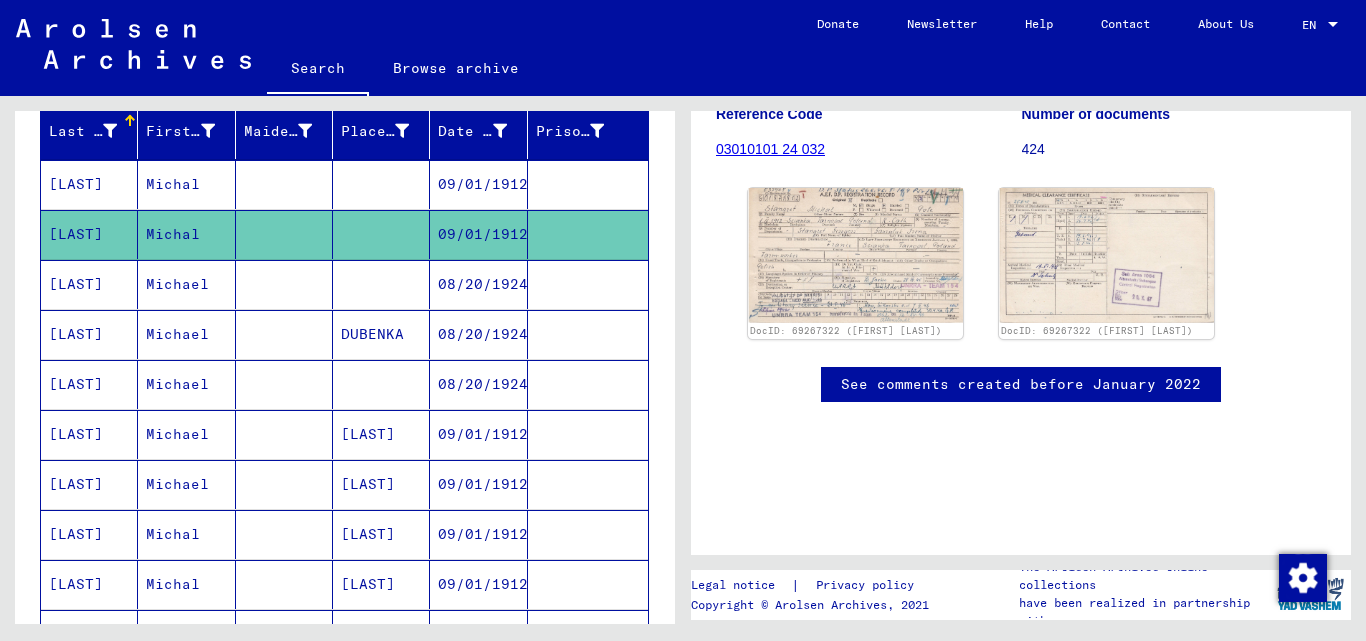 scroll, scrollTop: 295, scrollLeft: 0, axis: vertical 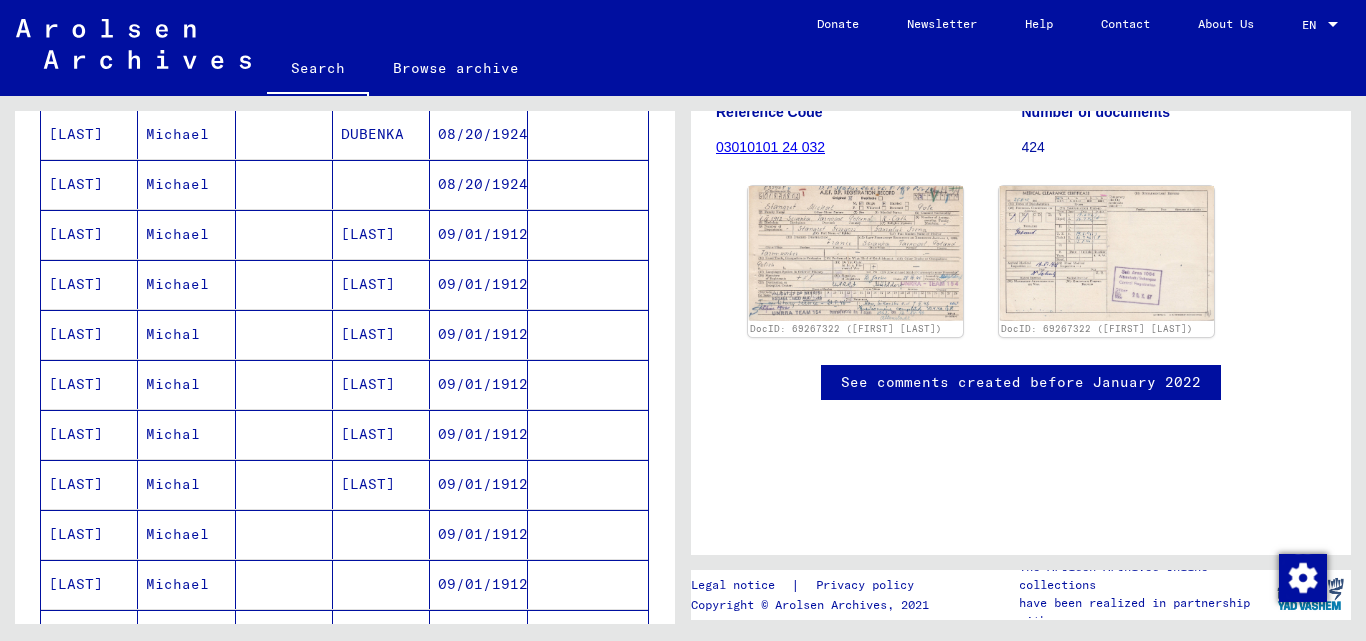 click on "[LAST]" at bounding box center (381, 534) 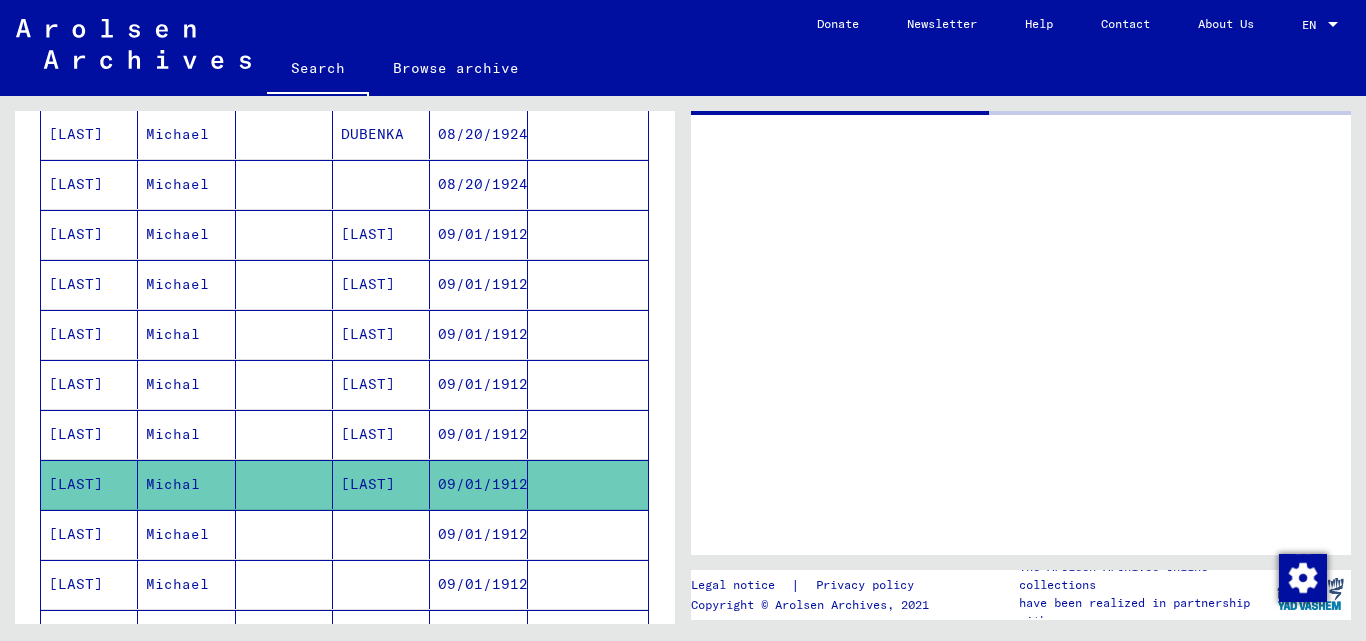 scroll, scrollTop: 0, scrollLeft: 0, axis: both 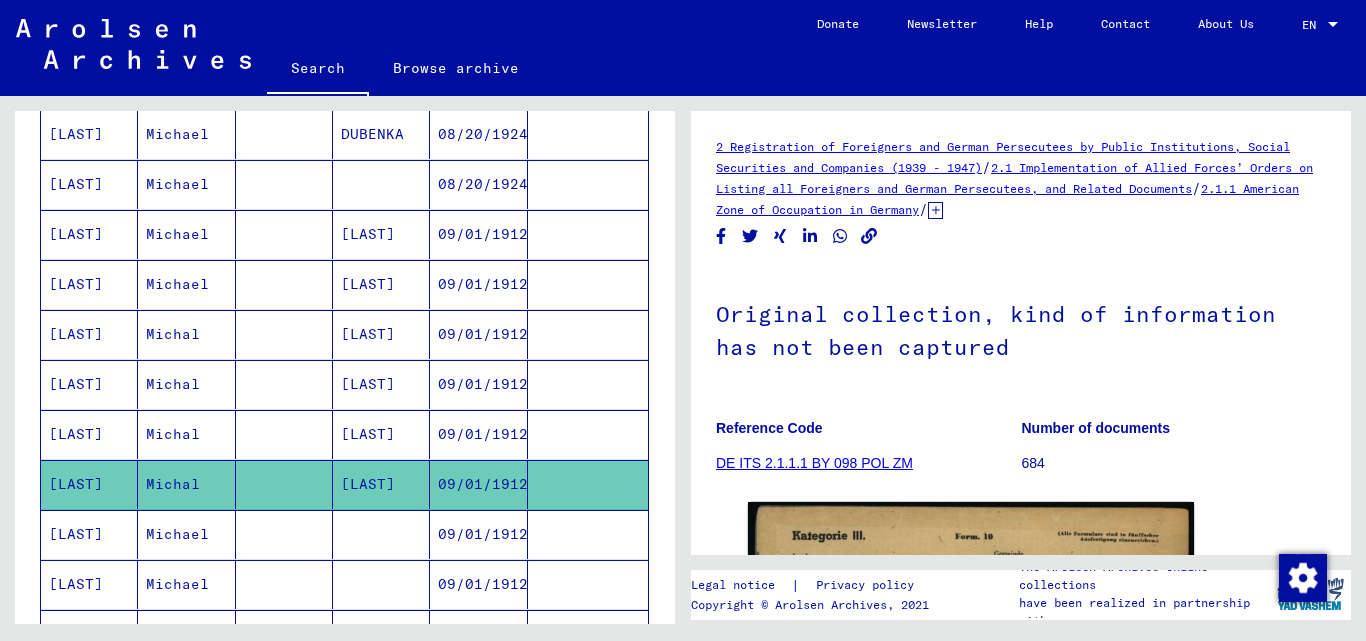 click at bounding box center (381, 584) 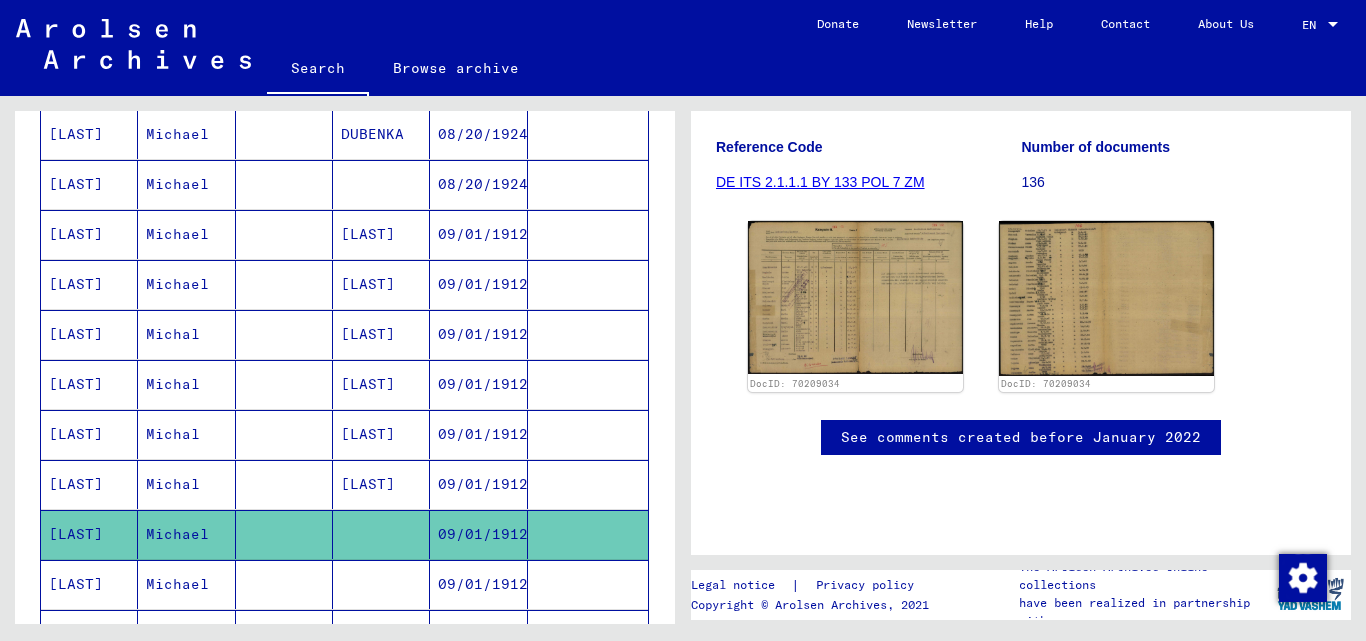 scroll, scrollTop: 300, scrollLeft: 0, axis: vertical 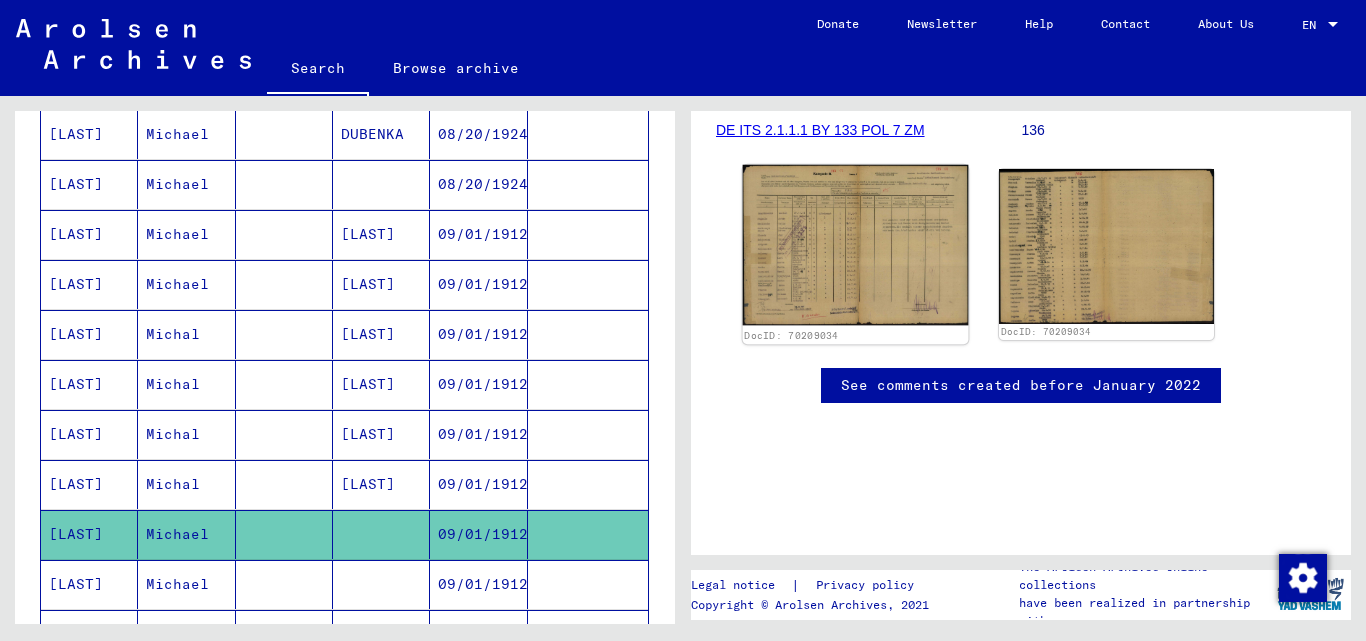 click 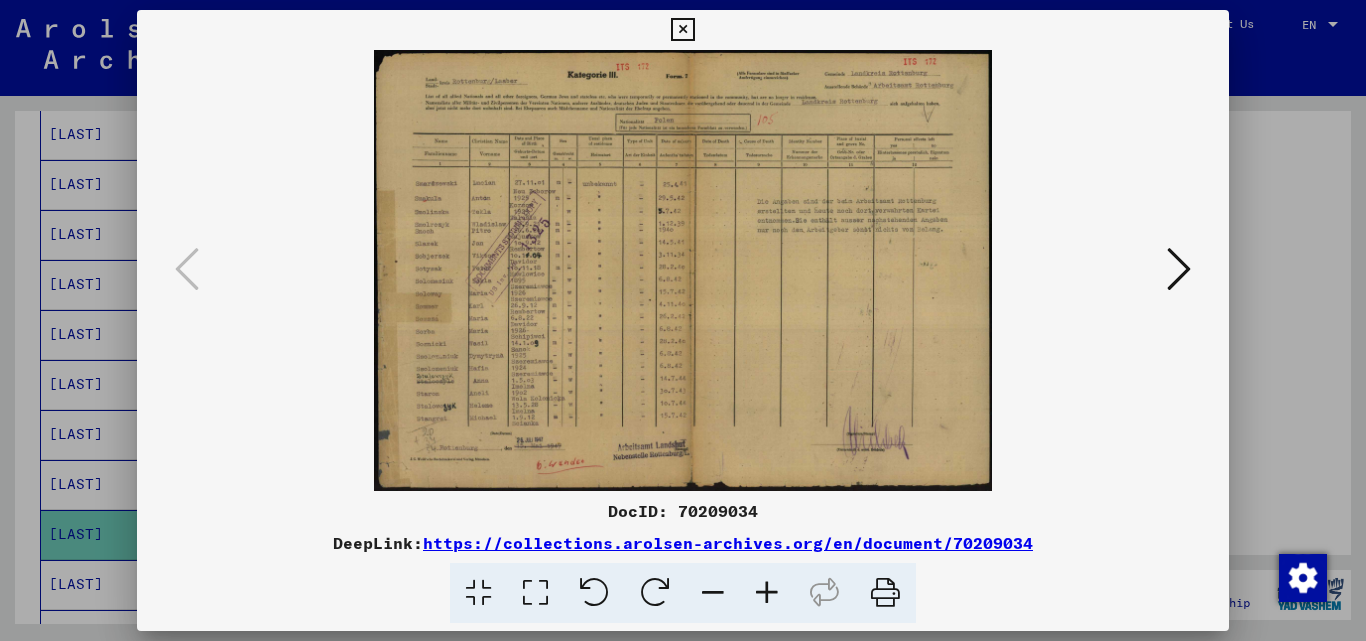 click at bounding box center (683, 320) 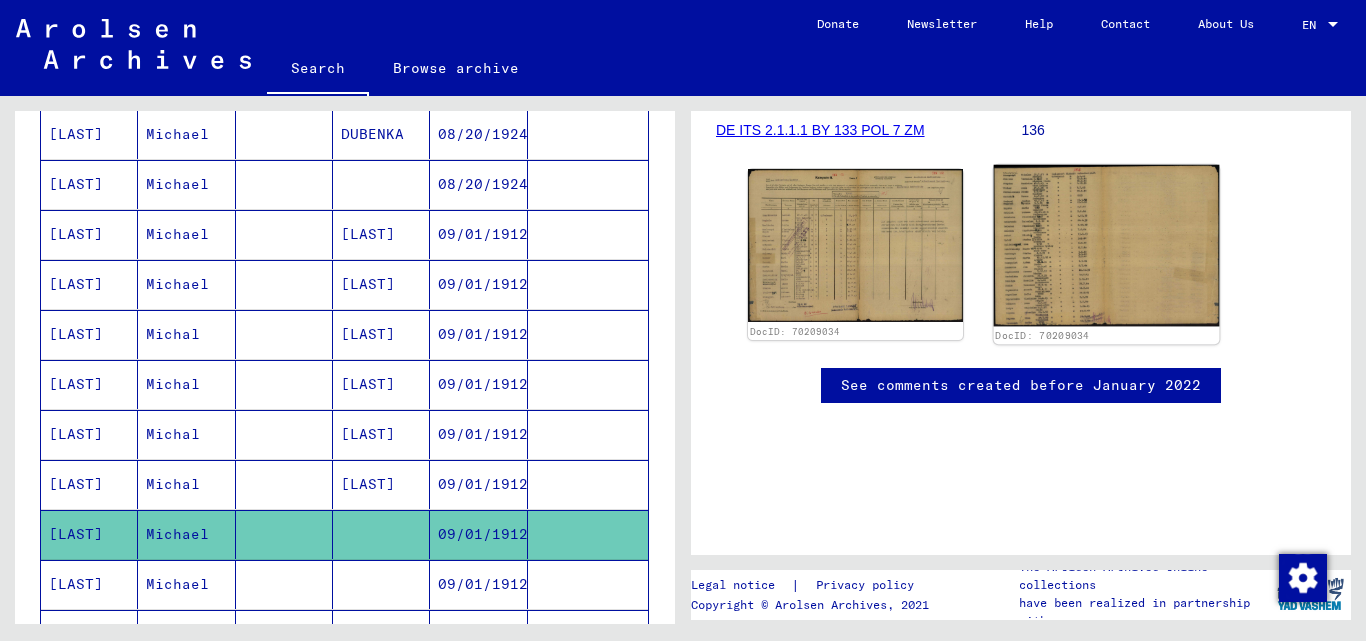 click 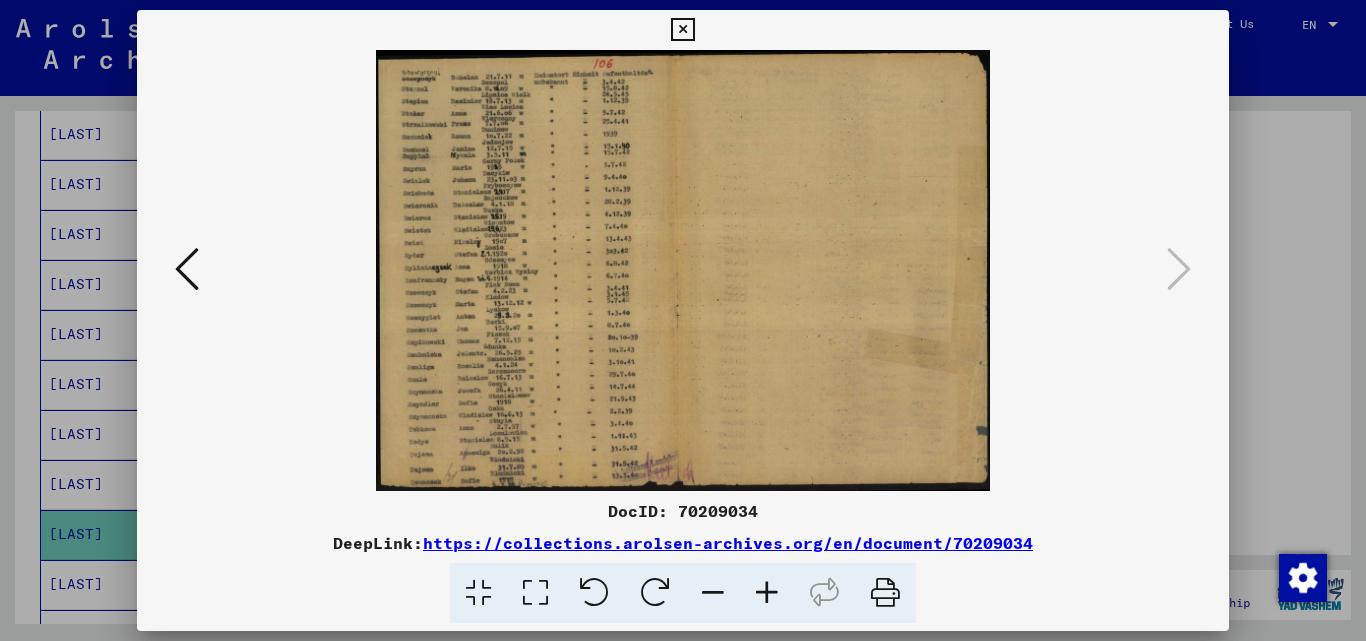click at bounding box center [683, 320] 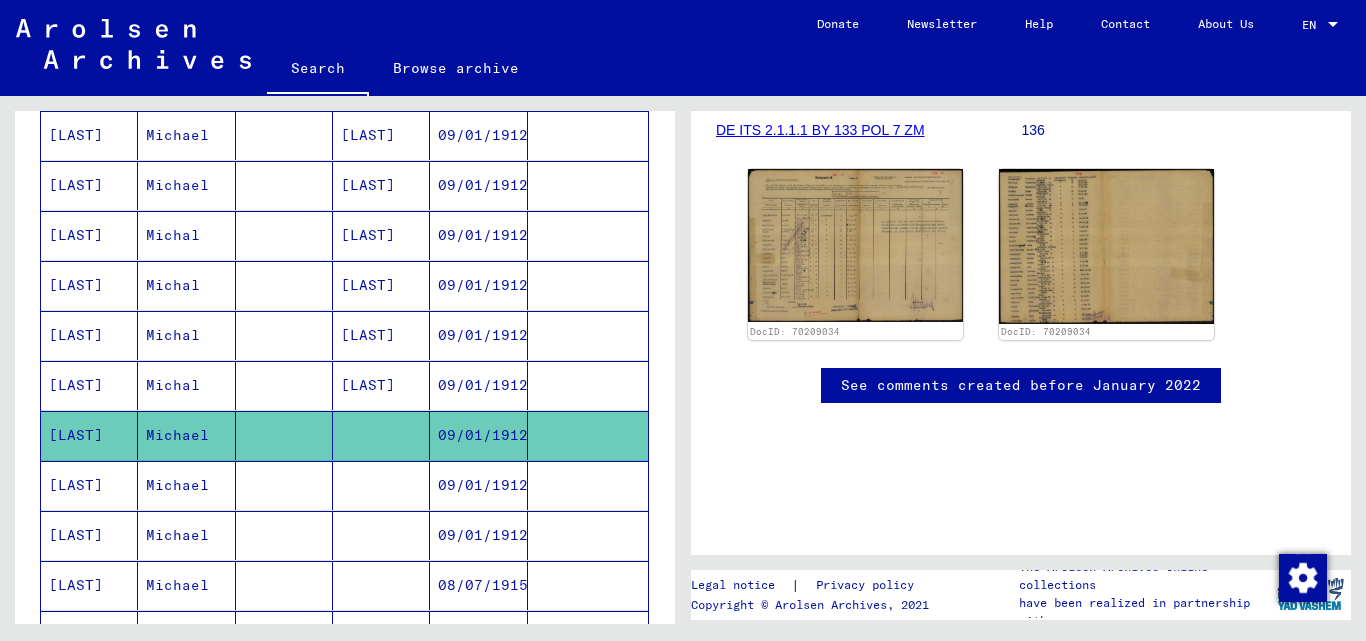 scroll, scrollTop: 545, scrollLeft: 0, axis: vertical 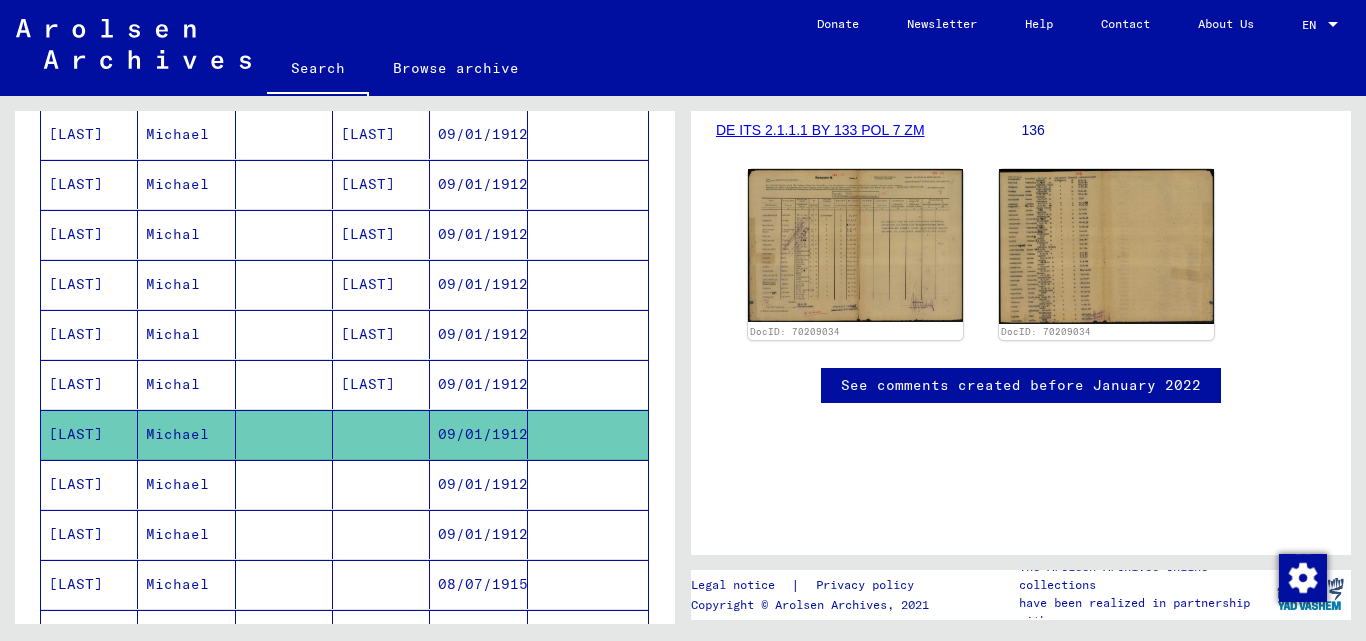 click at bounding box center [588, 534] 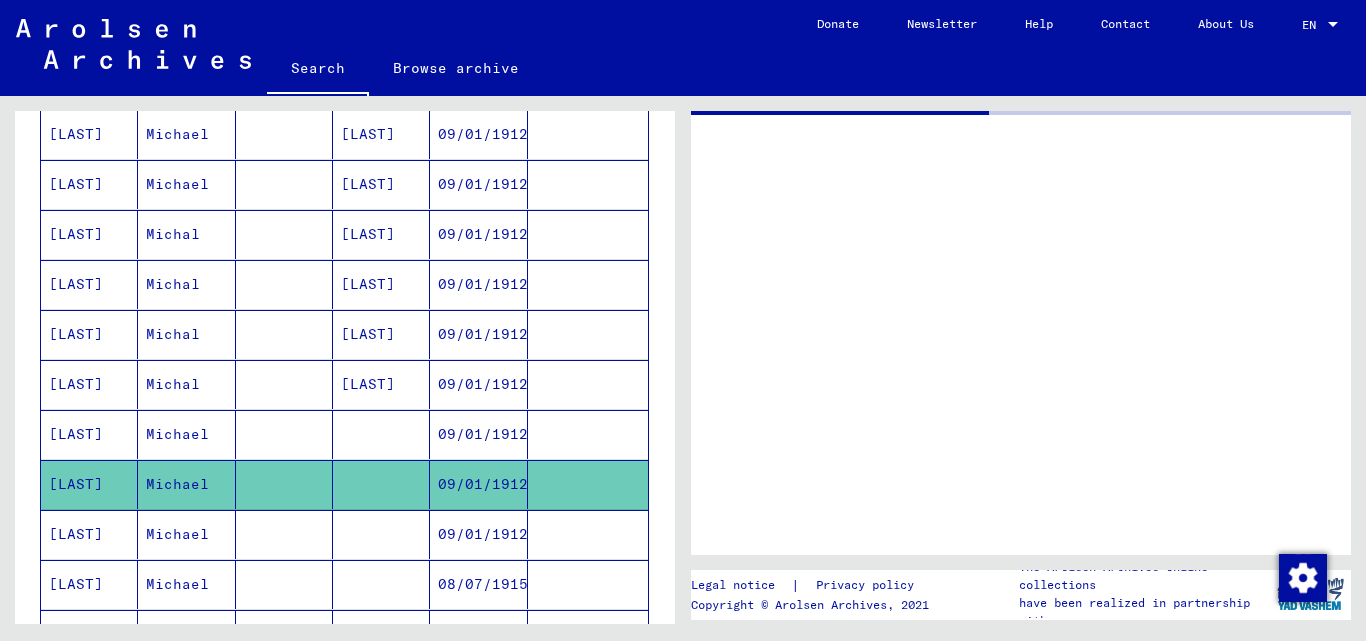 scroll, scrollTop: 645, scrollLeft: 0, axis: vertical 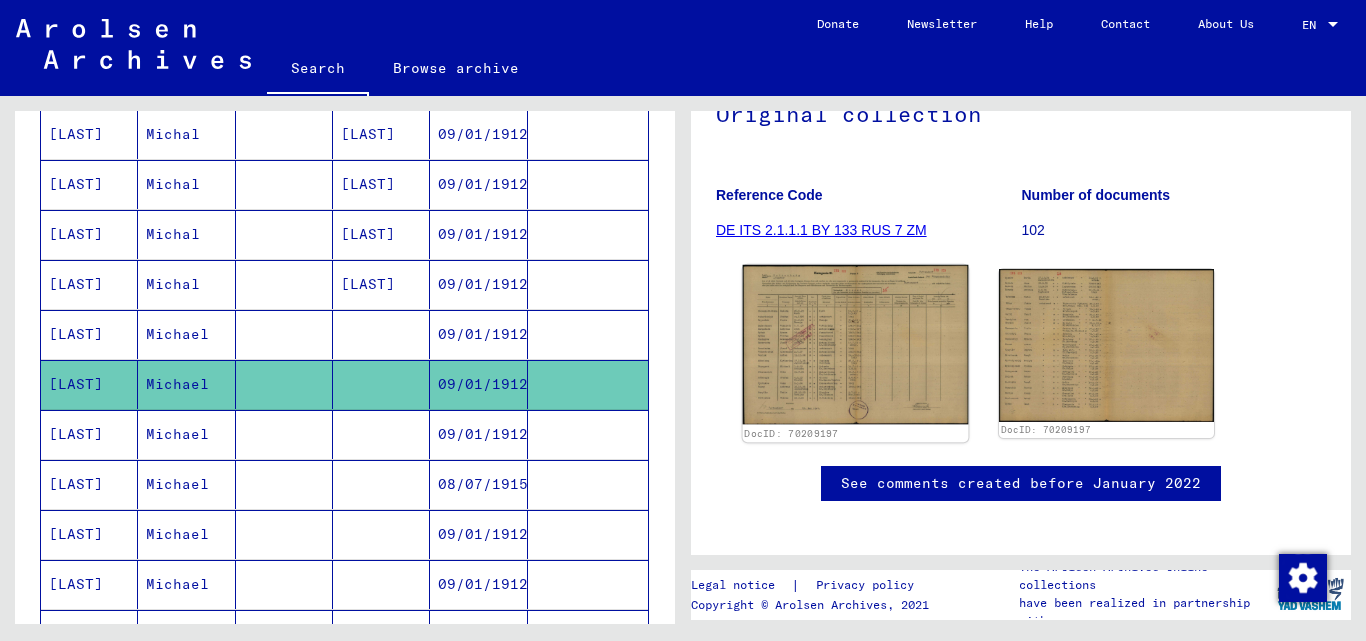click 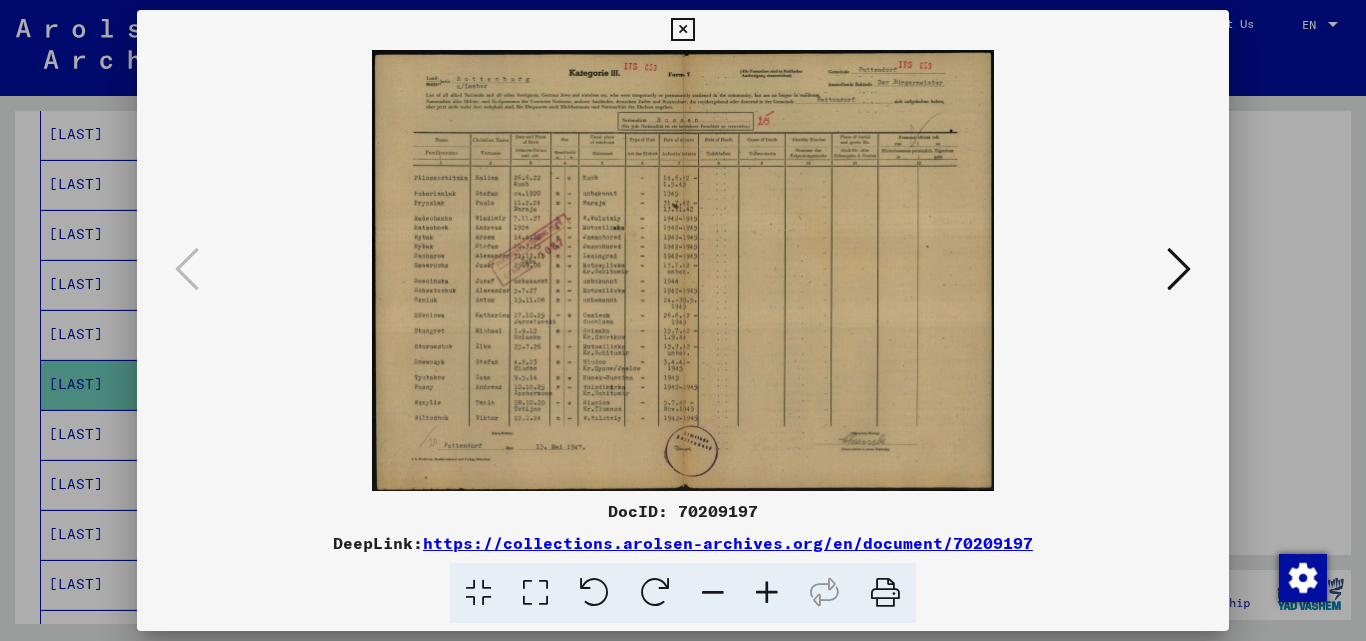 click at bounding box center [683, 320] 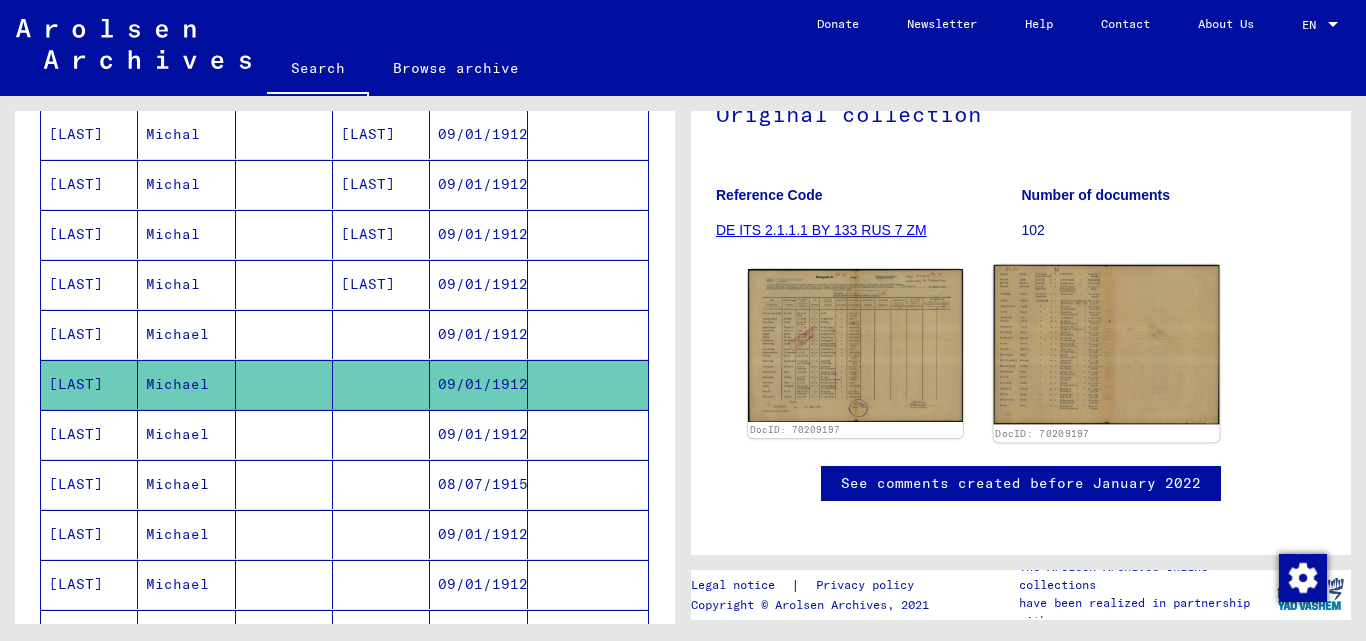 click 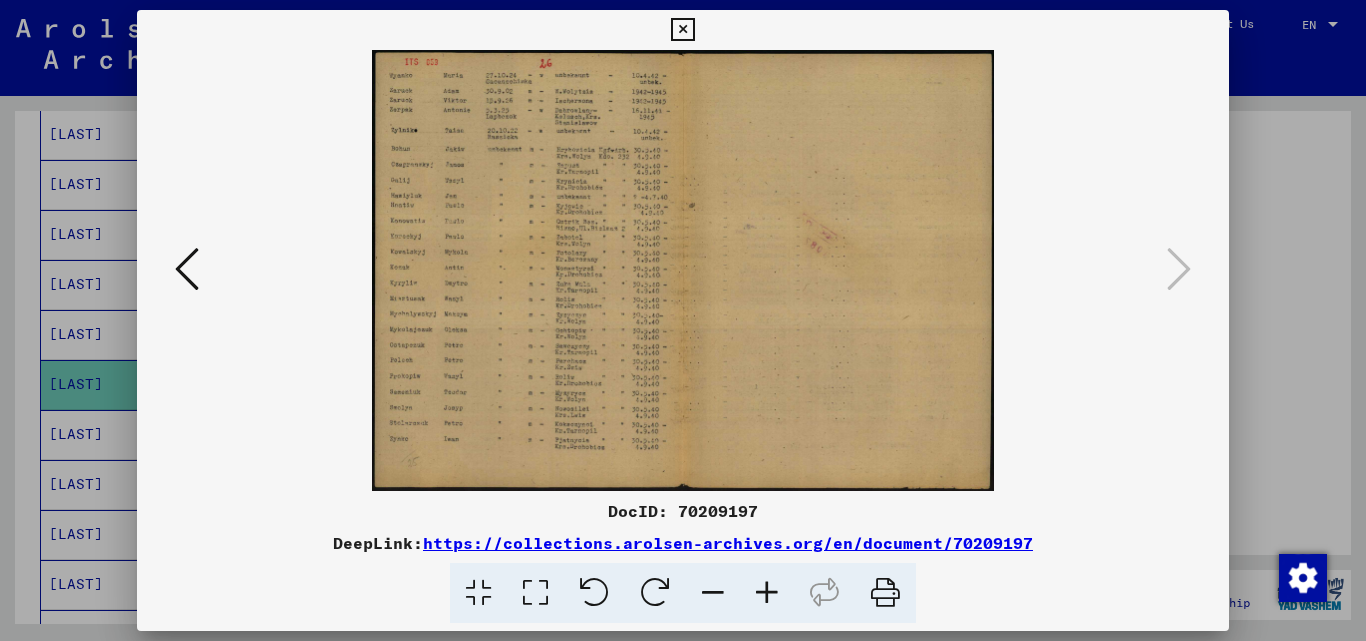 click at bounding box center (683, 320) 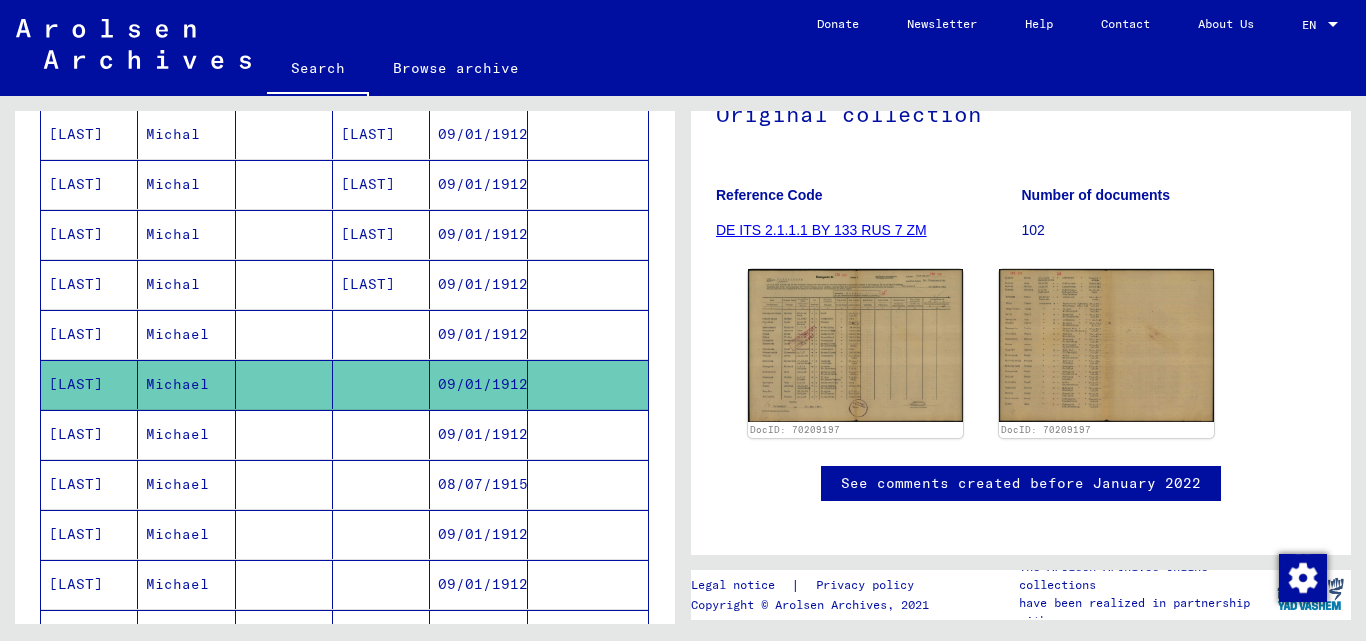 click at bounding box center [588, 484] 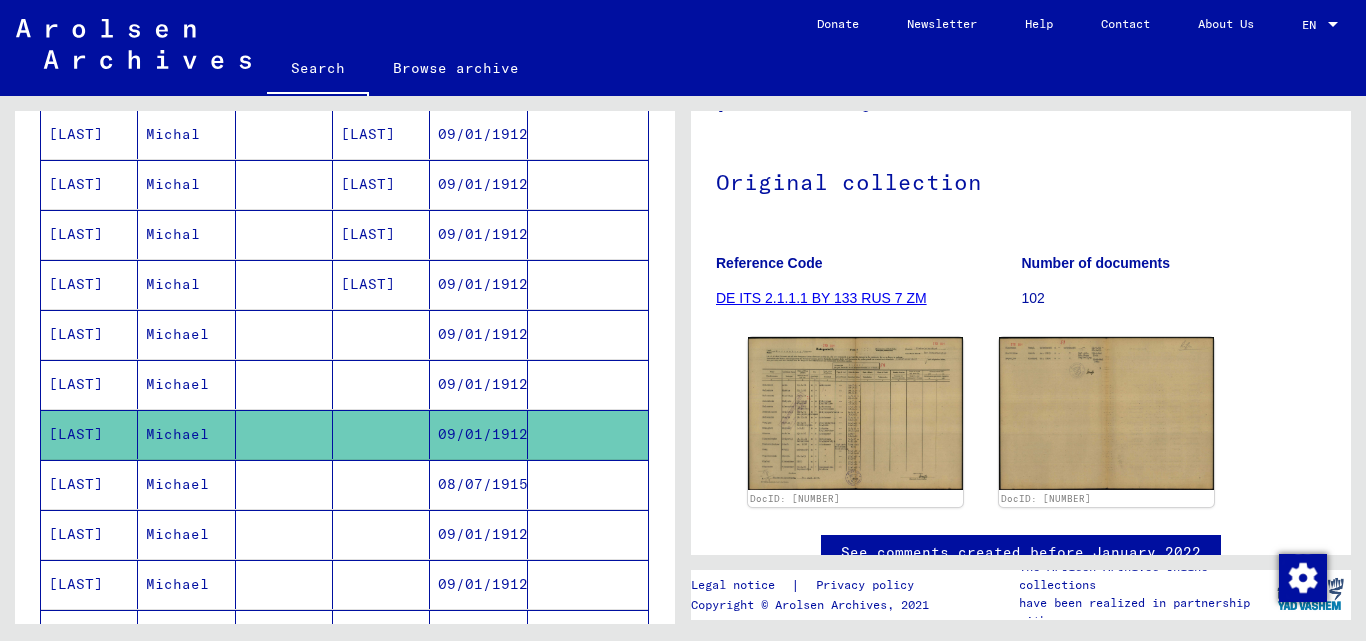 scroll, scrollTop: 300, scrollLeft: 0, axis: vertical 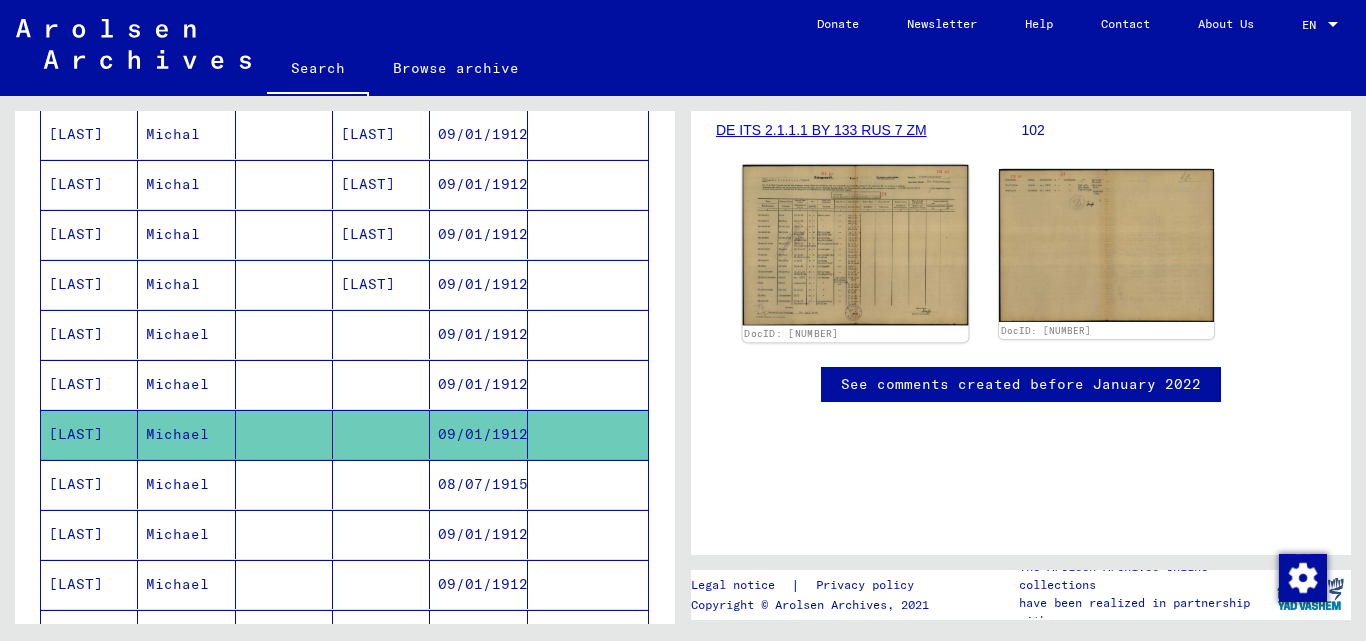 click 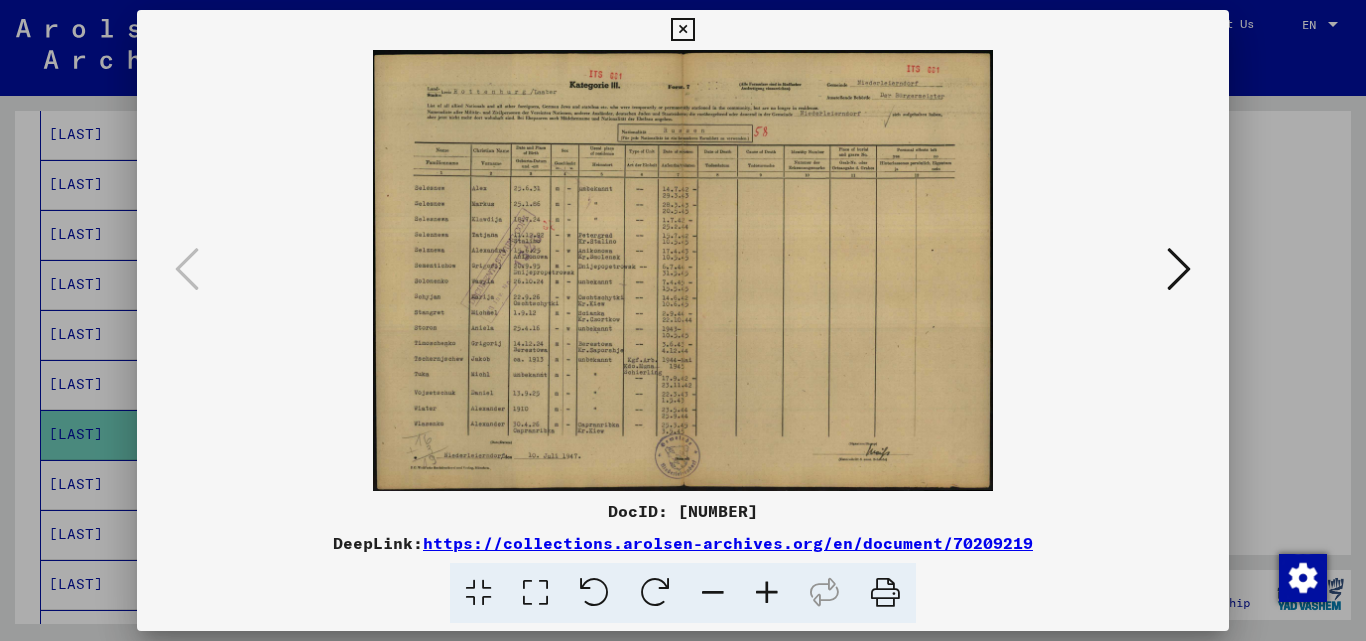 click at bounding box center (683, 320) 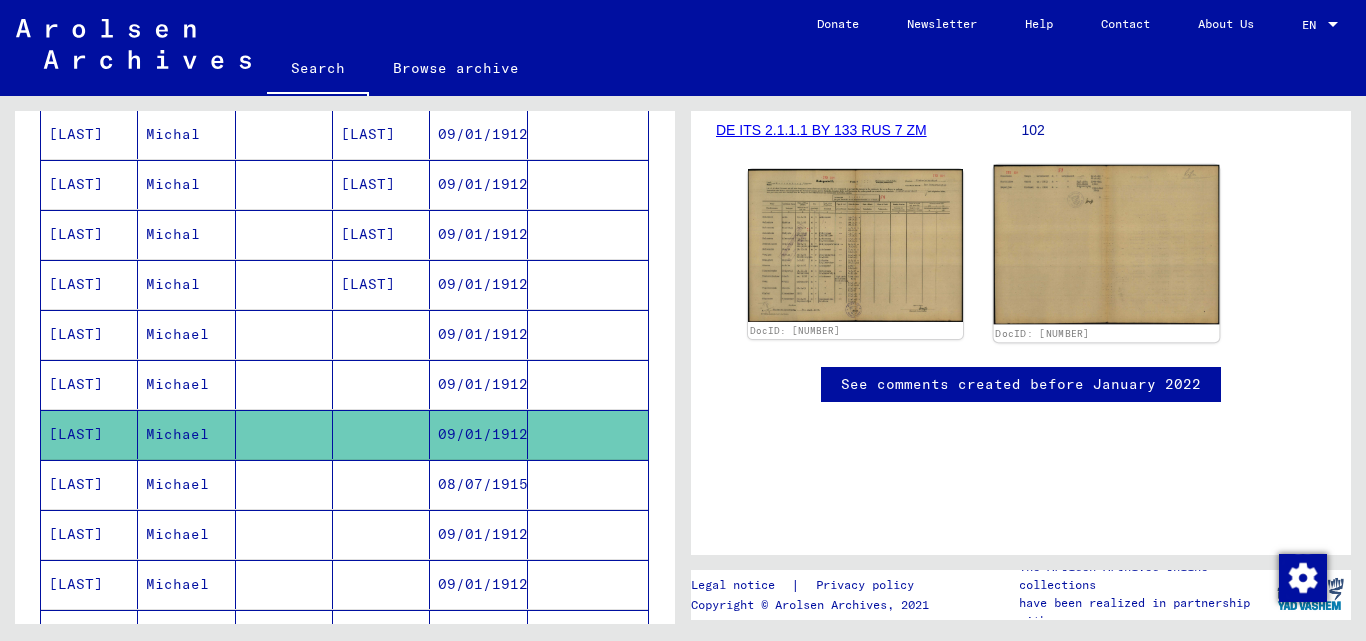 click 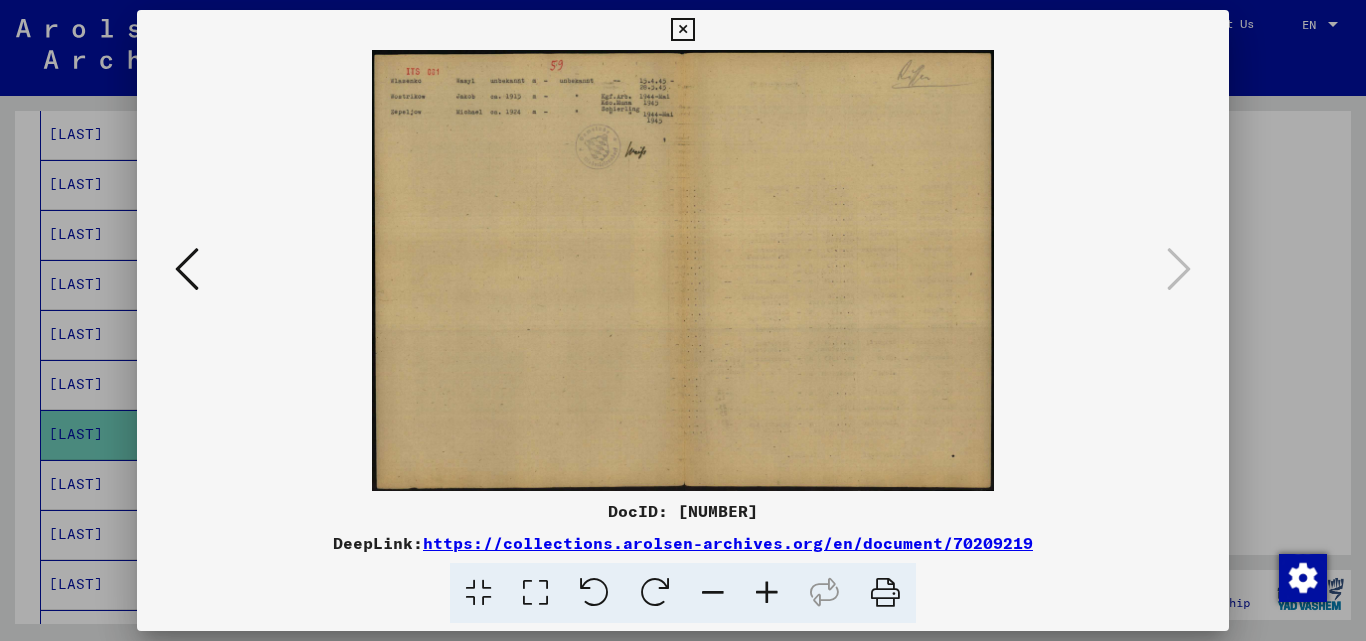 click at bounding box center [683, 320] 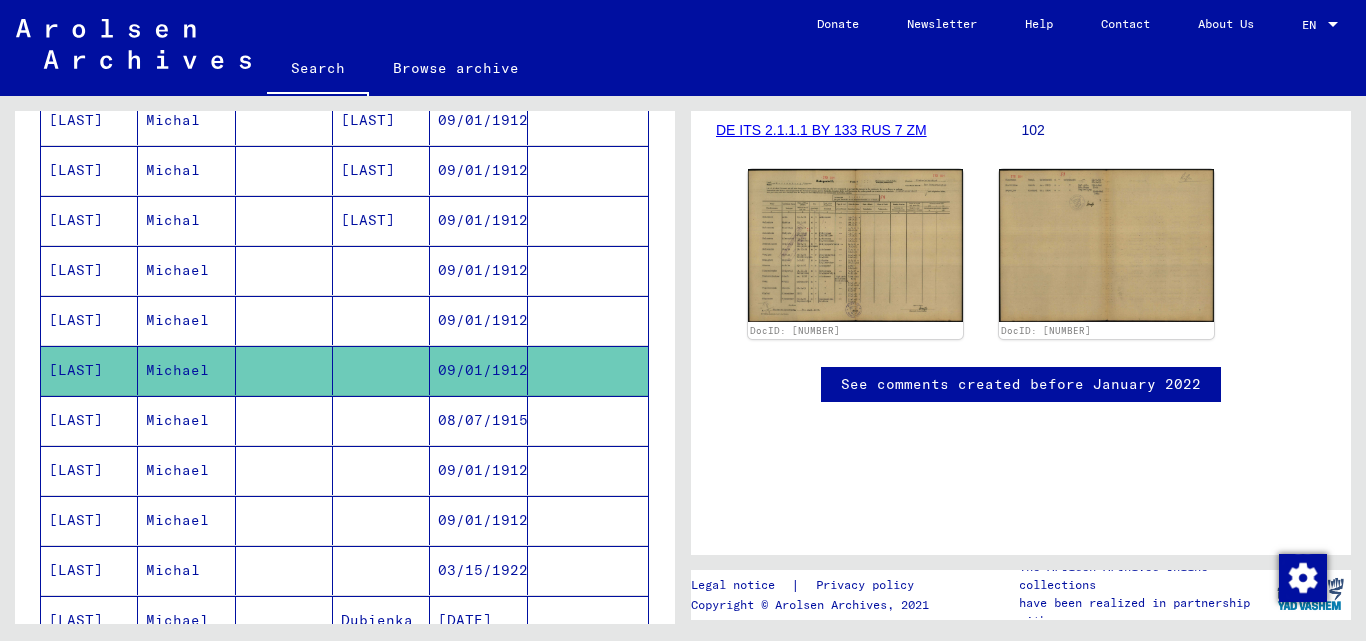 scroll, scrollTop: 745, scrollLeft: 0, axis: vertical 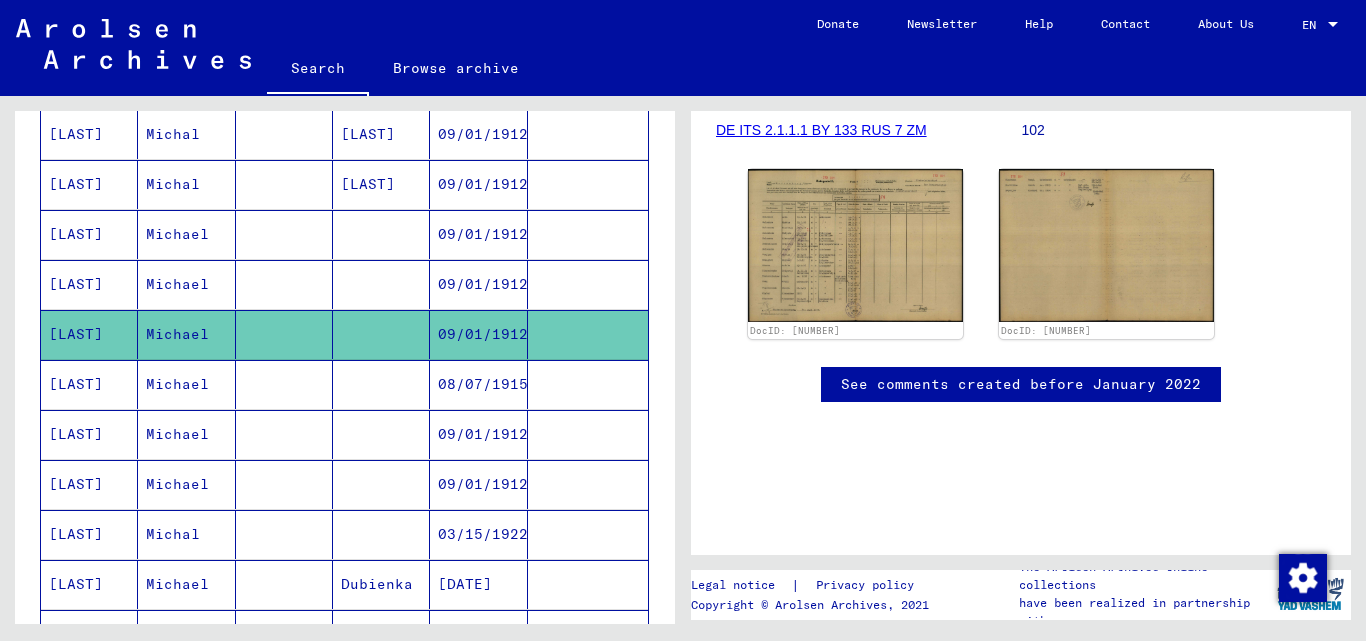 click at bounding box center (284, 434) 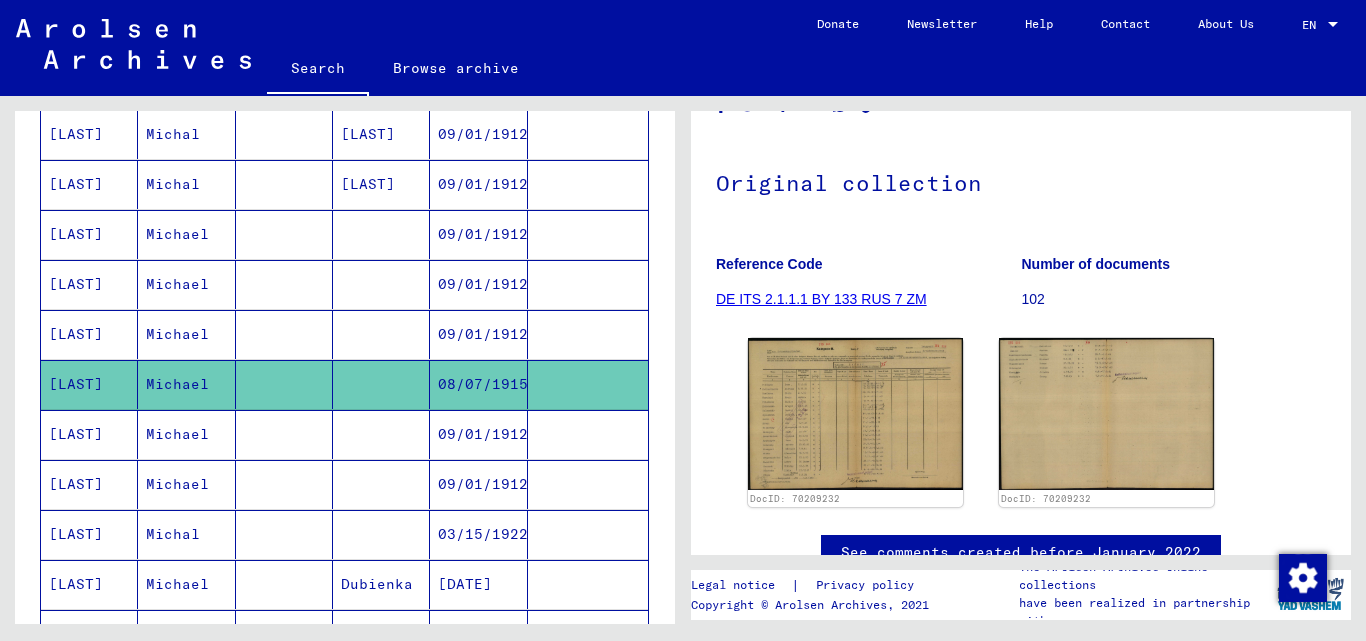 scroll, scrollTop: 200, scrollLeft: 0, axis: vertical 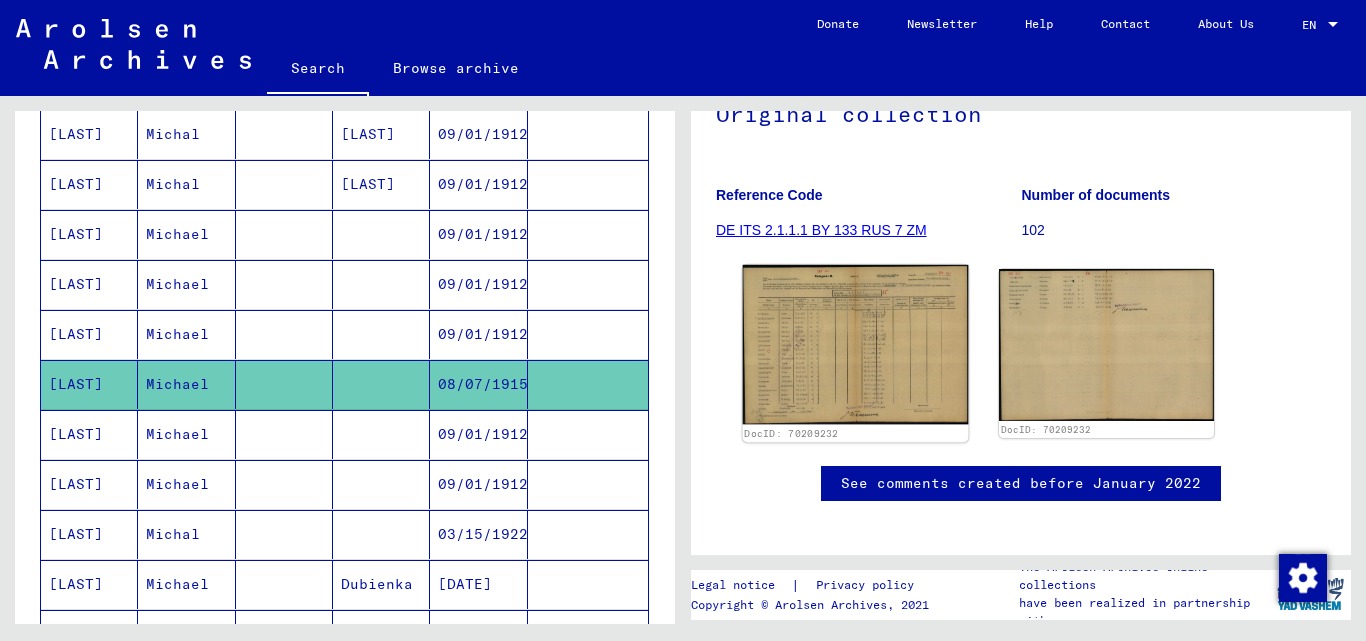 click 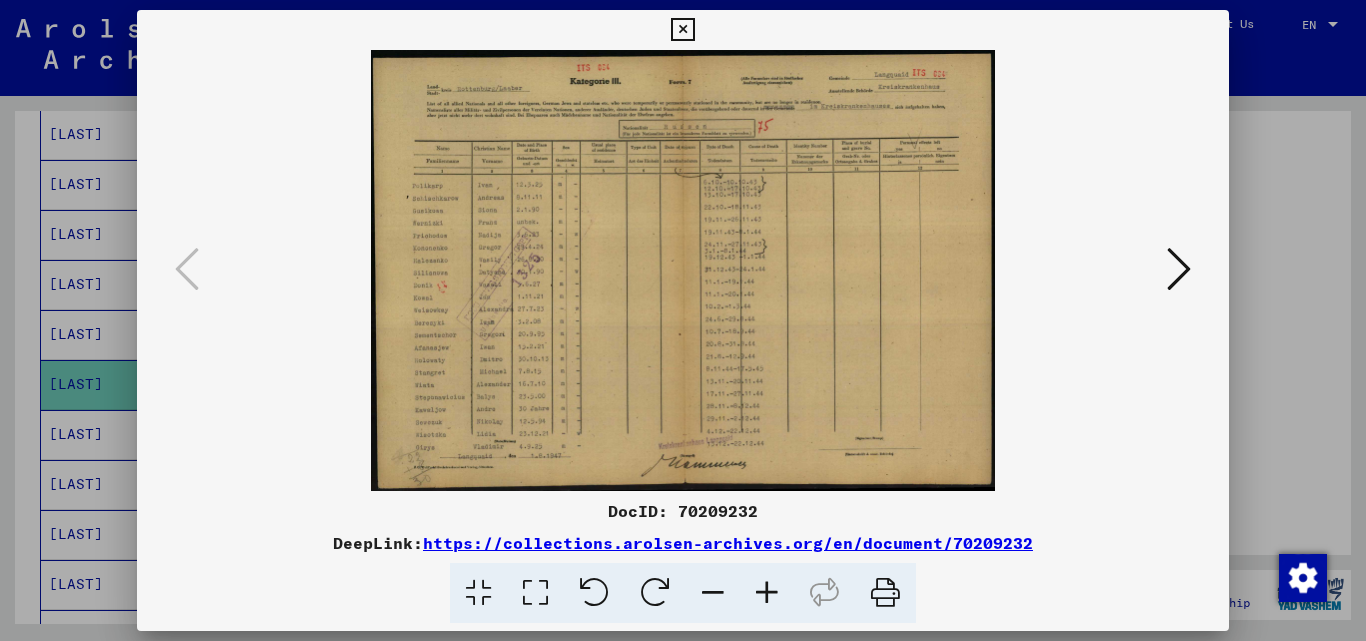 click at bounding box center (683, 320) 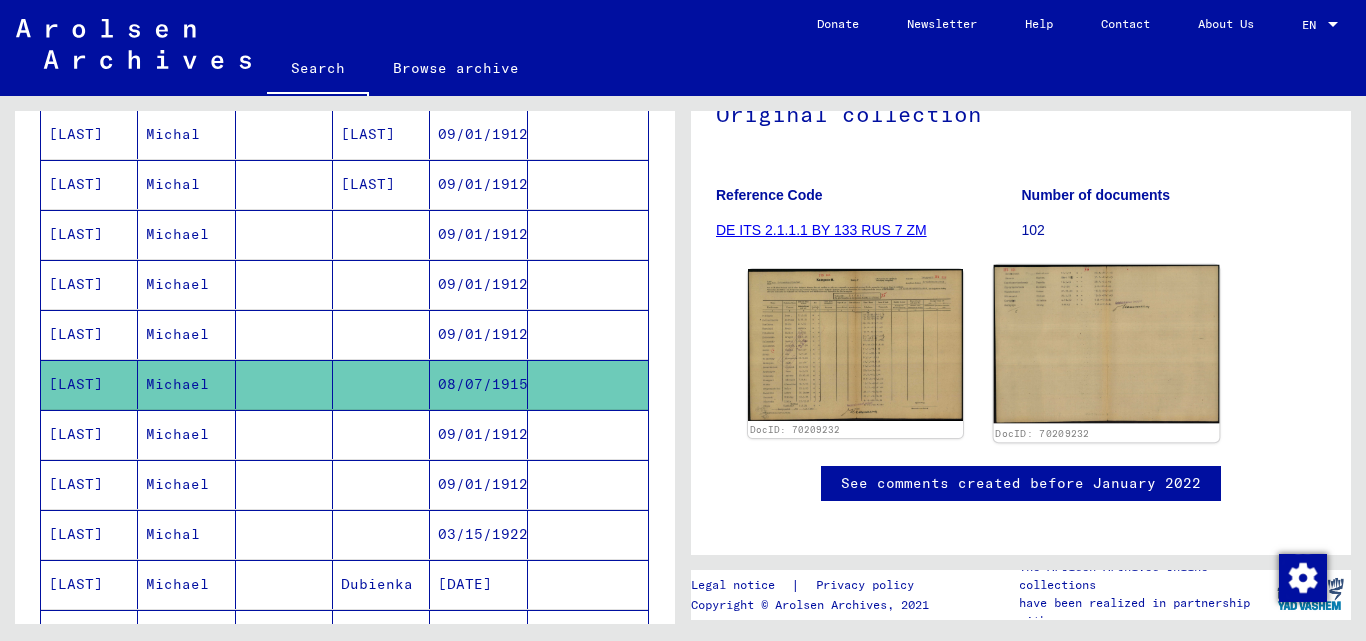 click 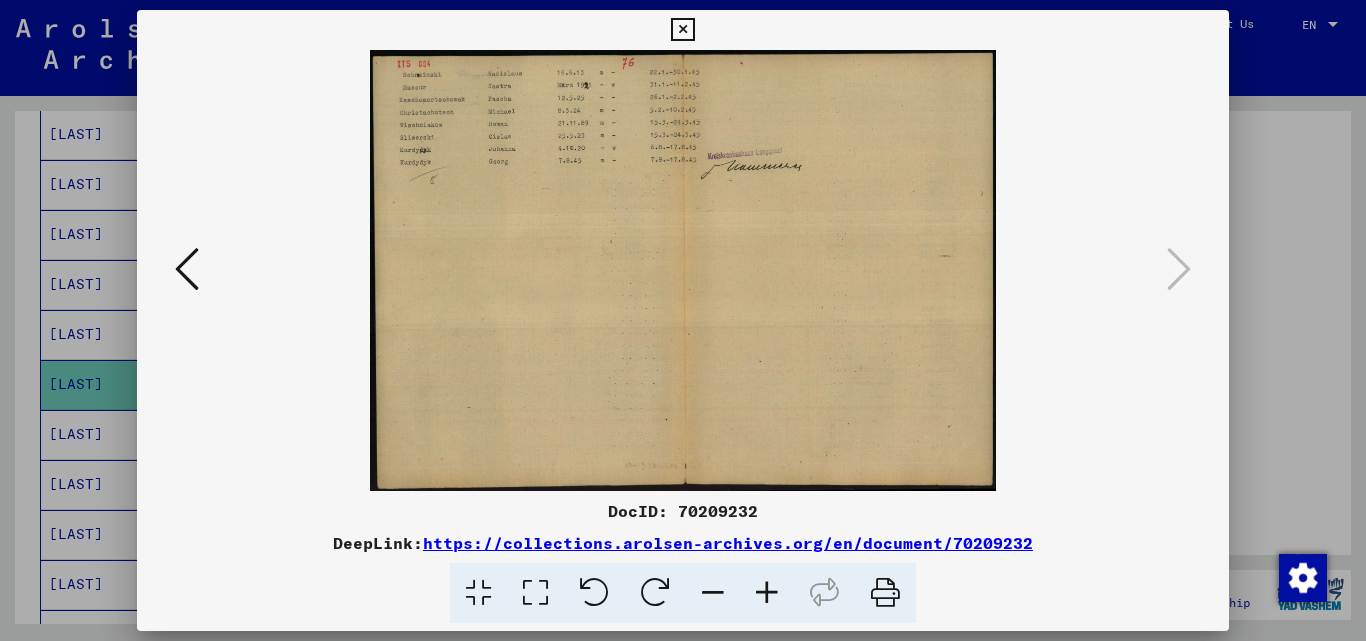 click at bounding box center (683, 320) 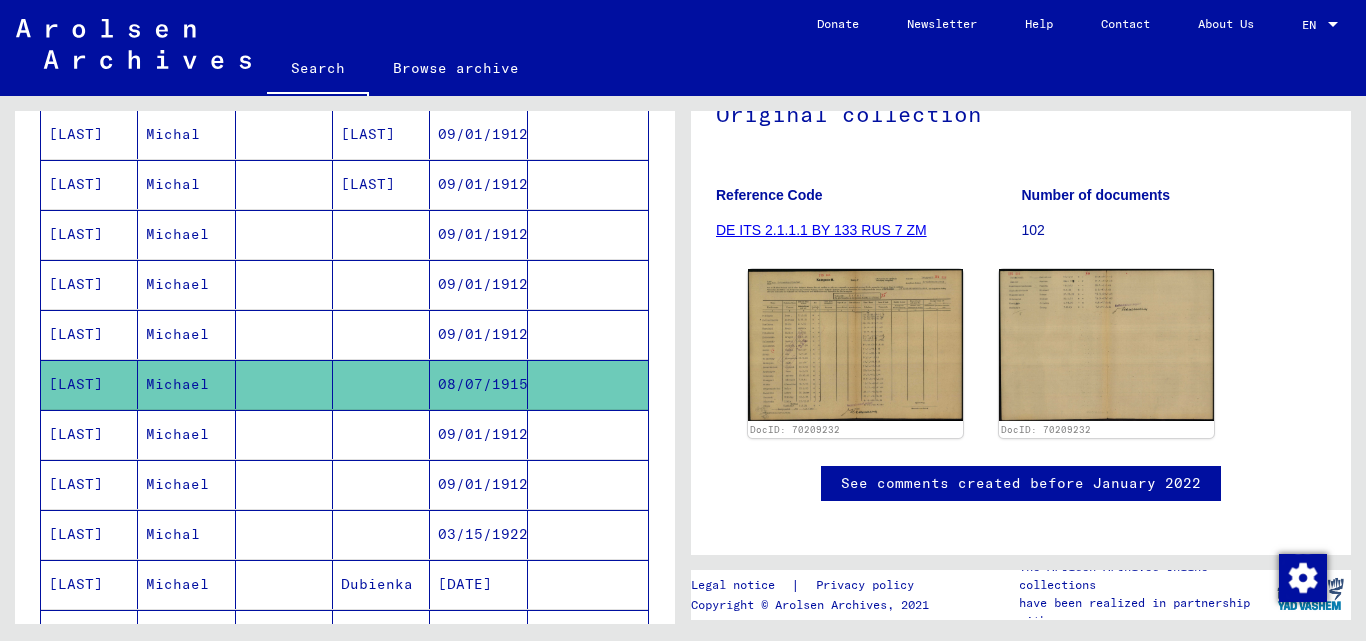 click at bounding box center (284, 484) 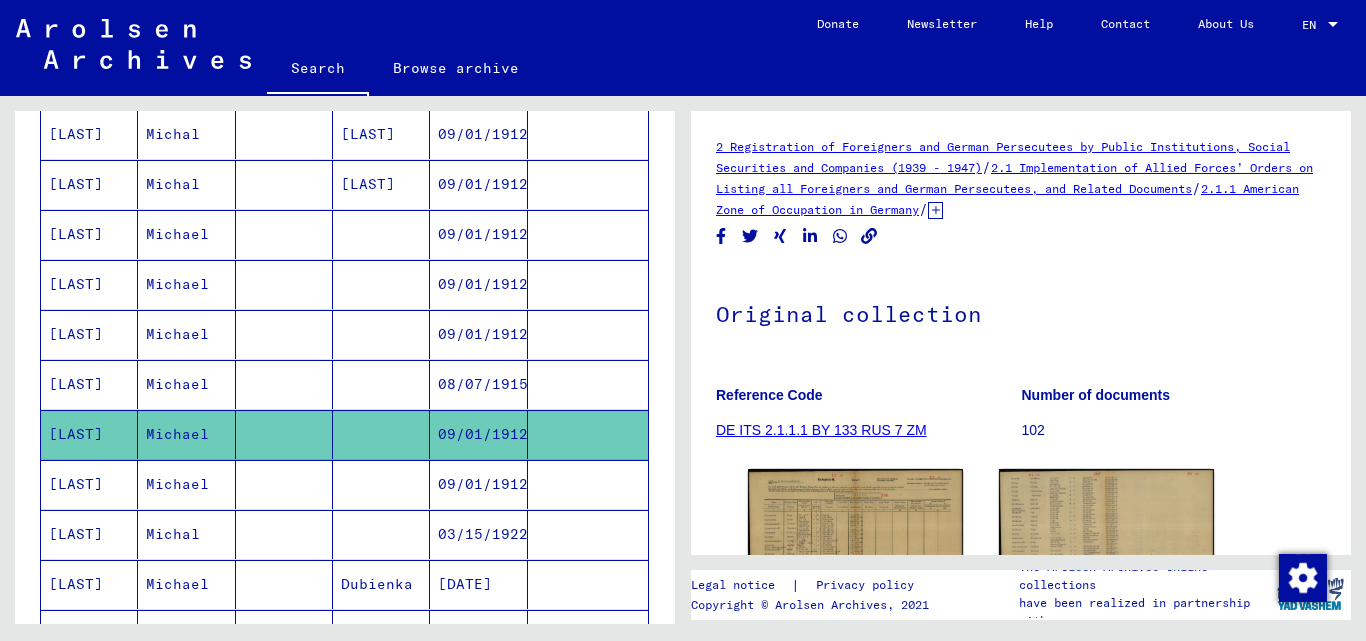 scroll, scrollTop: 200, scrollLeft: 0, axis: vertical 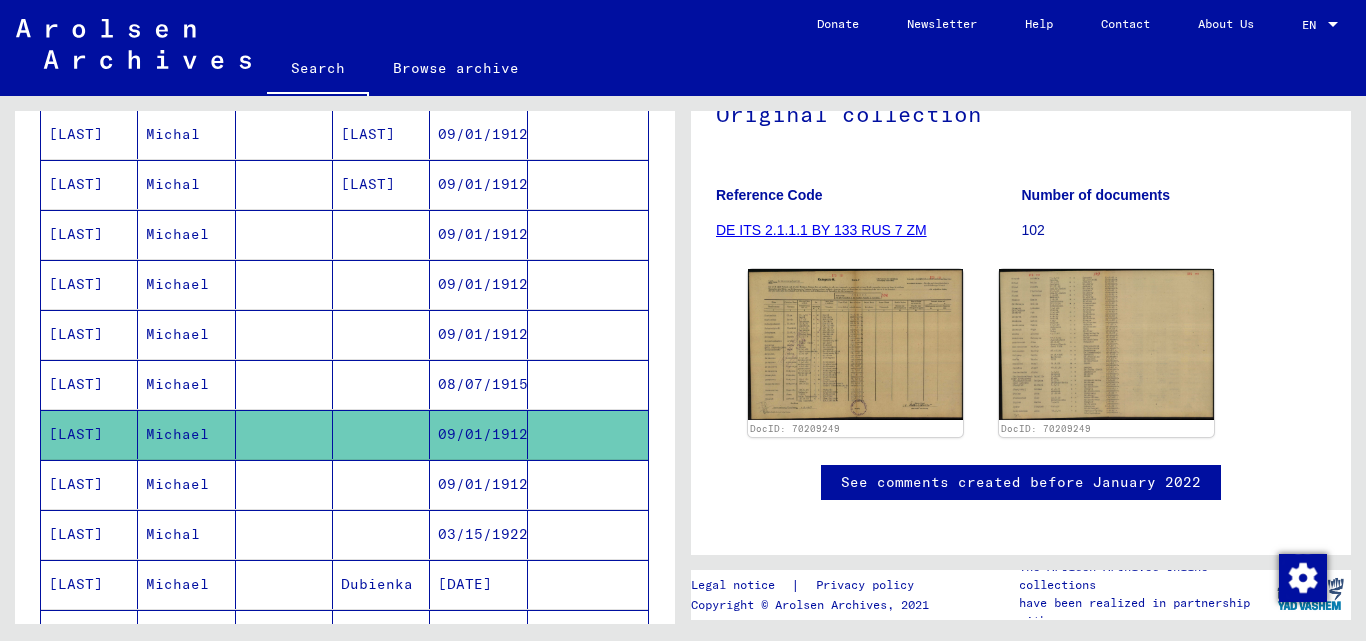 click 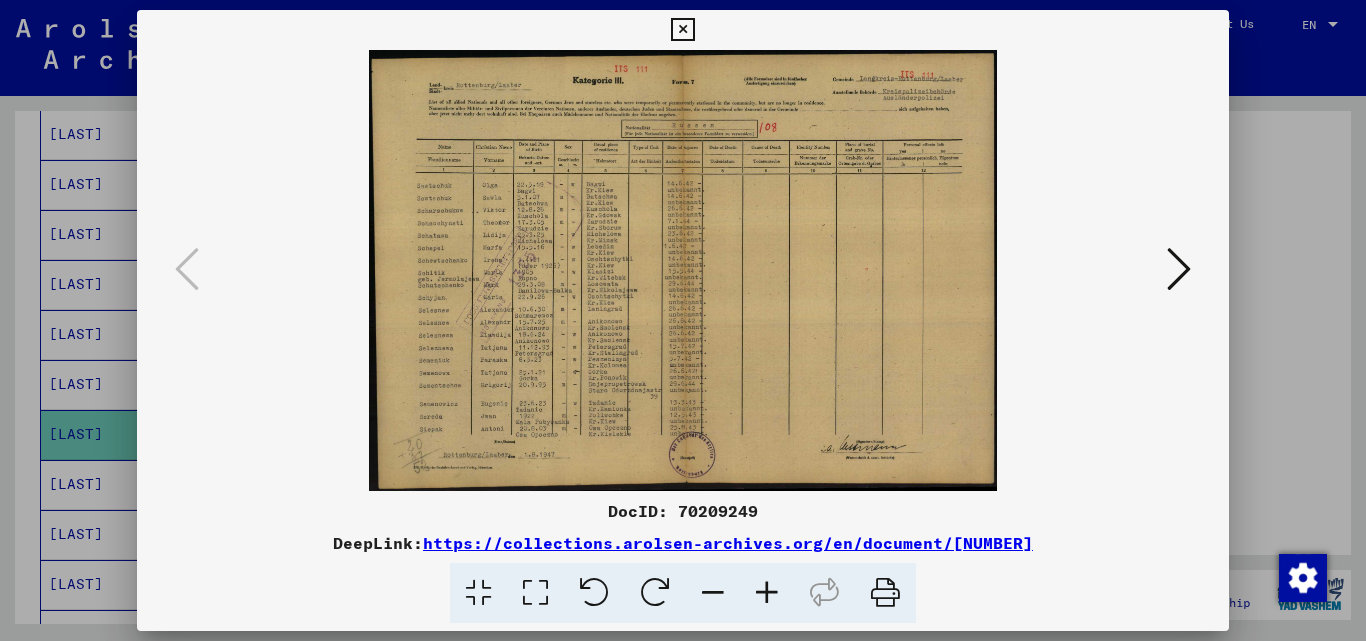 click at bounding box center [683, 320] 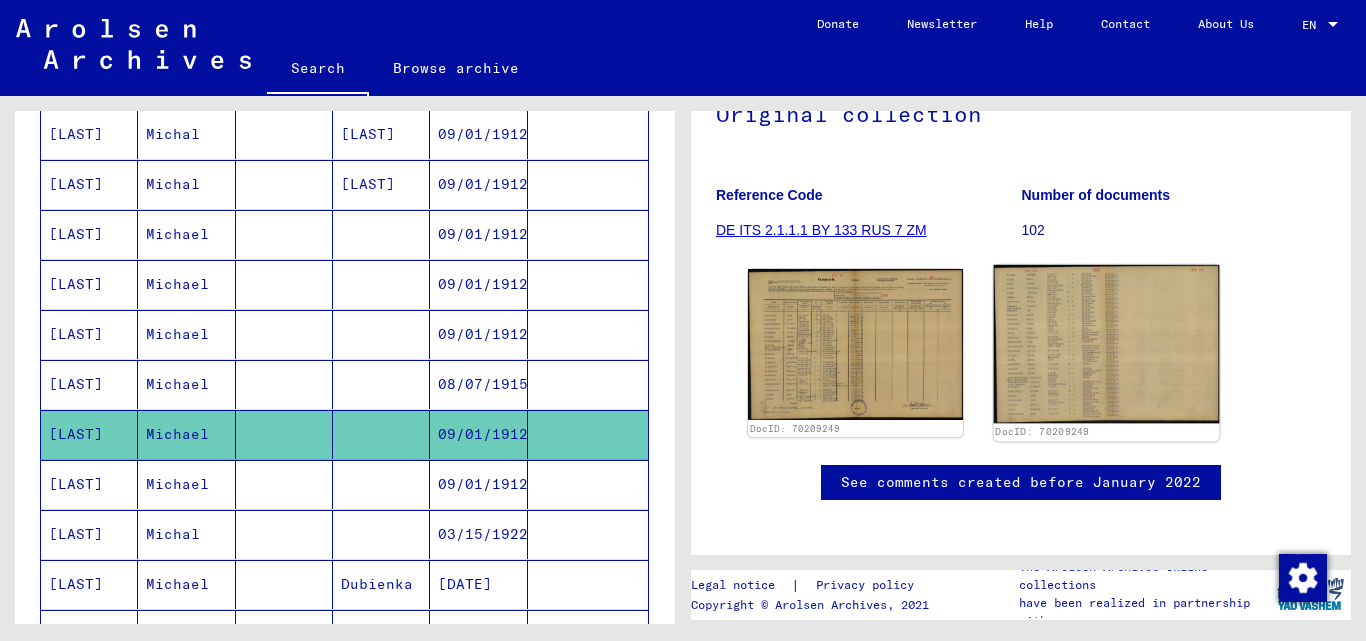 click 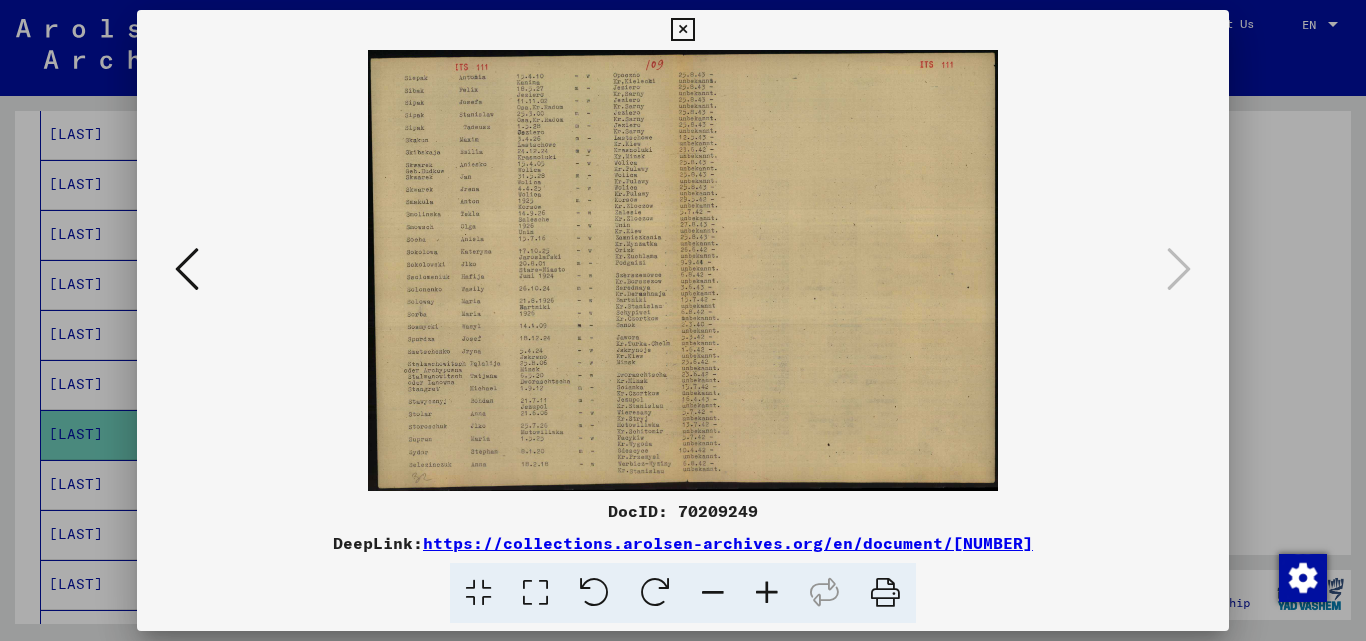 click at bounding box center (683, 320) 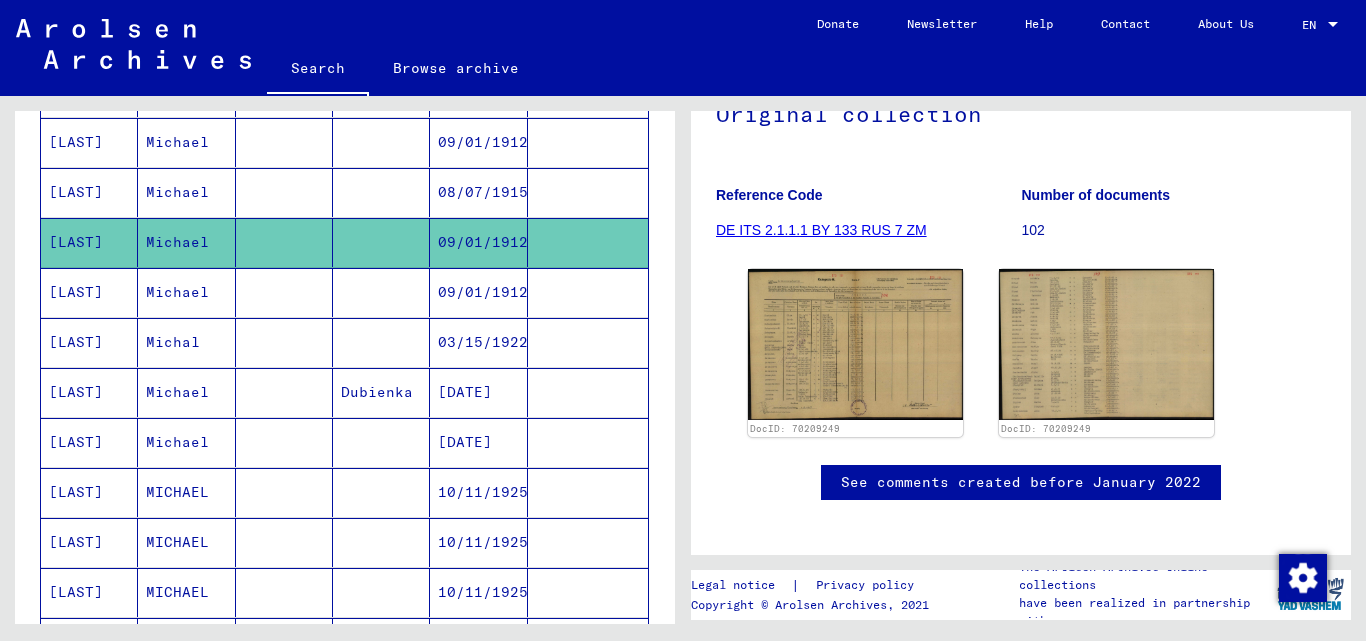 scroll, scrollTop: 945, scrollLeft: 0, axis: vertical 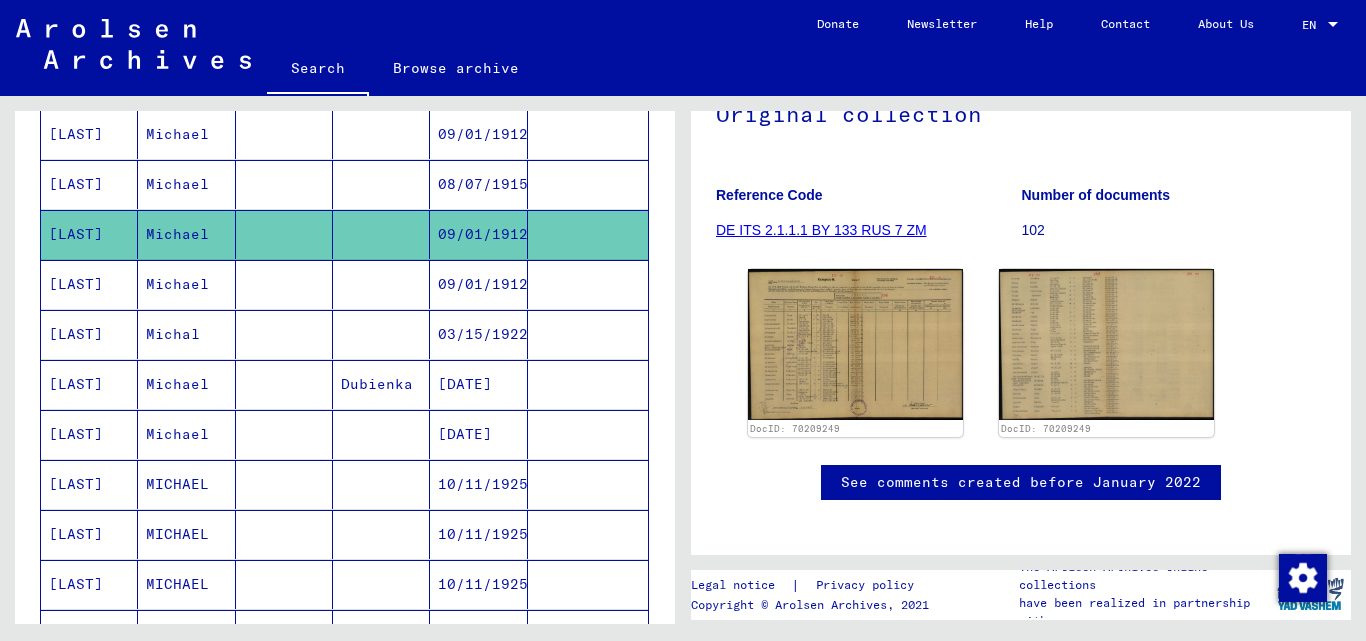 click at bounding box center [284, 334] 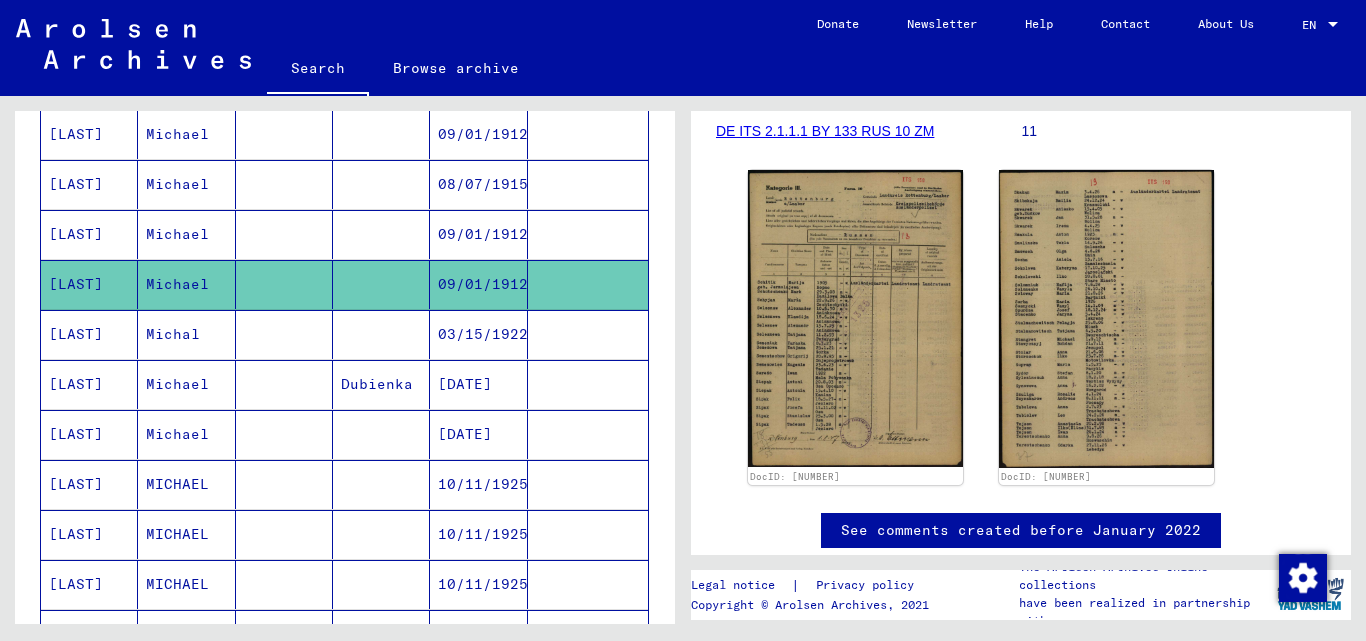 scroll, scrollTop: 300, scrollLeft: 0, axis: vertical 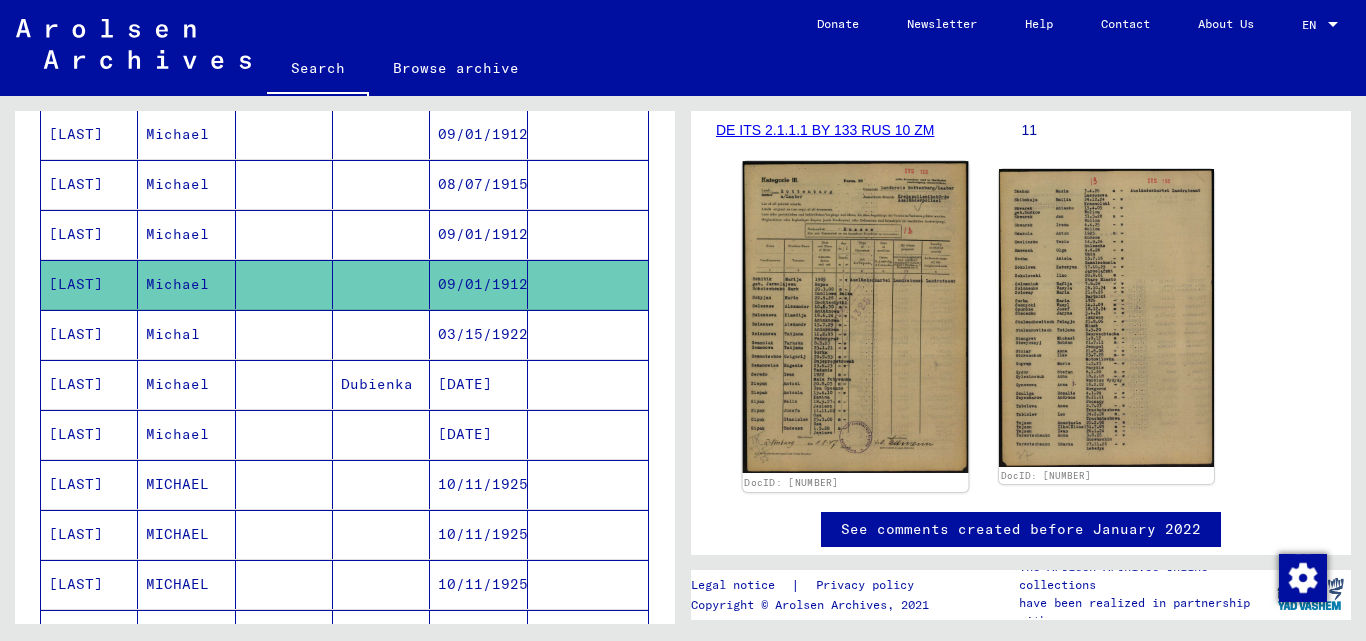 click 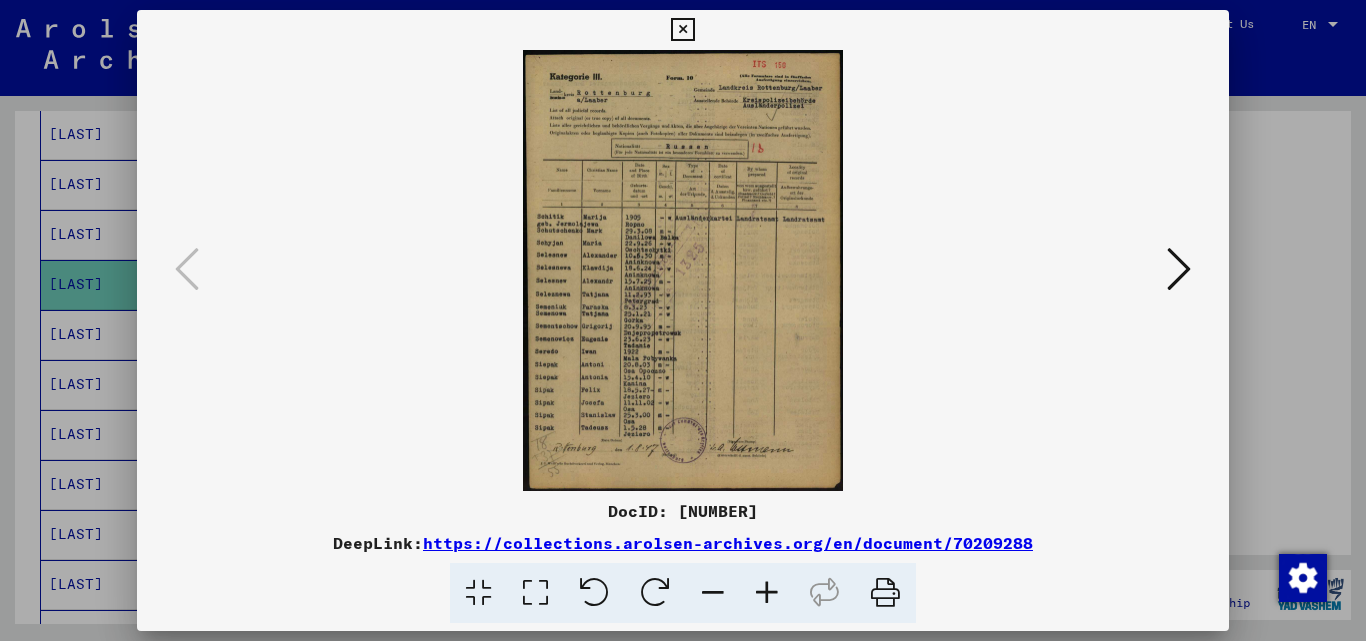 click at bounding box center (683, 320) 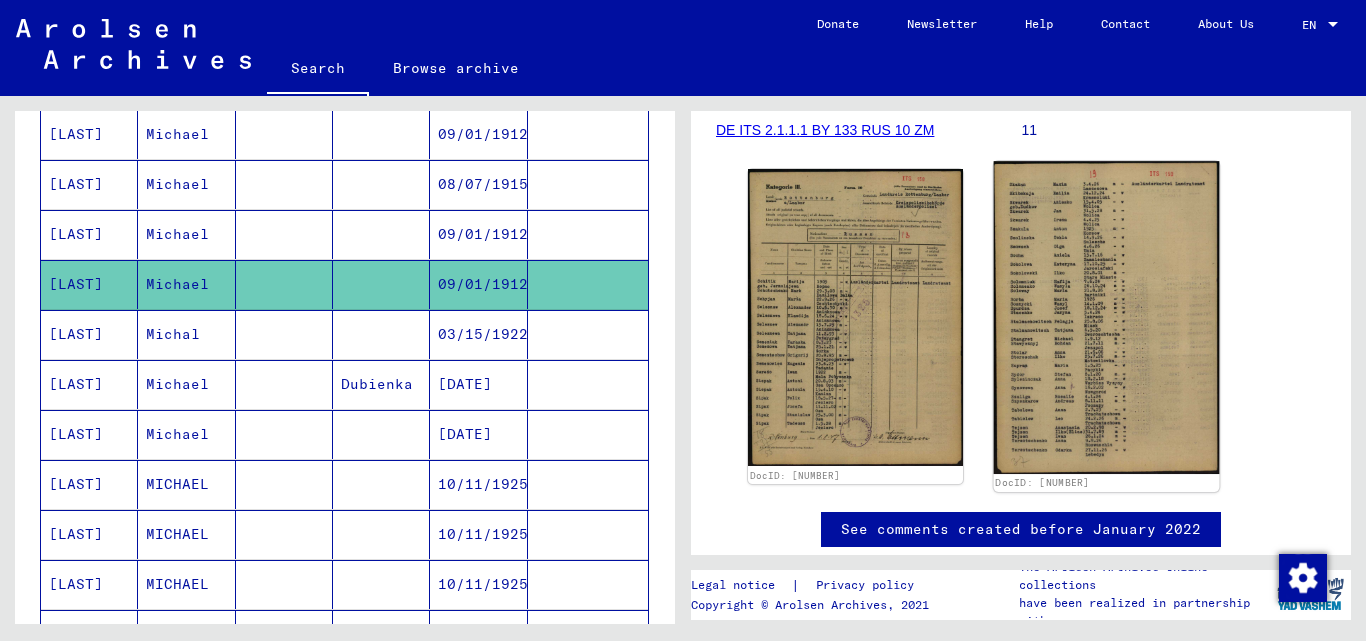click 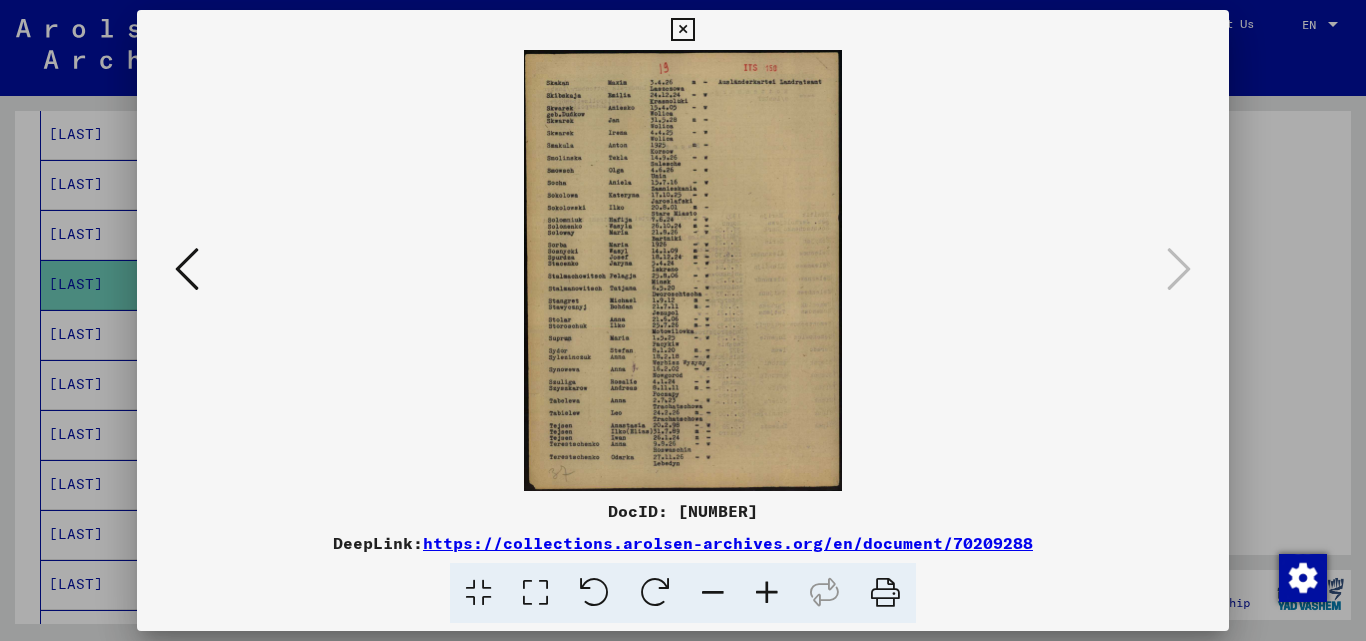 click at bounding box center [683, 320] 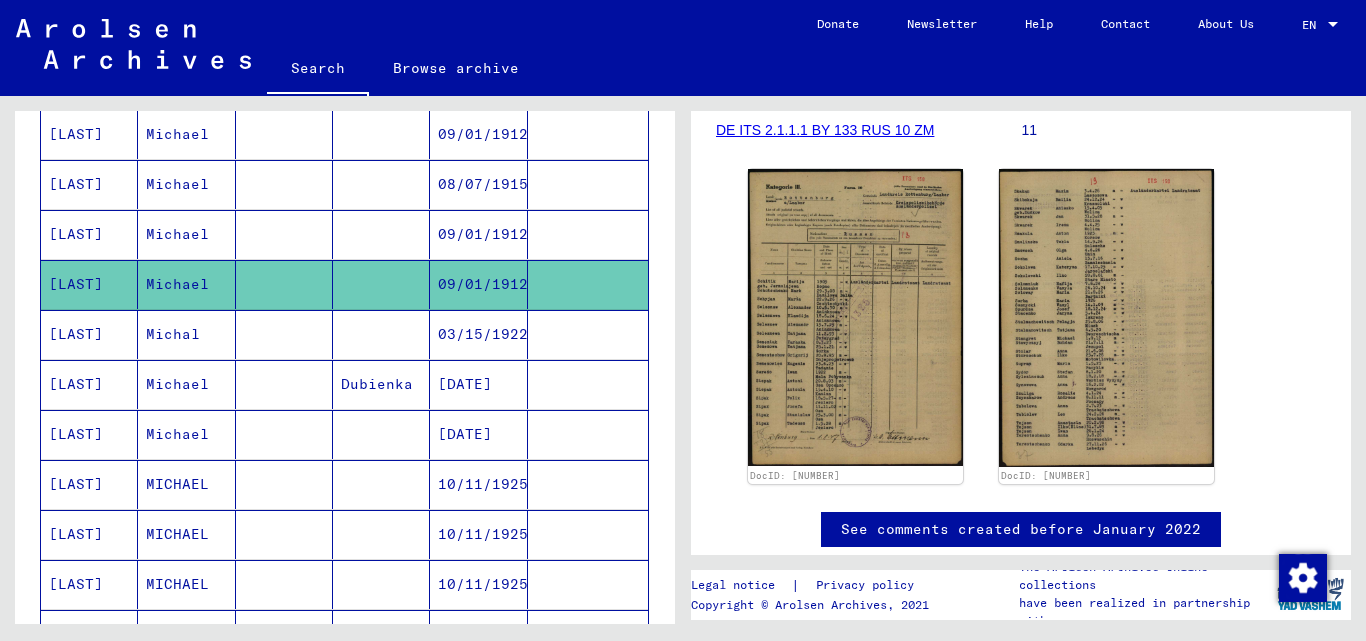 click on "Michal" at bounding box center (186, 384) 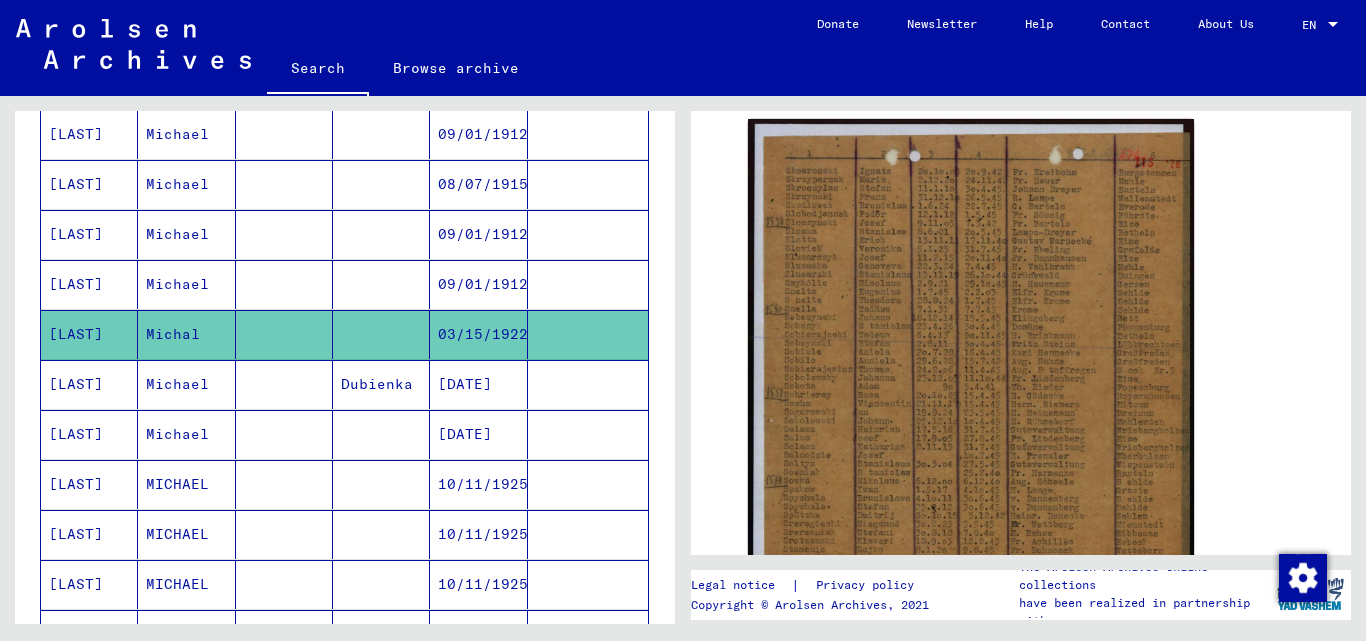 scroll, scrollTop: 400, scrollLeft: 0, axis: vertical 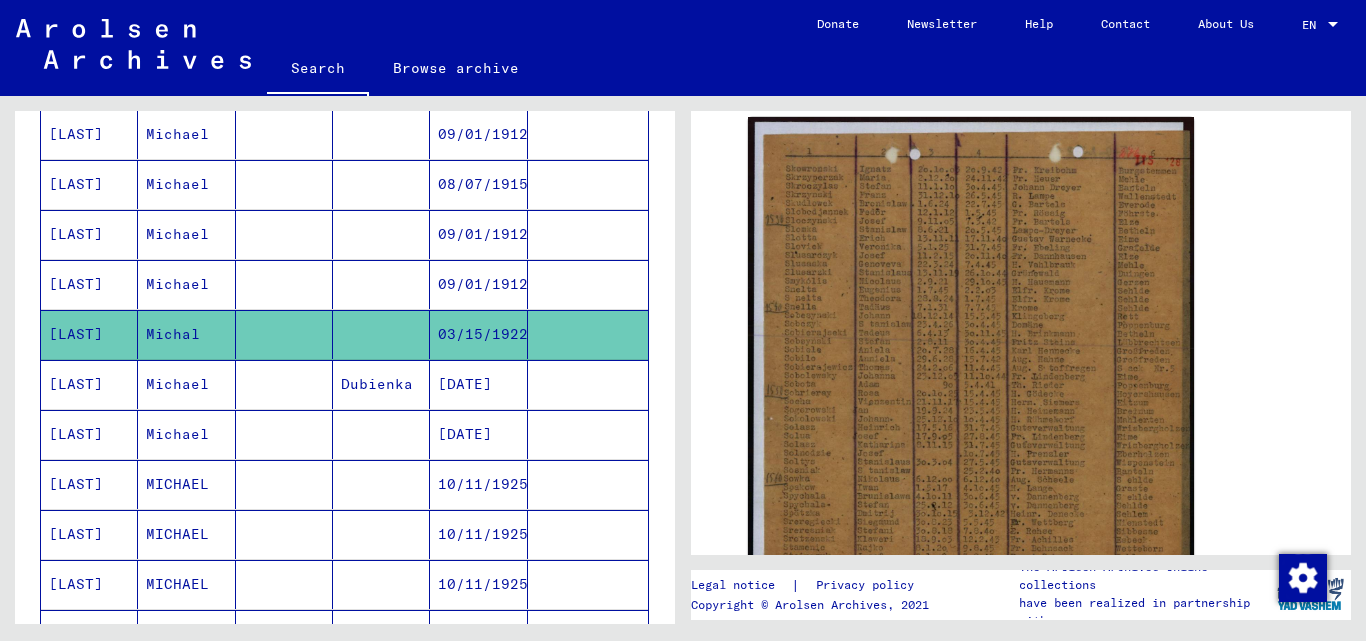 click at bounding box center [588, 434] 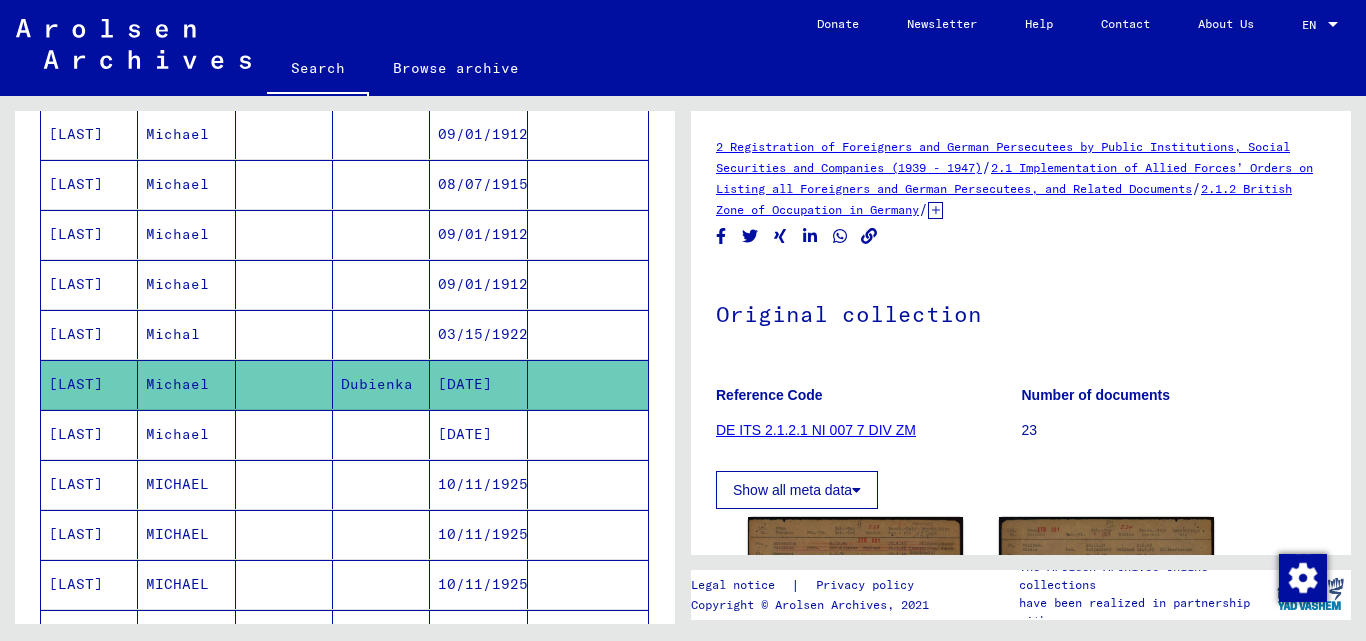 click at bounding box center [381, 484] 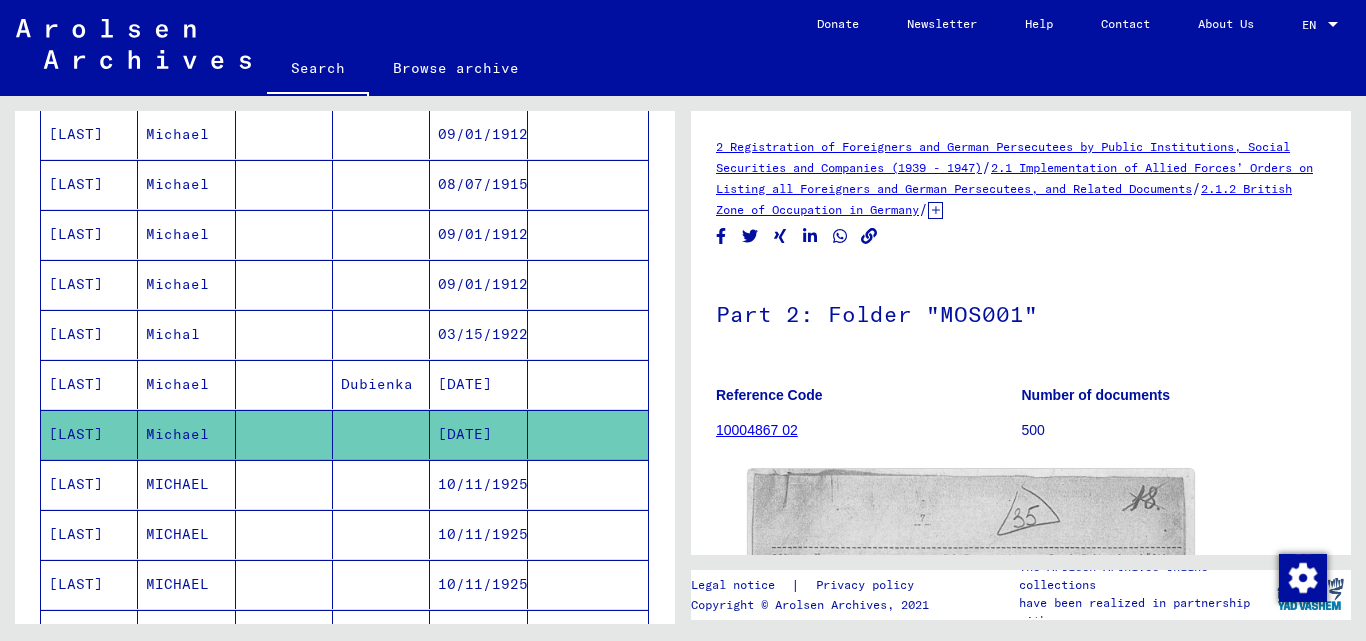 click at bounding box center (588, 534) 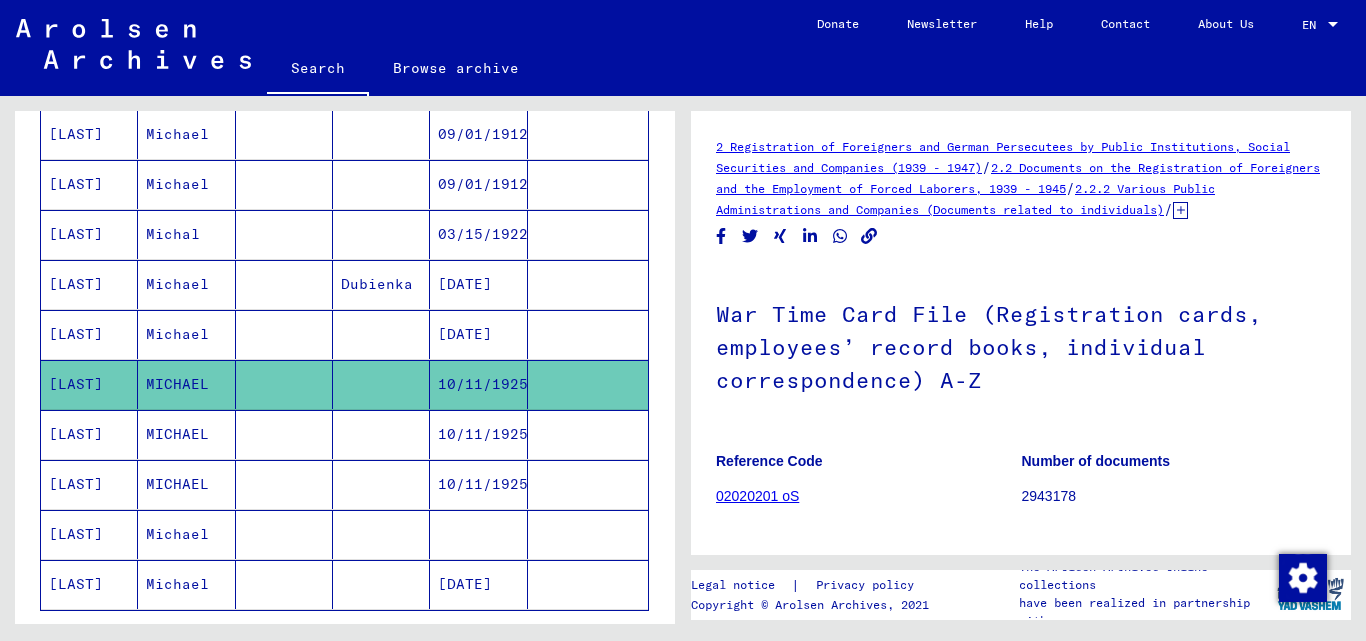 scroll, scrollTop: 1145, scrollLeft: 0, axis: vertical 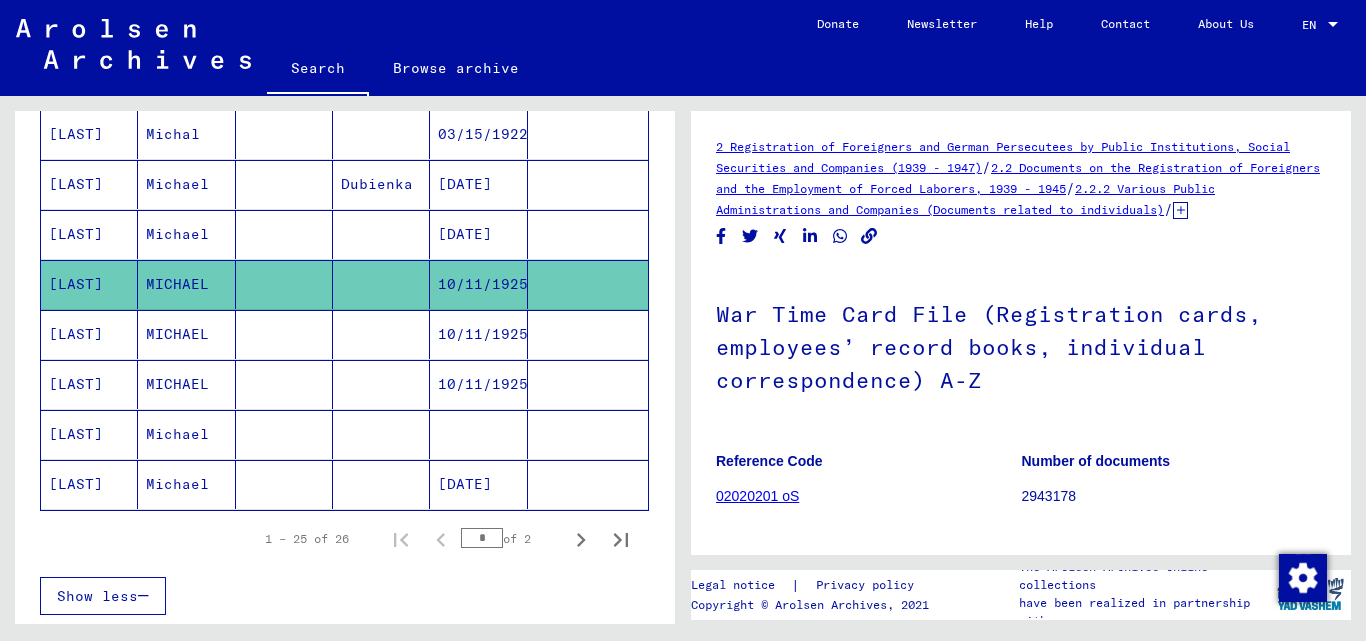 click at bounding box center (588, 484) 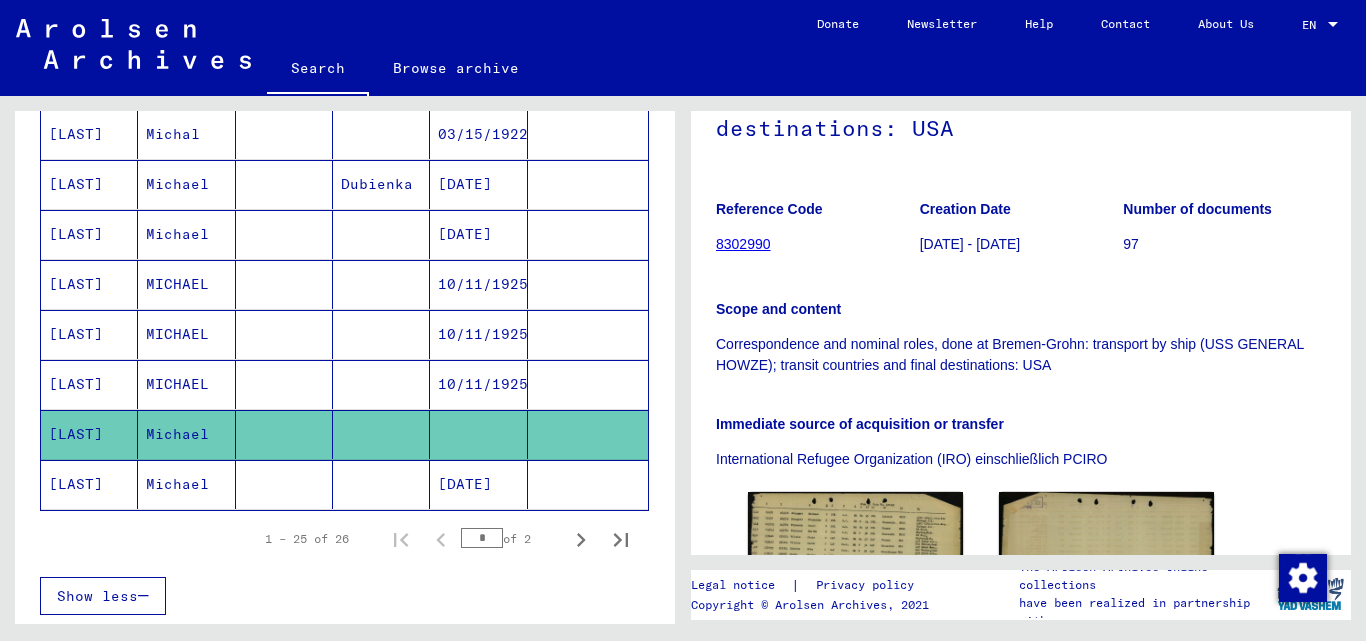 scroll, scrollTop: 300, scrollLeft: 0, axis: vertical 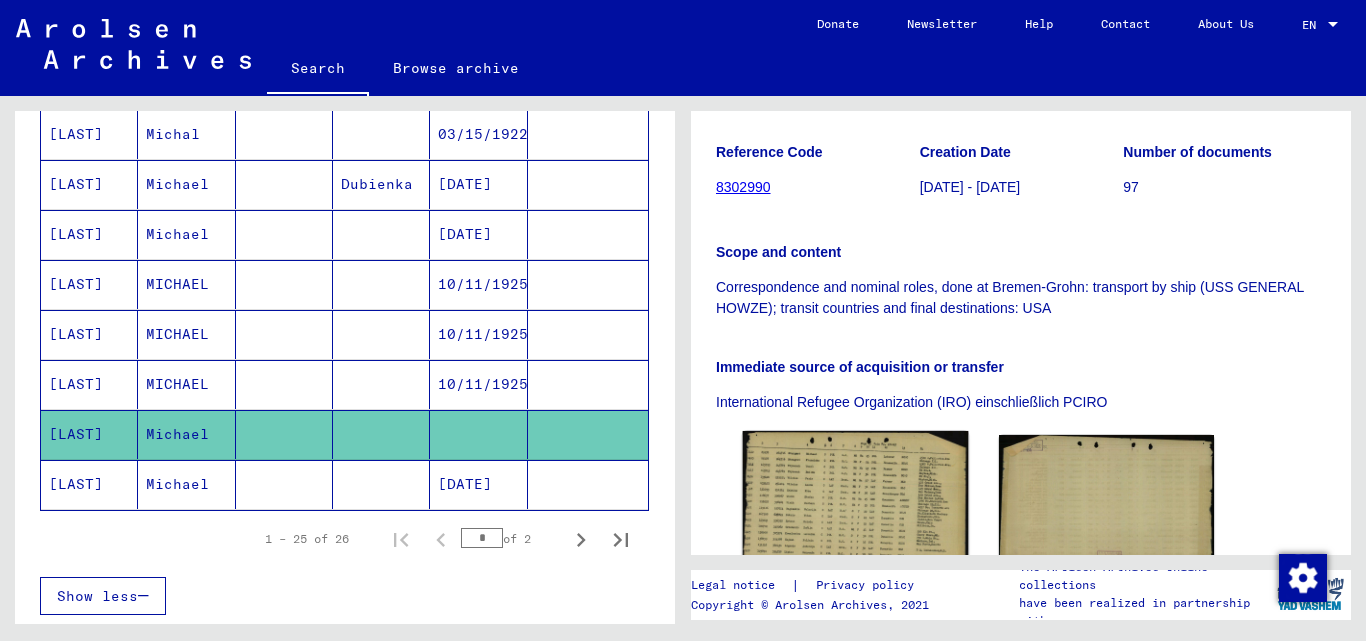 click 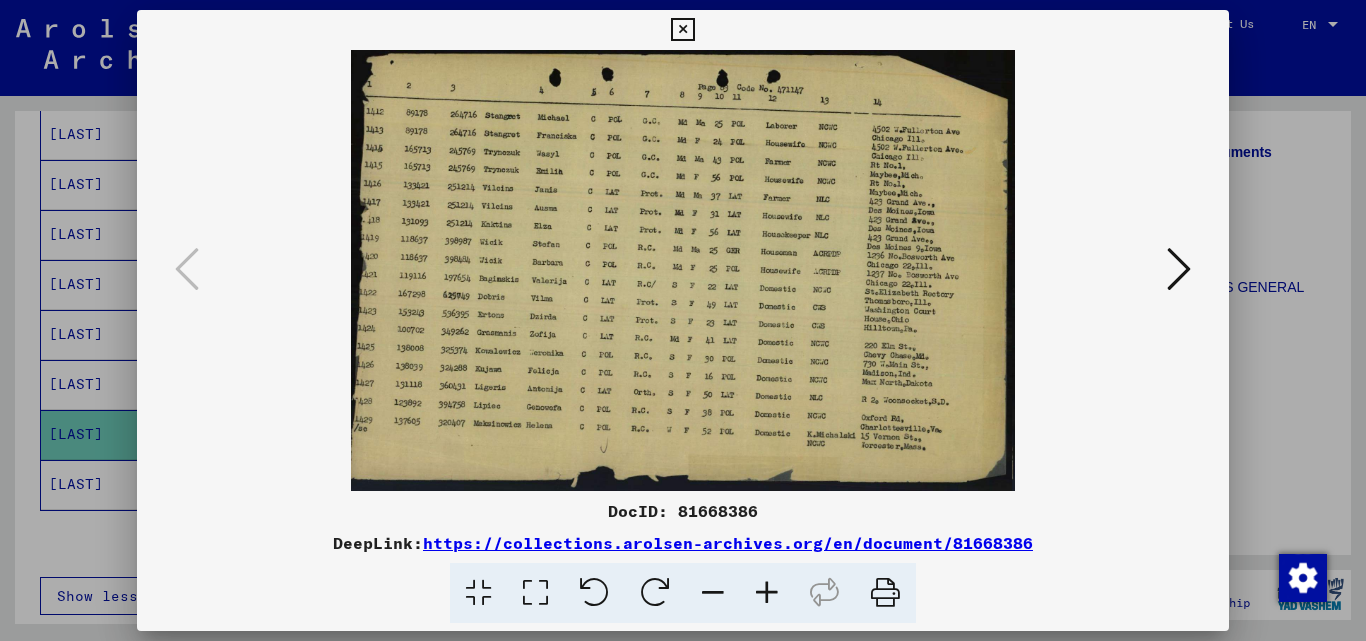 click at bounding box center [683, 320] 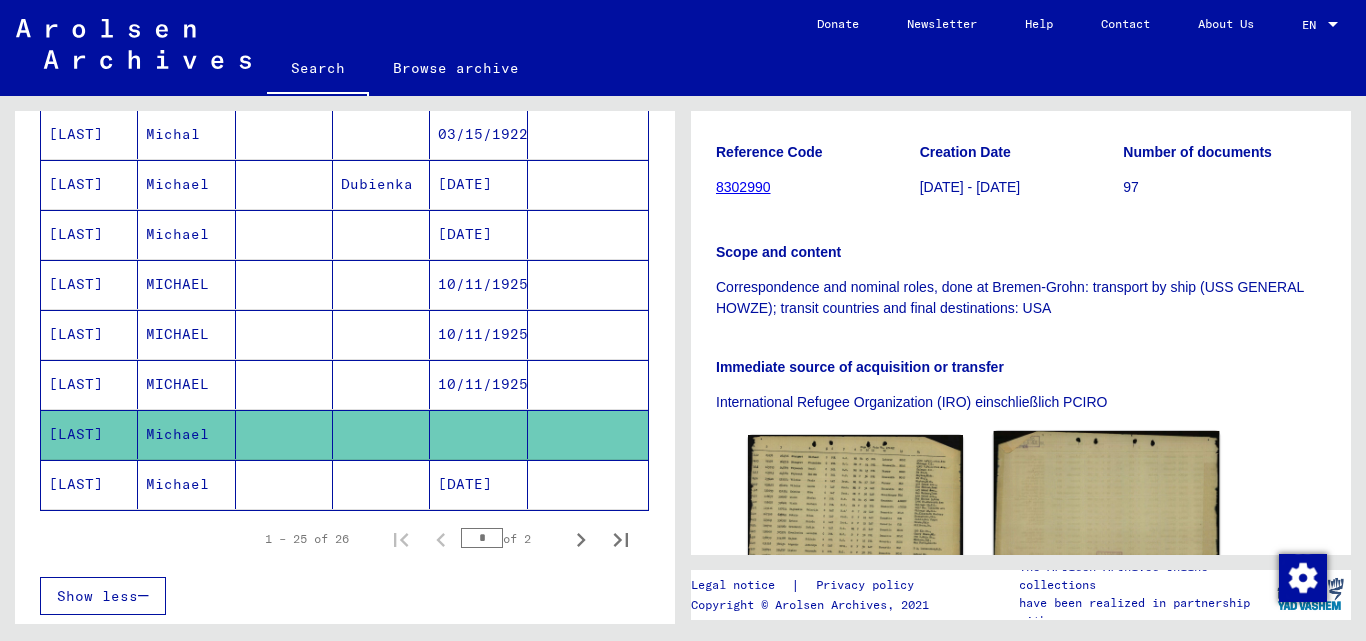 click 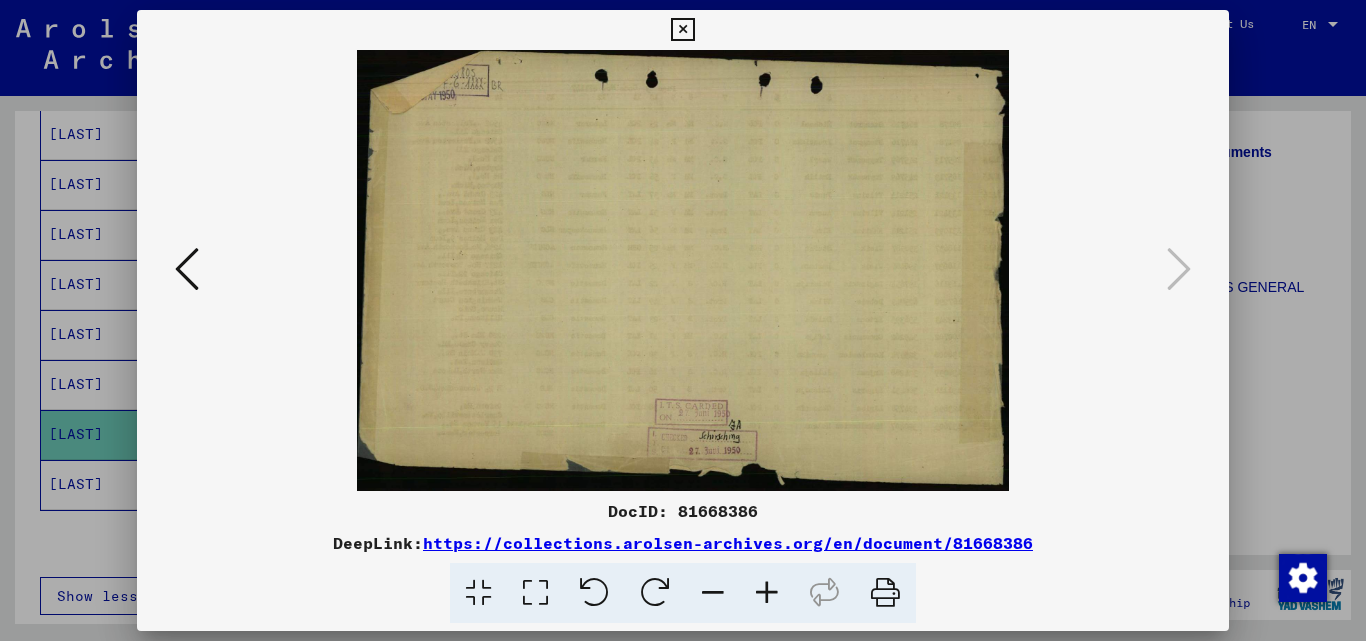 drag, startPoint x: 563, startPoint y: 236, endPoint x: 0, endPoint y: 269, distance: 563.9663 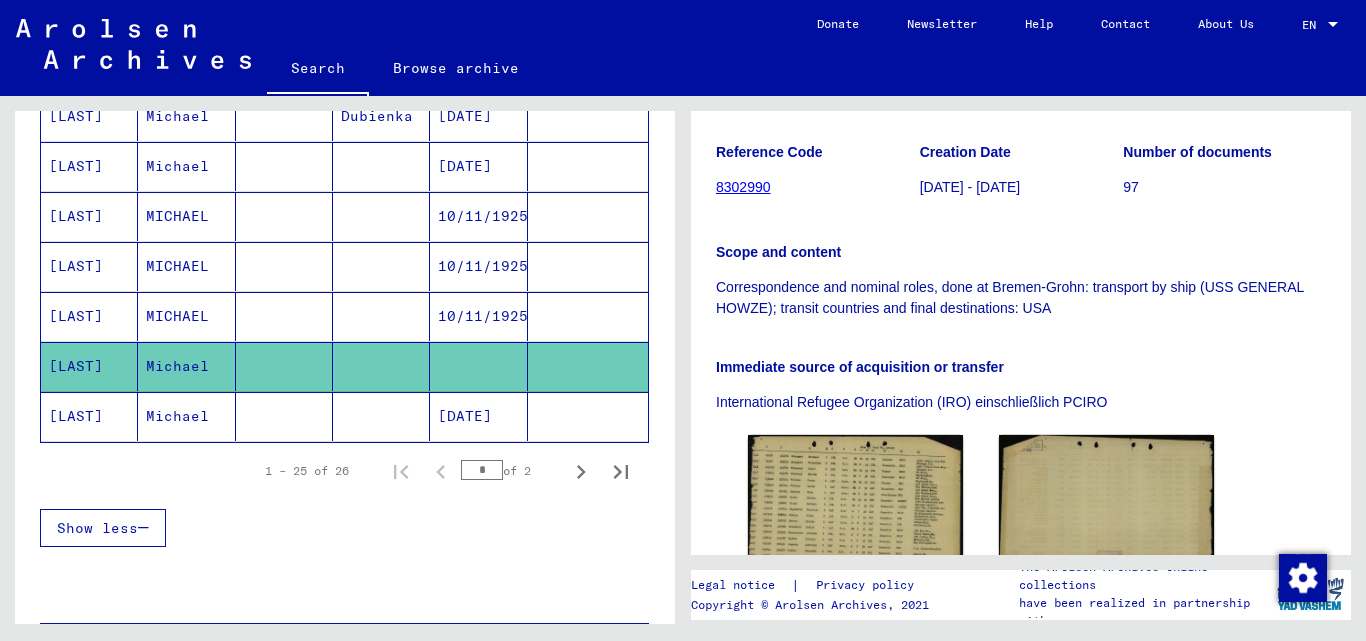 scroll, scrollTop: 1245, scrollLeft: 0, axis: vertical 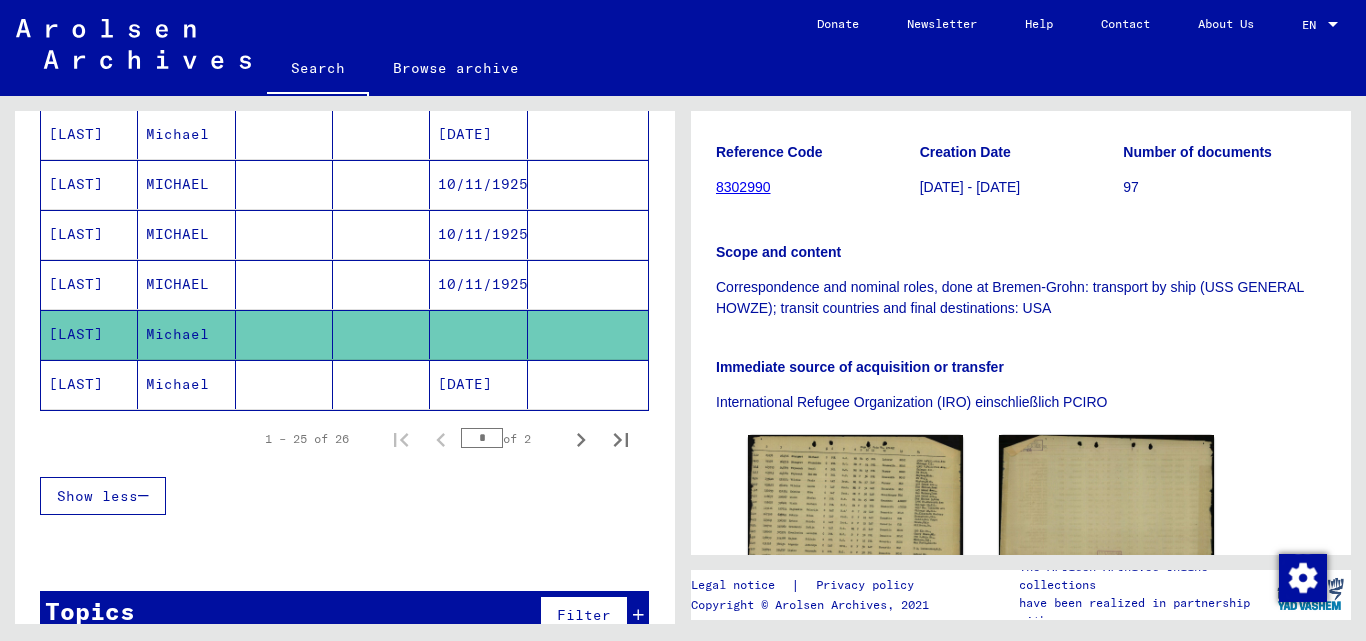 click 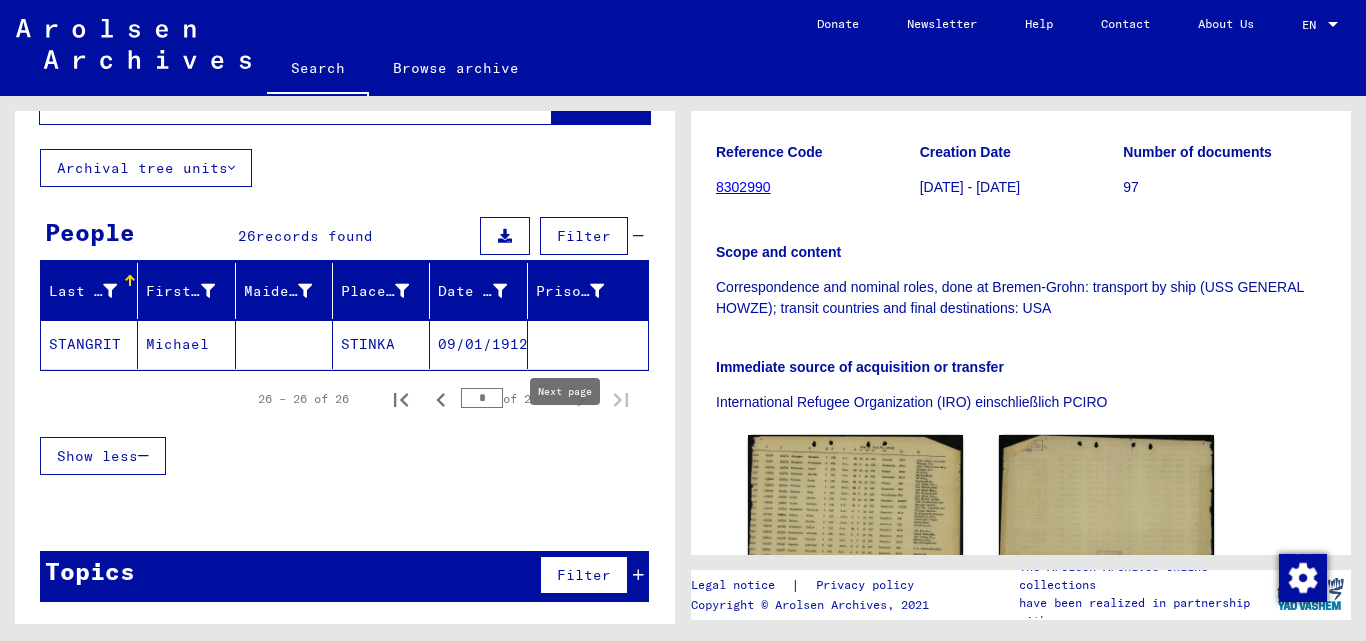 scroll, scrollTop: 85, scrollLeft: 0, axis: vertical 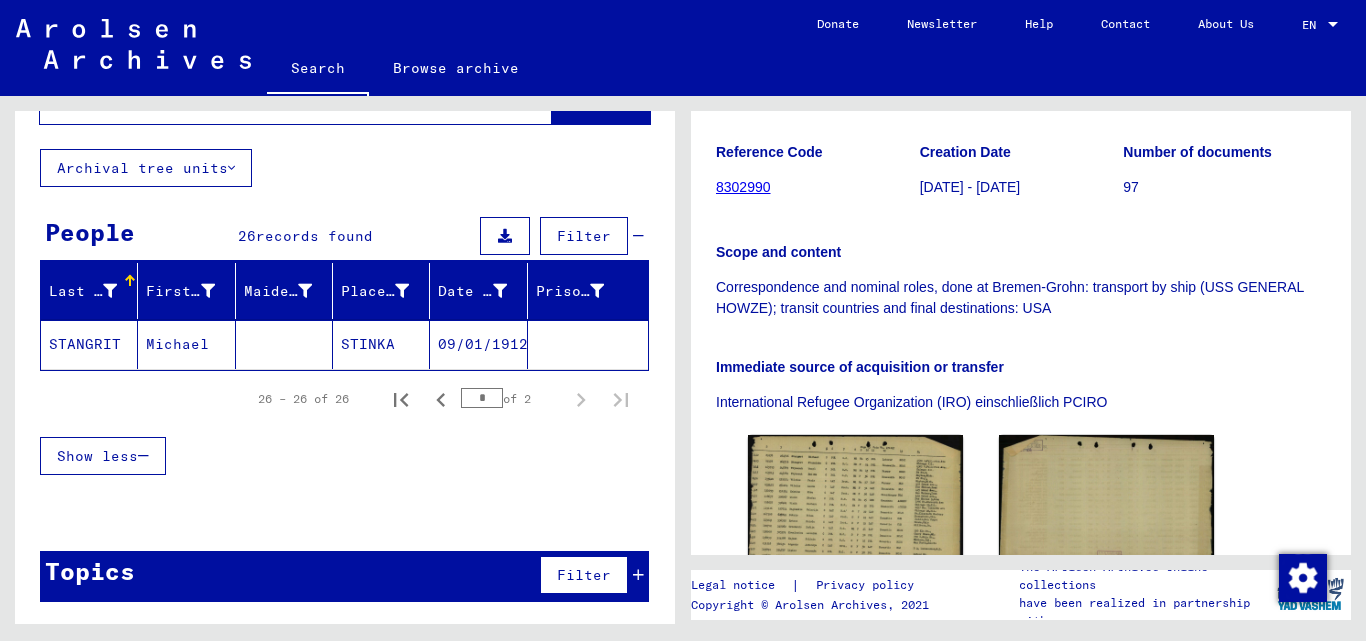 click 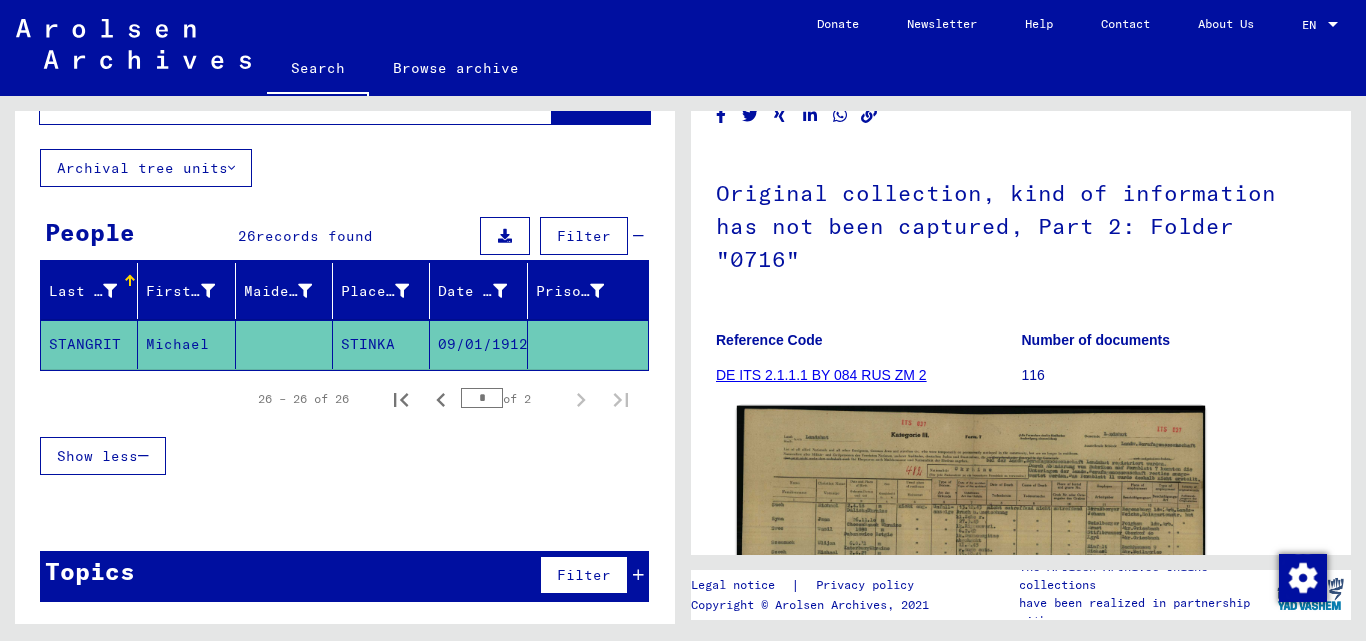 scroll, scrollTop: 200, scrollLeft: 0, axis: vertical 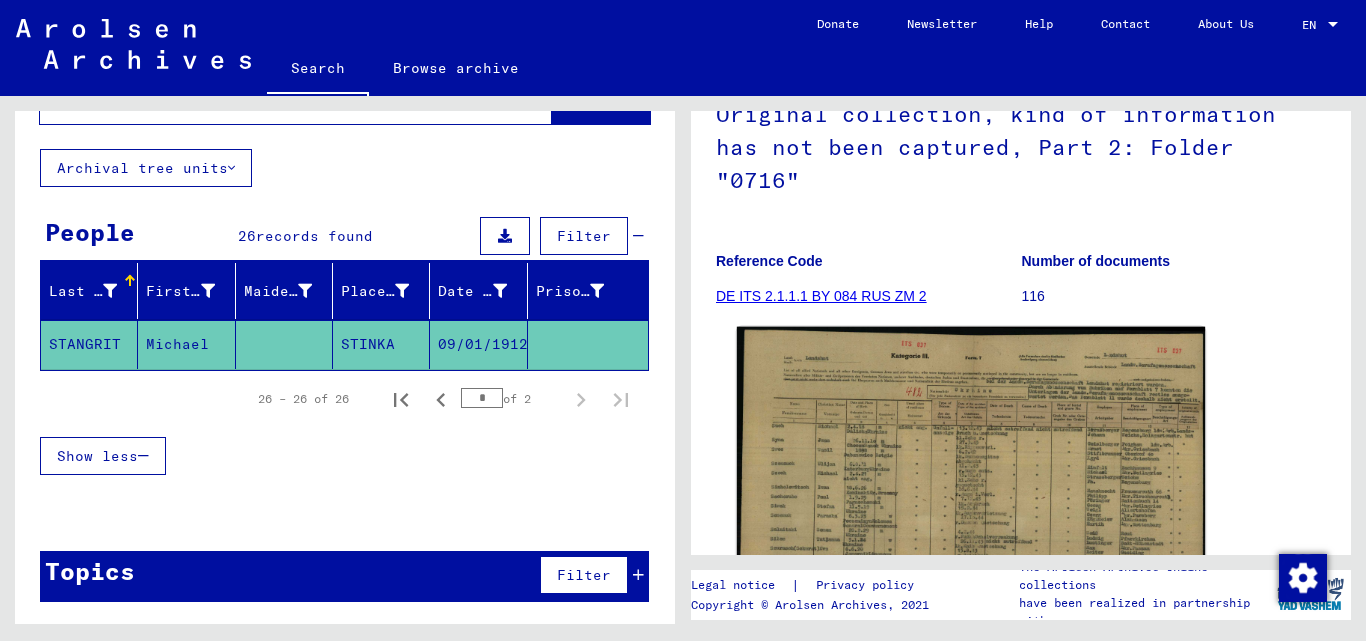 click 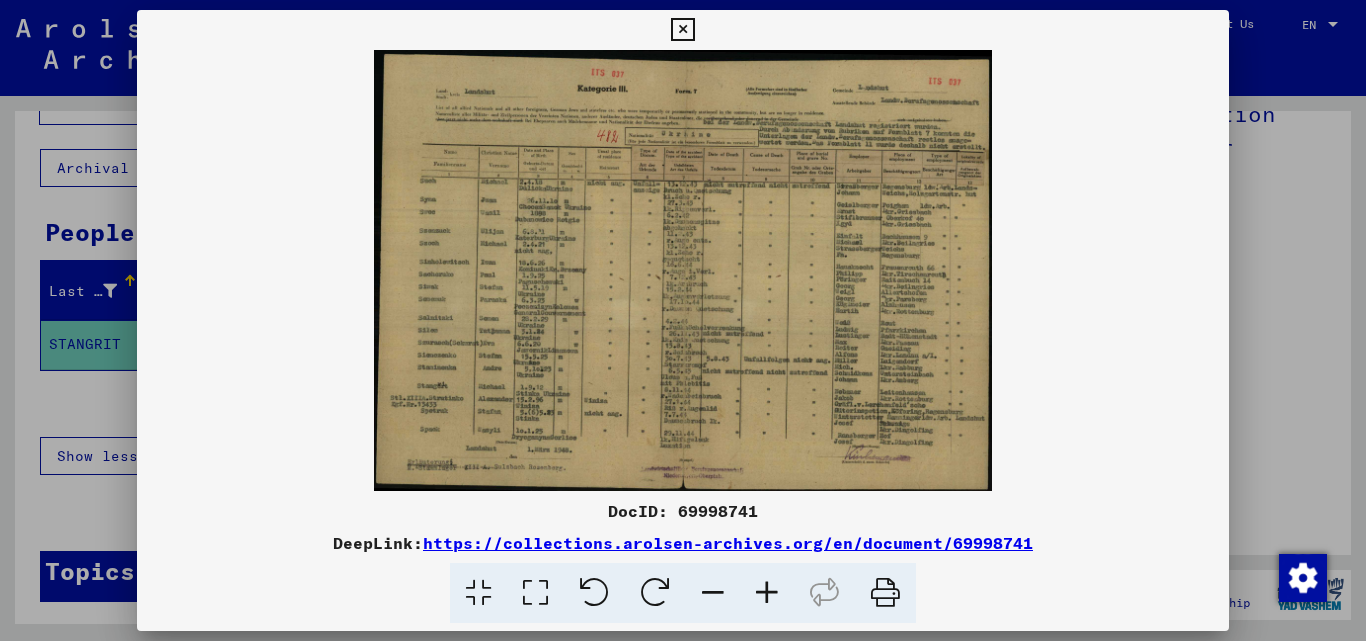 click at bounding box center (683, 320) 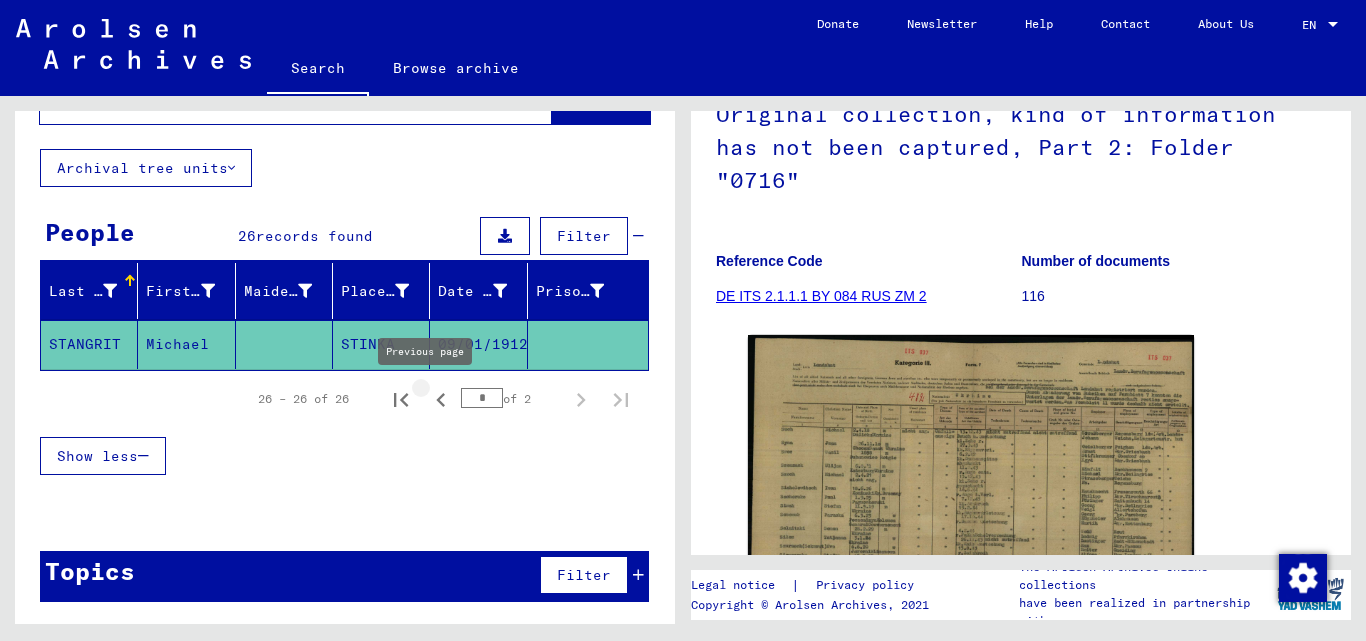 click 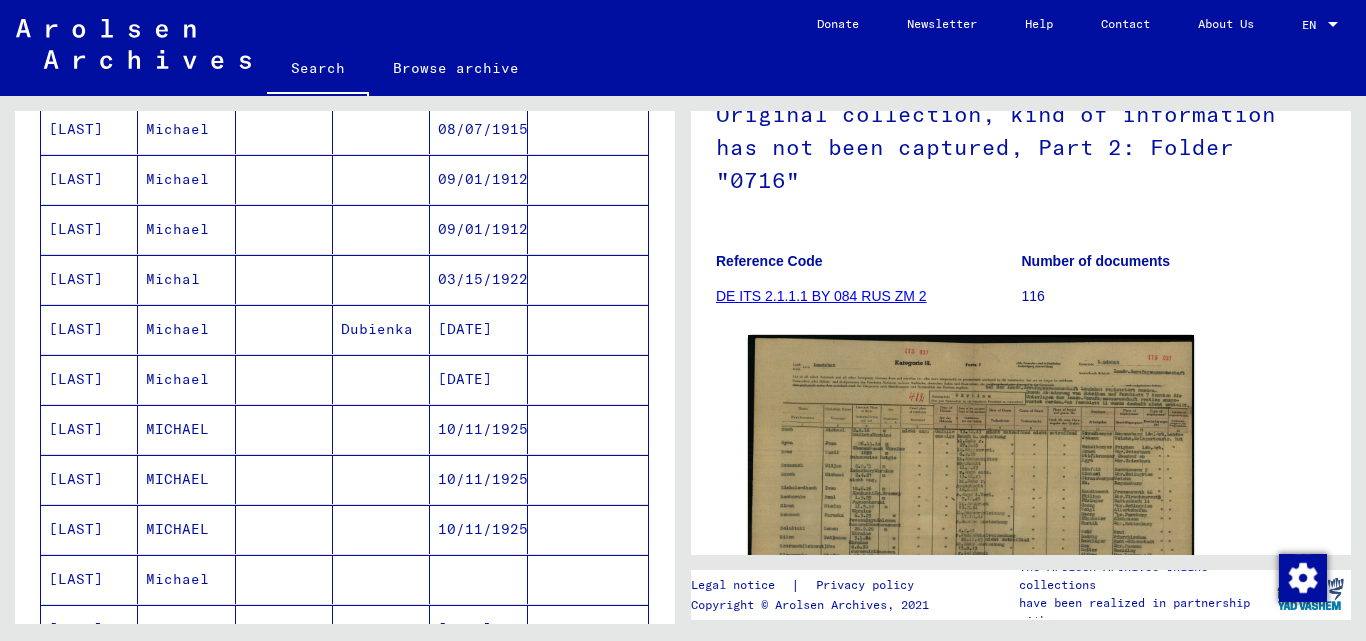 scroll, scrollTop: 1285, scrollLeft: 0, axis: vertical 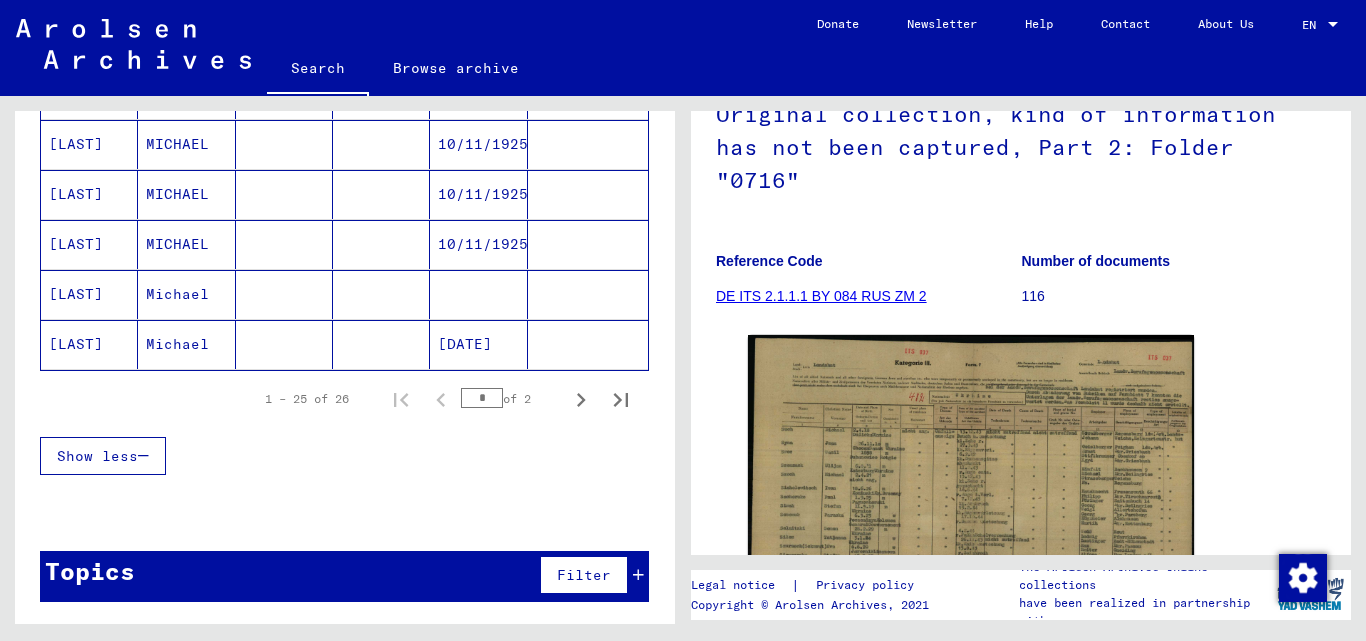 click 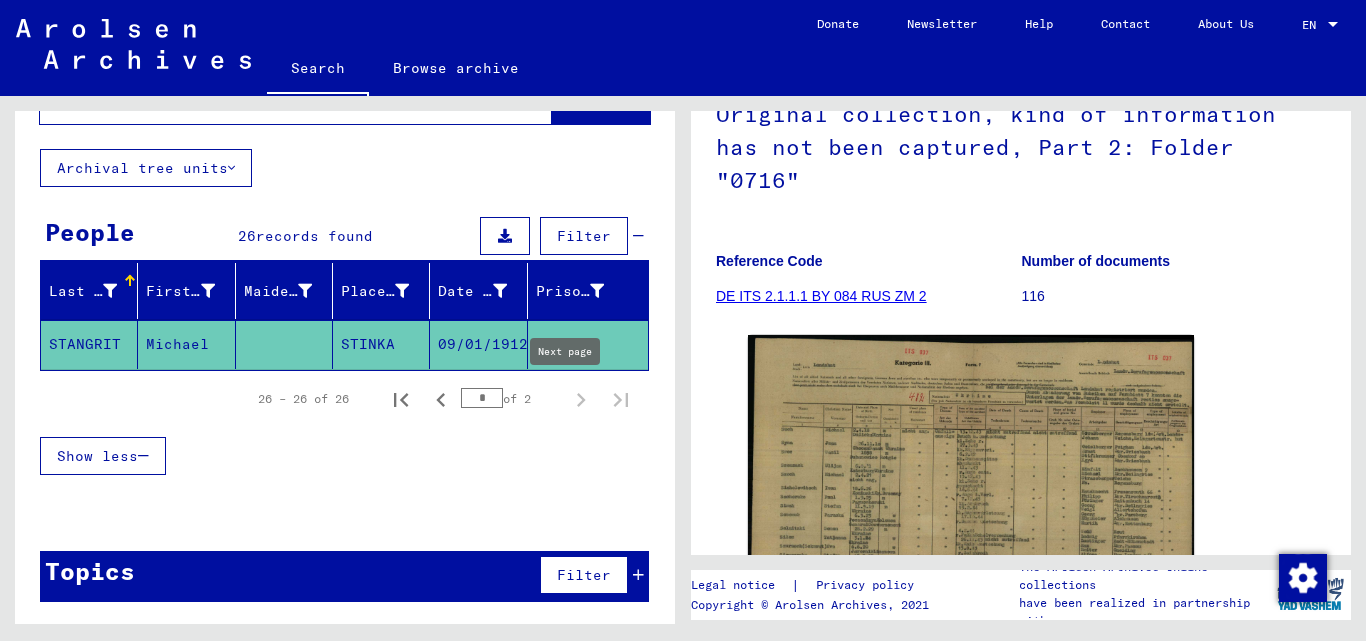 type on "*" 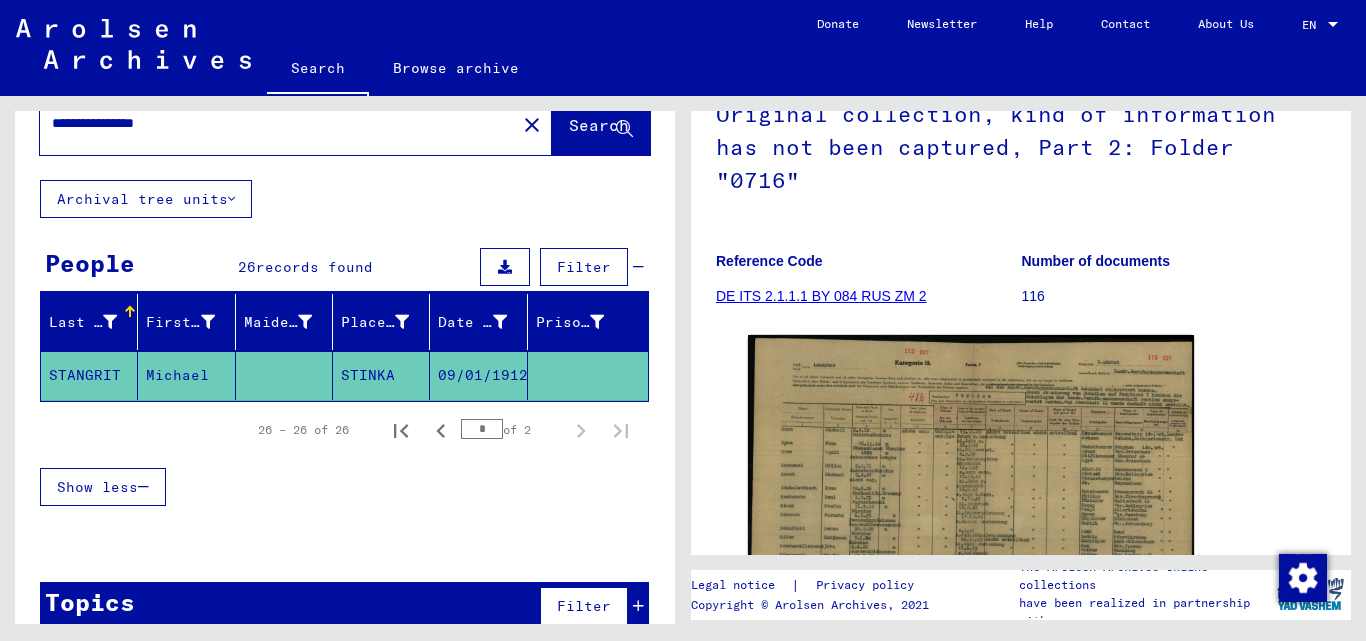scroll, scrollTop: 0, scrollLeft: 0, axis: both 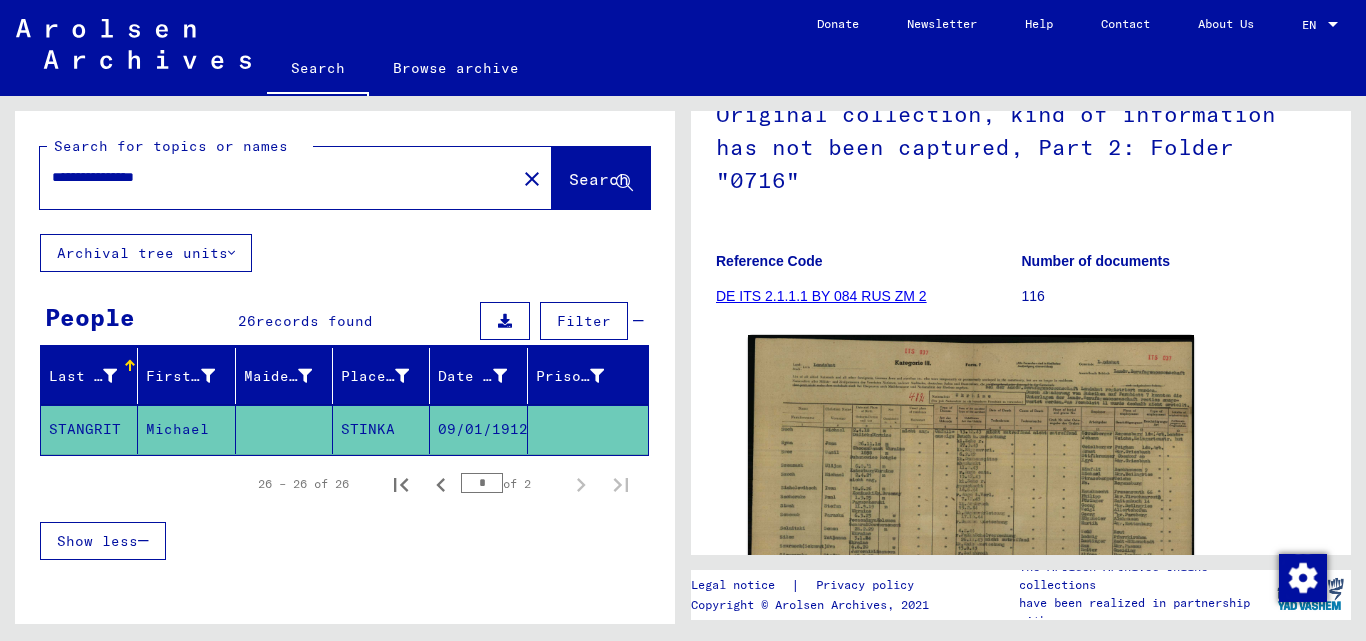 click on "**********" at bounding box center (278, 177) 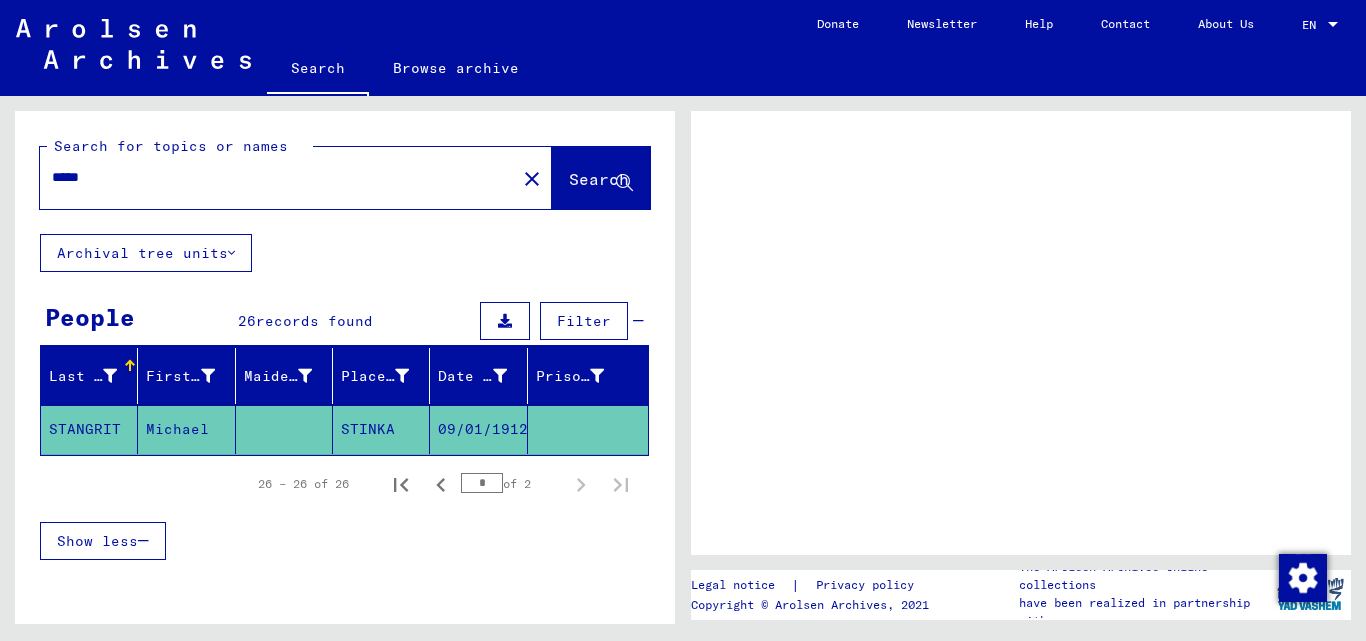 scroll, scrollTop: 0, scrollLeft: 0, axis: both 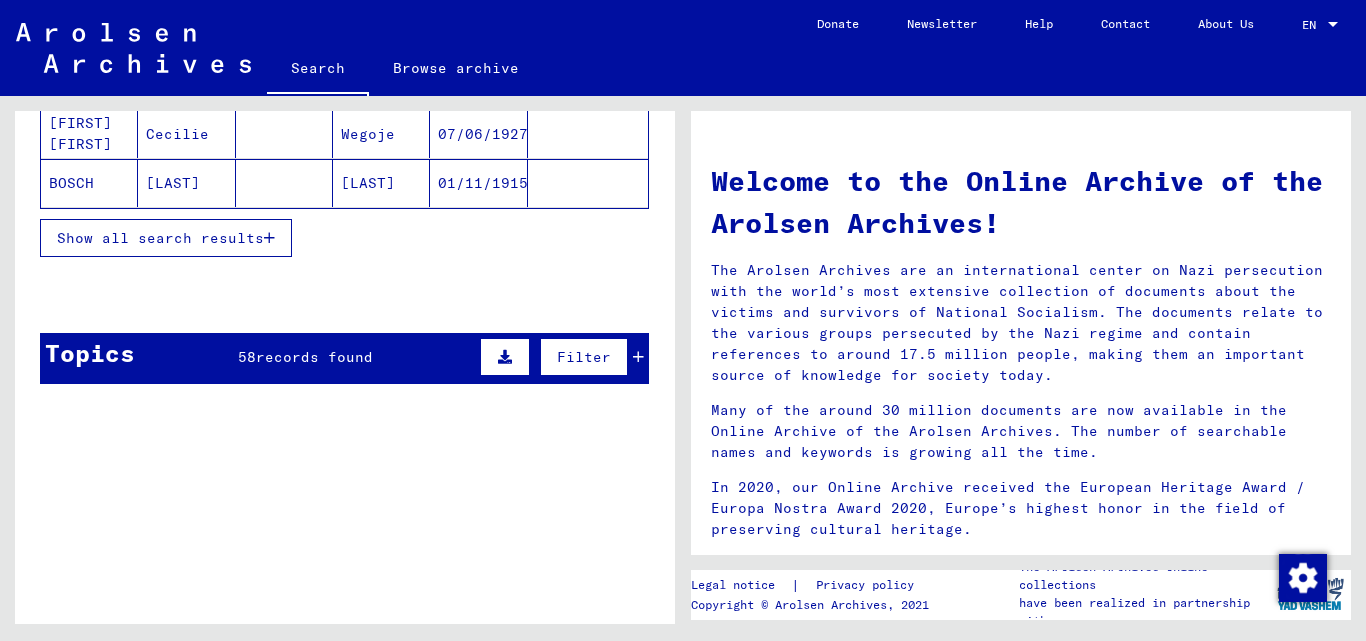 click on "records found" at bounding box center [314, 357] 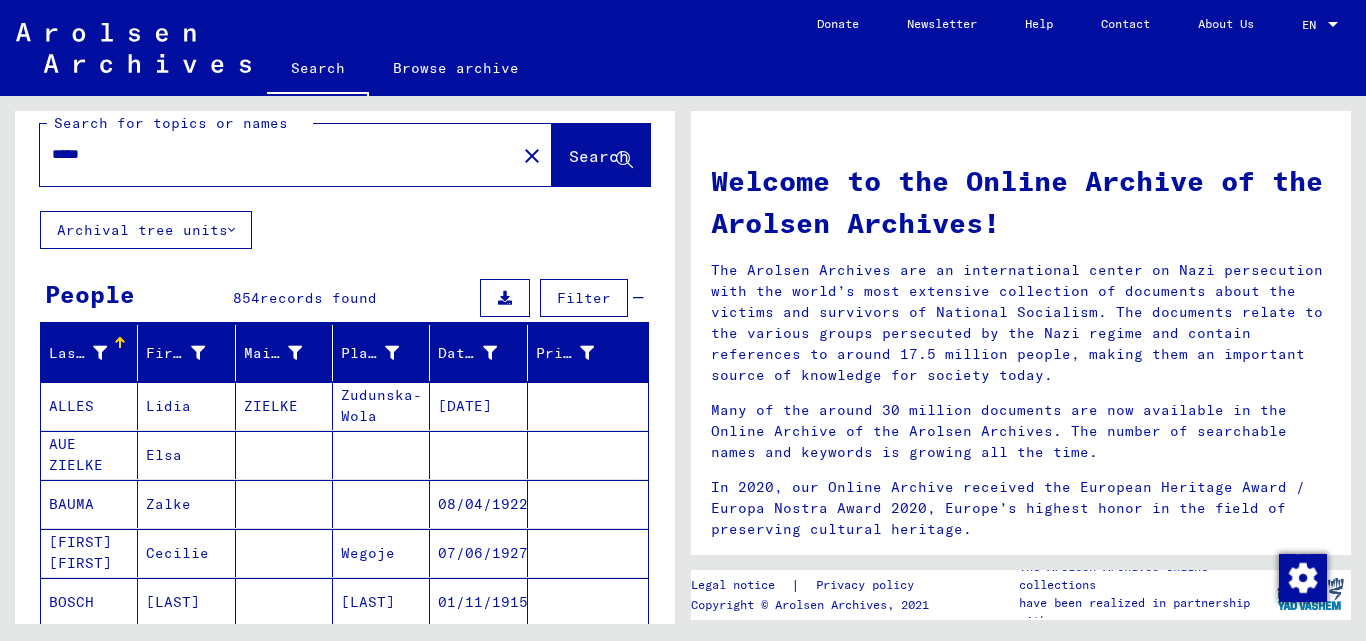 scroll, scrollTop: 0, scrollLeft: 0, axis: both 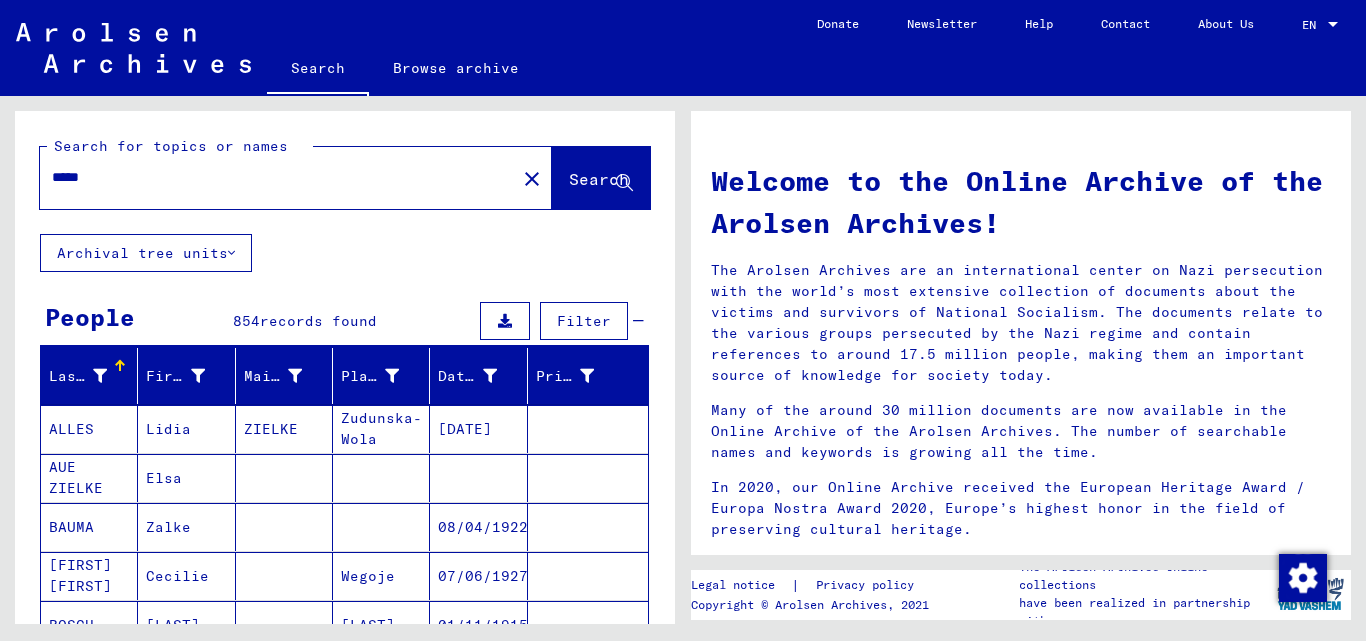 click on "*****" at bounding box center [272, 177] 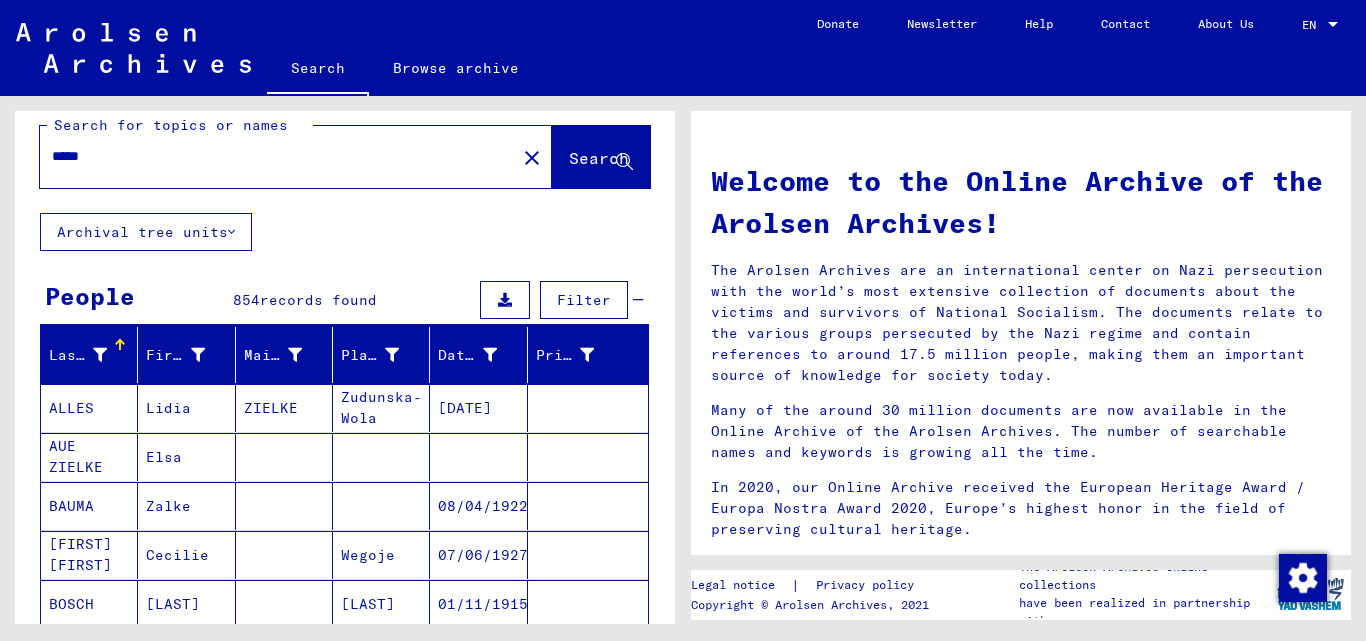 scroll, scrollTop: 0, scrollLeft: 0, axis: both 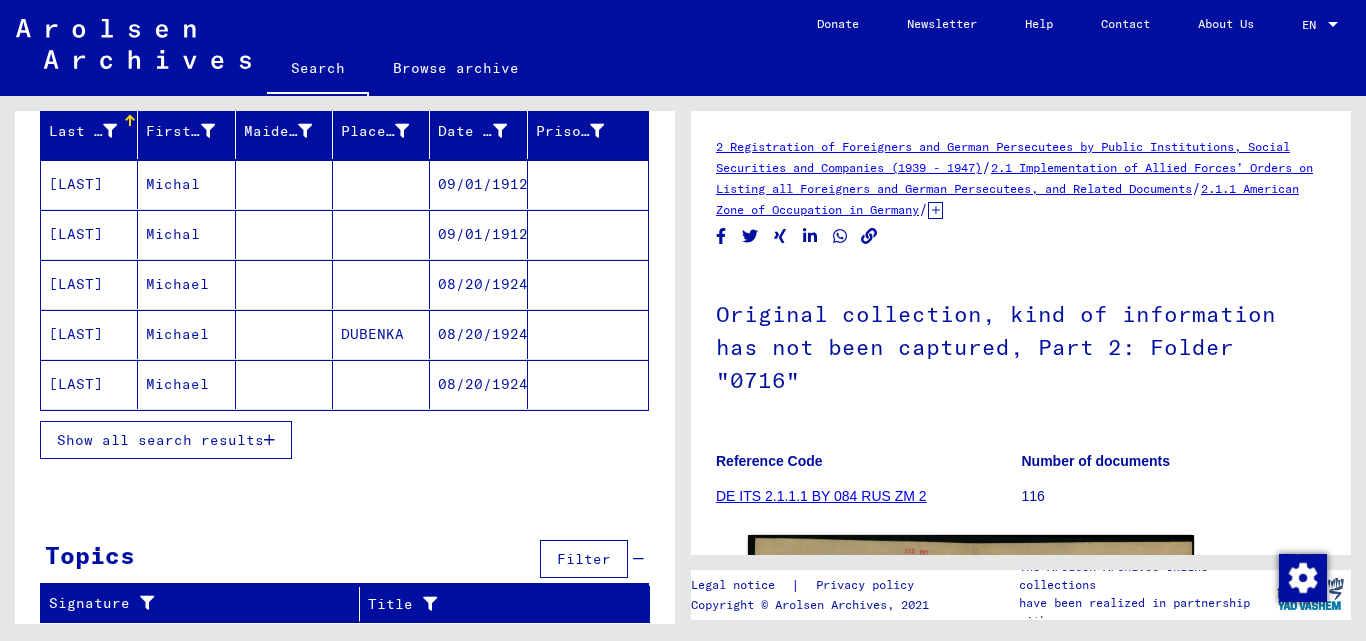 click on "Signature" at bounding box center [196, 603] 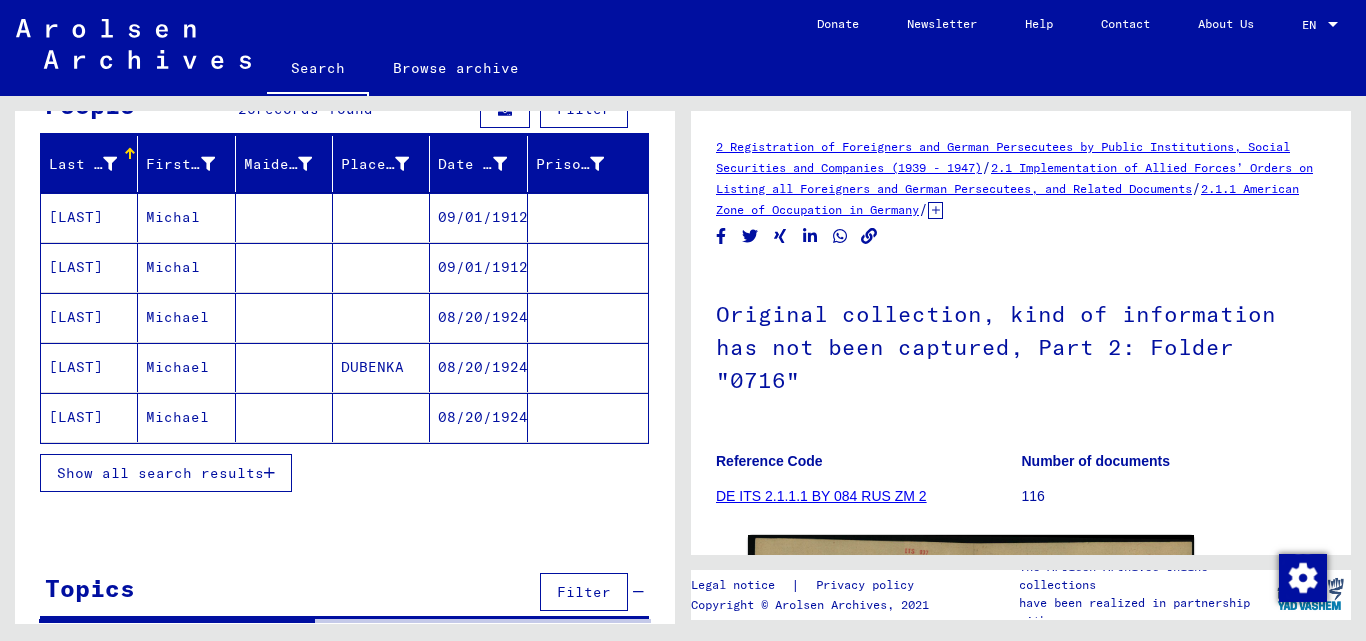 scroll, scrollTop: 245, scrollLeft: 0, axis: vertical 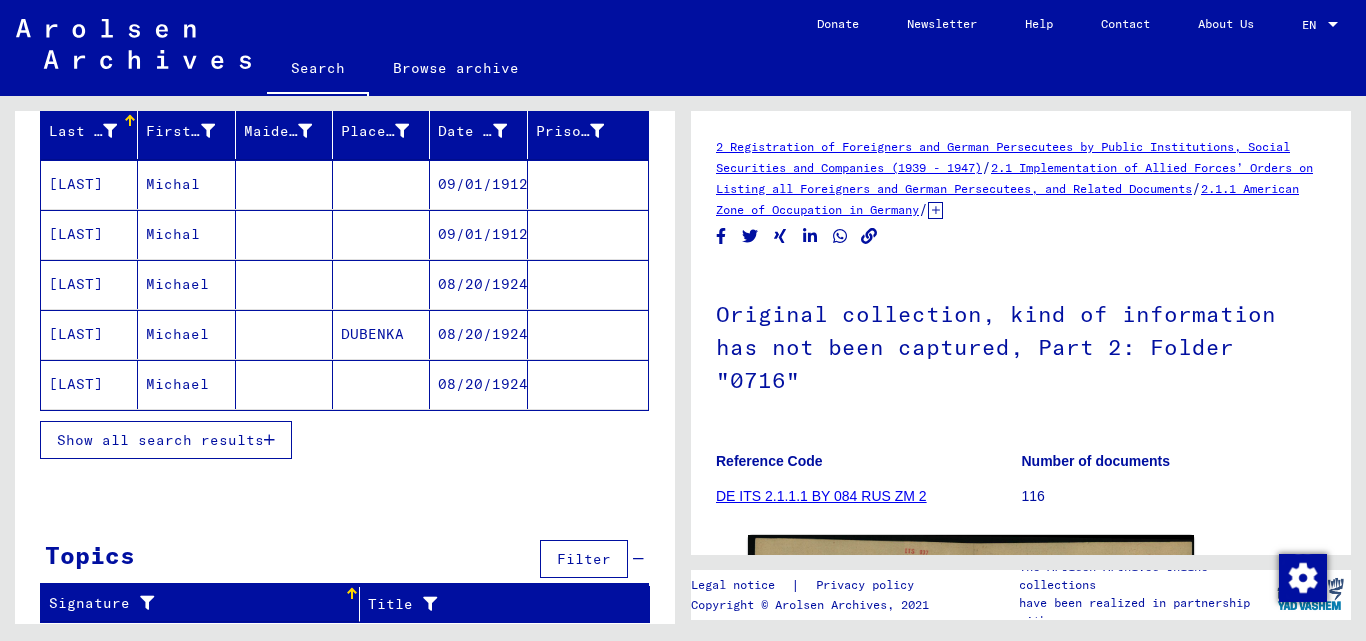 click on "Topics  Filter" at bounding box center (344, 560) 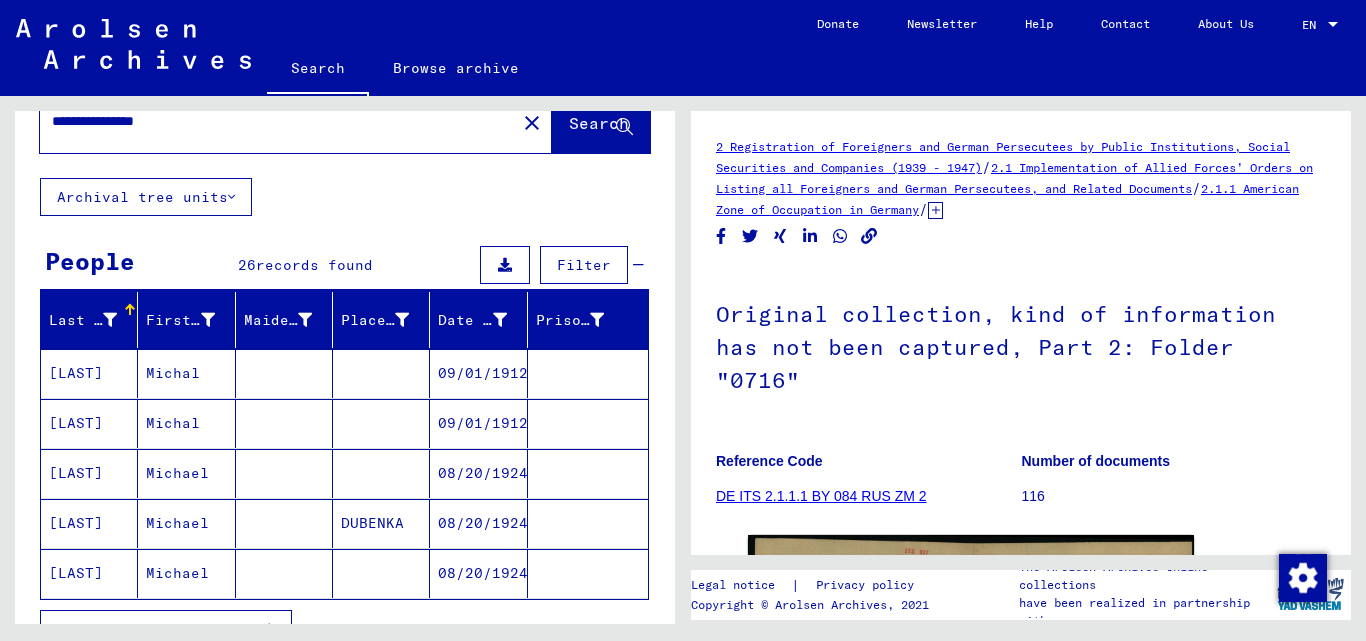 scroll, scrollTop: 0, scrollLeft: 0, axis: both 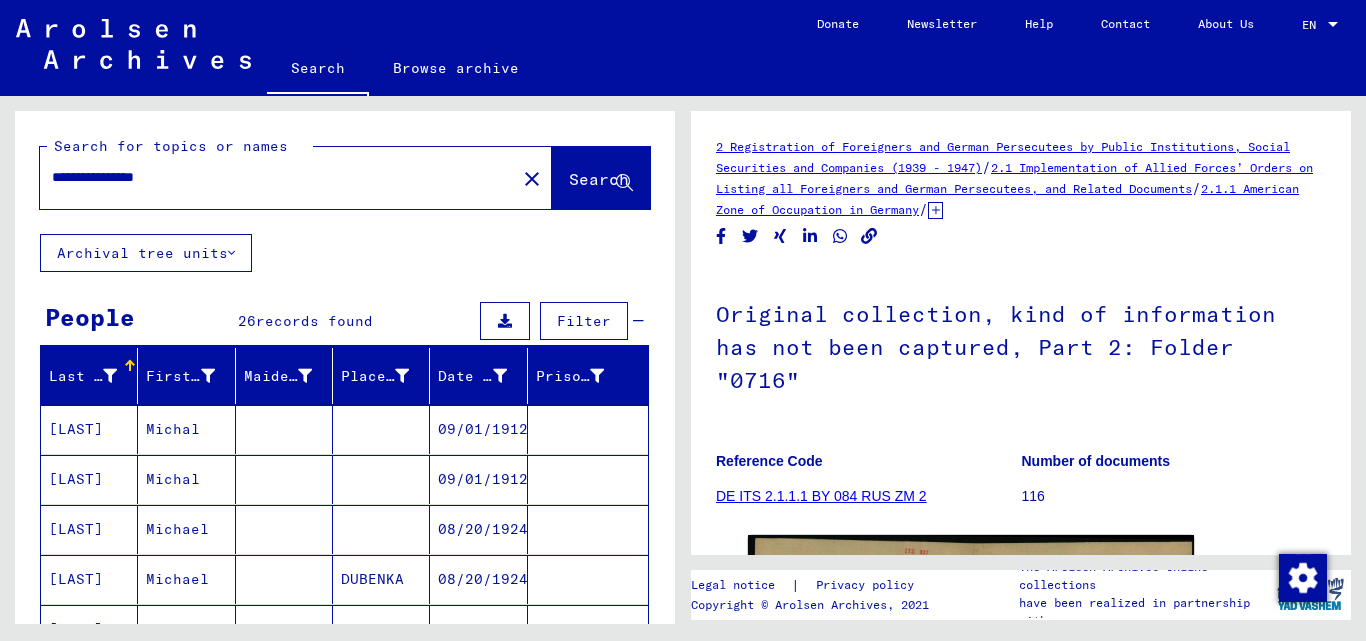 click on "**********" at bounding box center [278, 177] 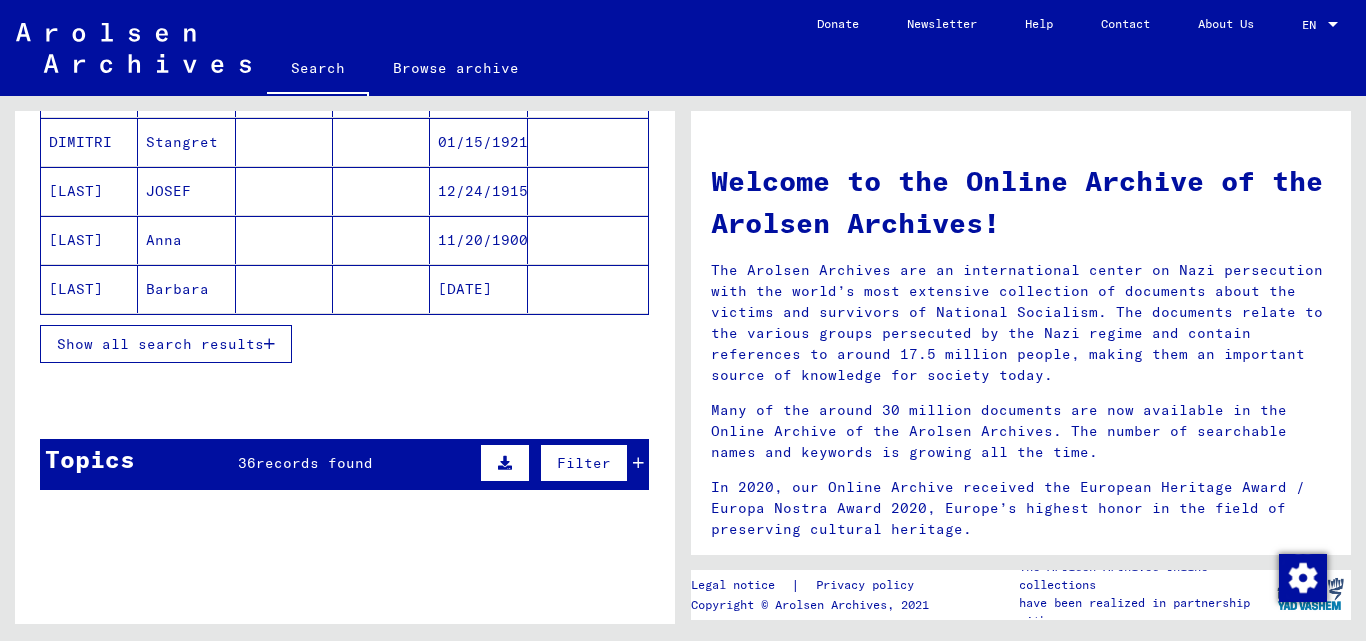 scroll, scrollTop: 300, scrollLeft: 0, axis: vertical 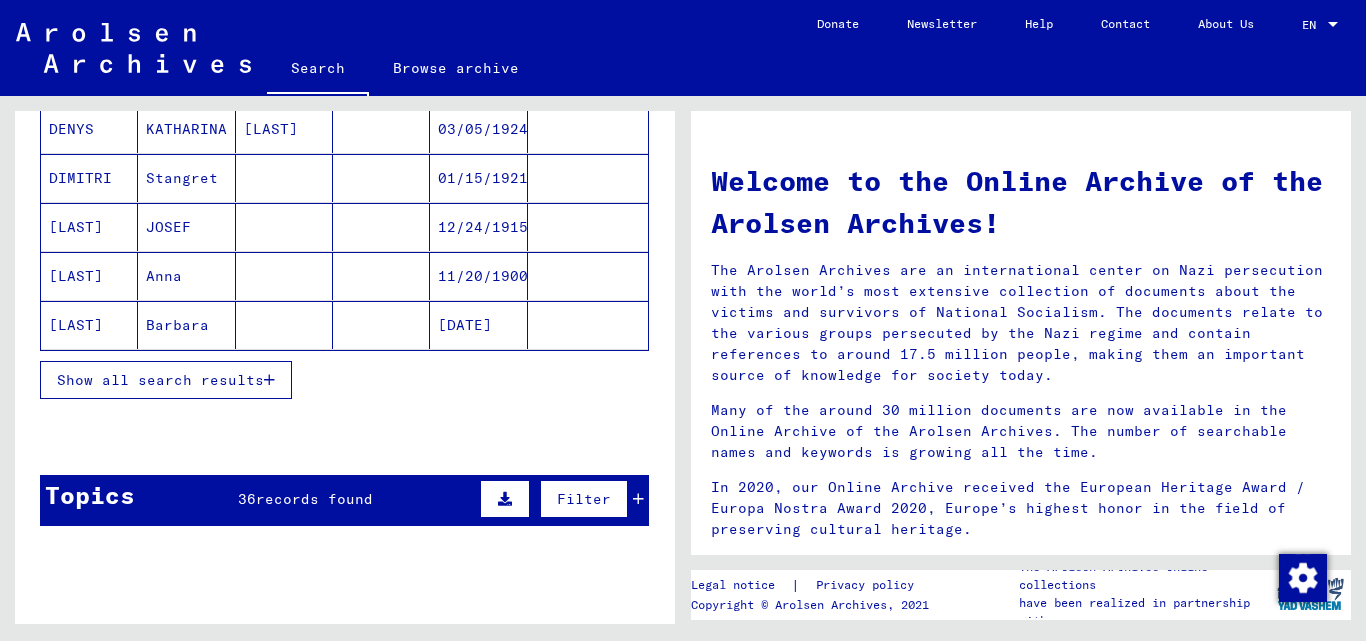 click on "Topics 36  records found  Filter" at bounding box center (344, 500) 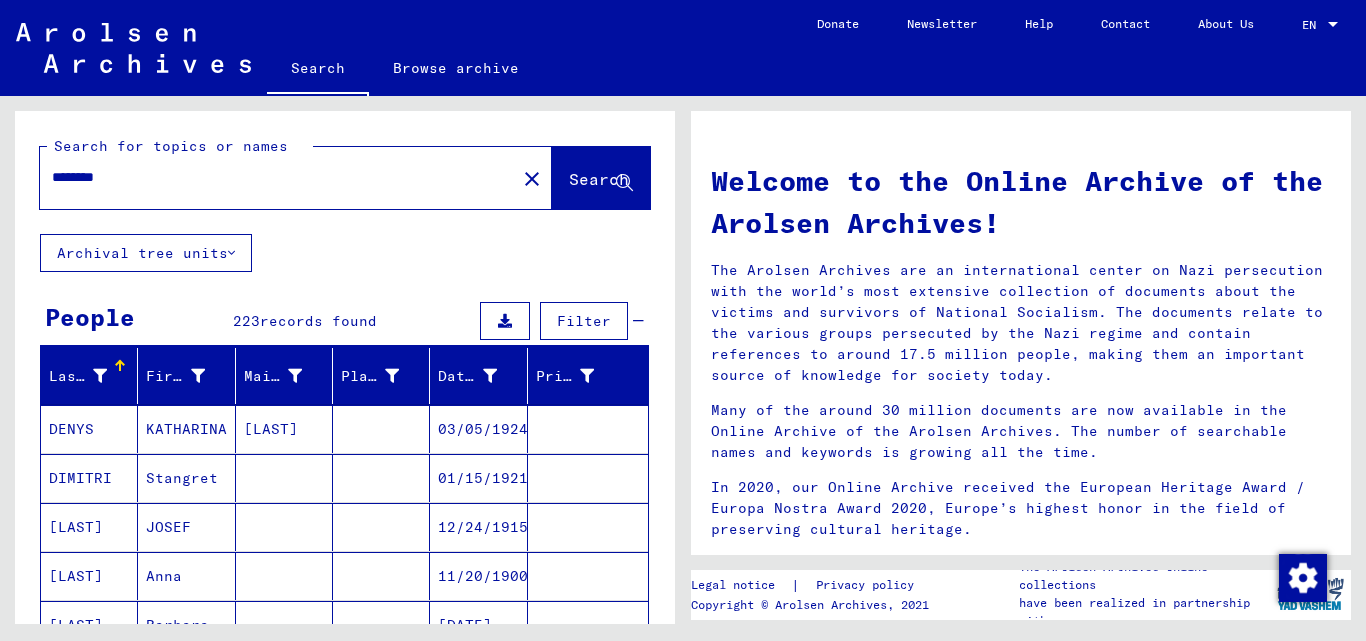 scroll, scrollTop: 100, scrollLeft: 0, axis: vertical 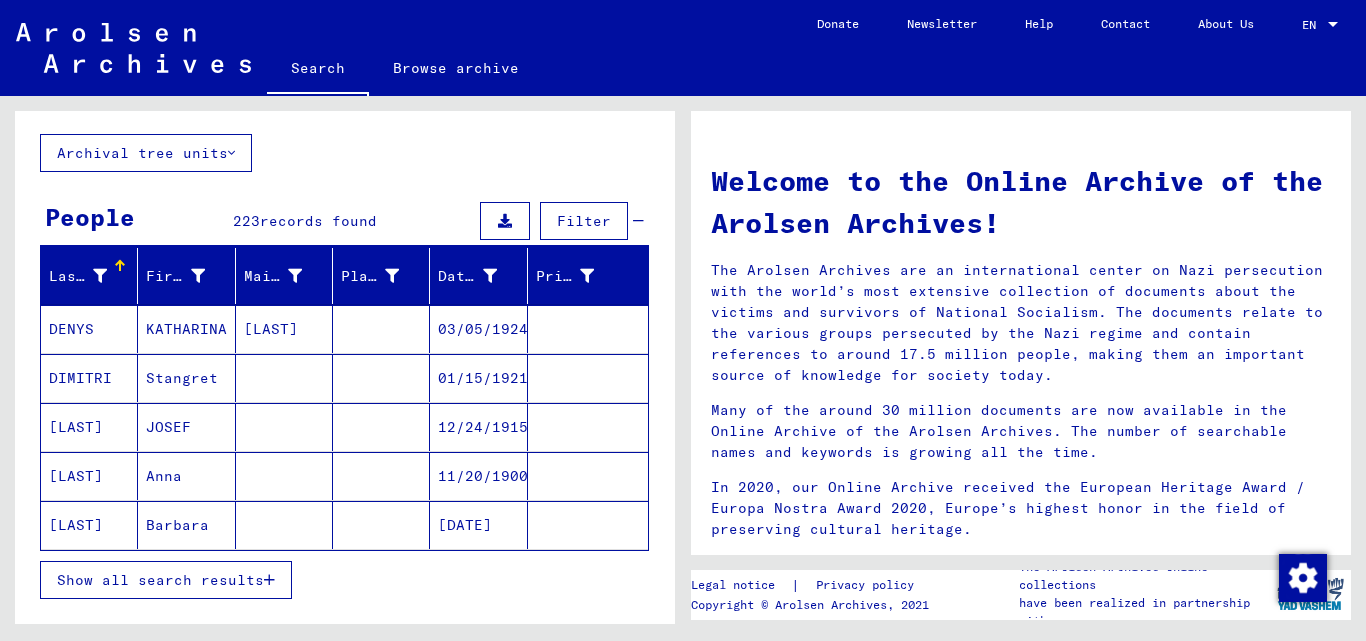 click on "Show all search results" at bounding box center (166, 580) 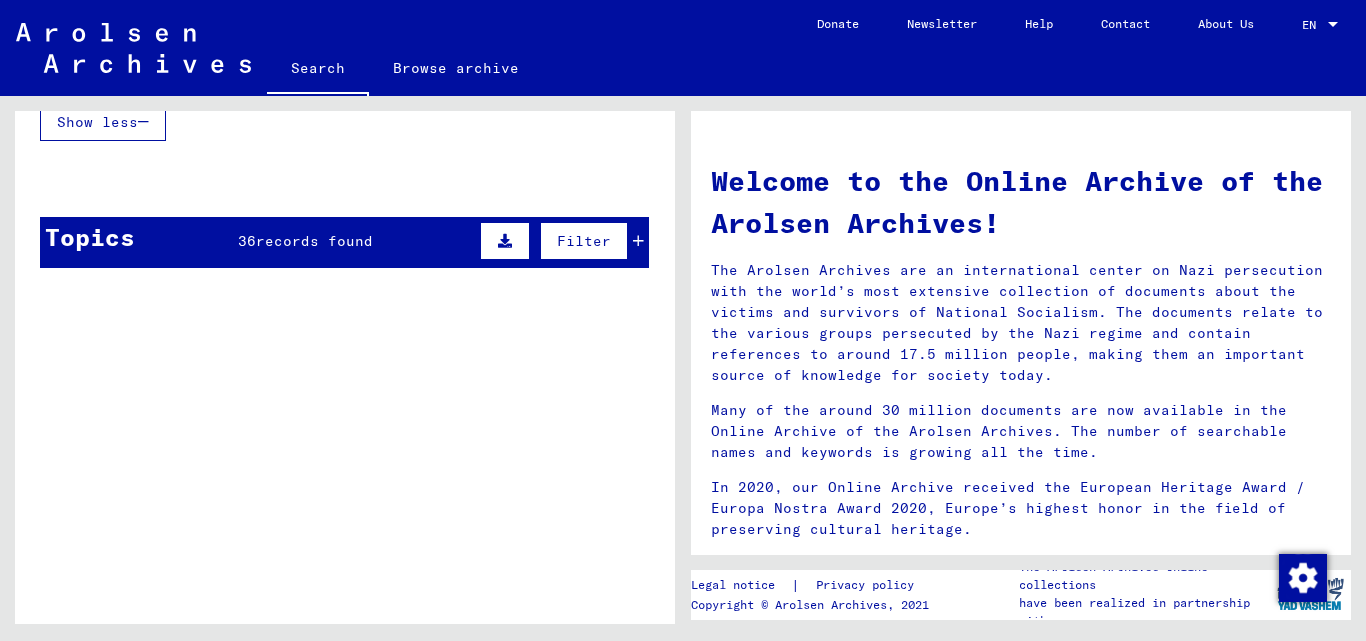 scroll, scrollTop: 1478, scrollLeft: 0, axis: vertical 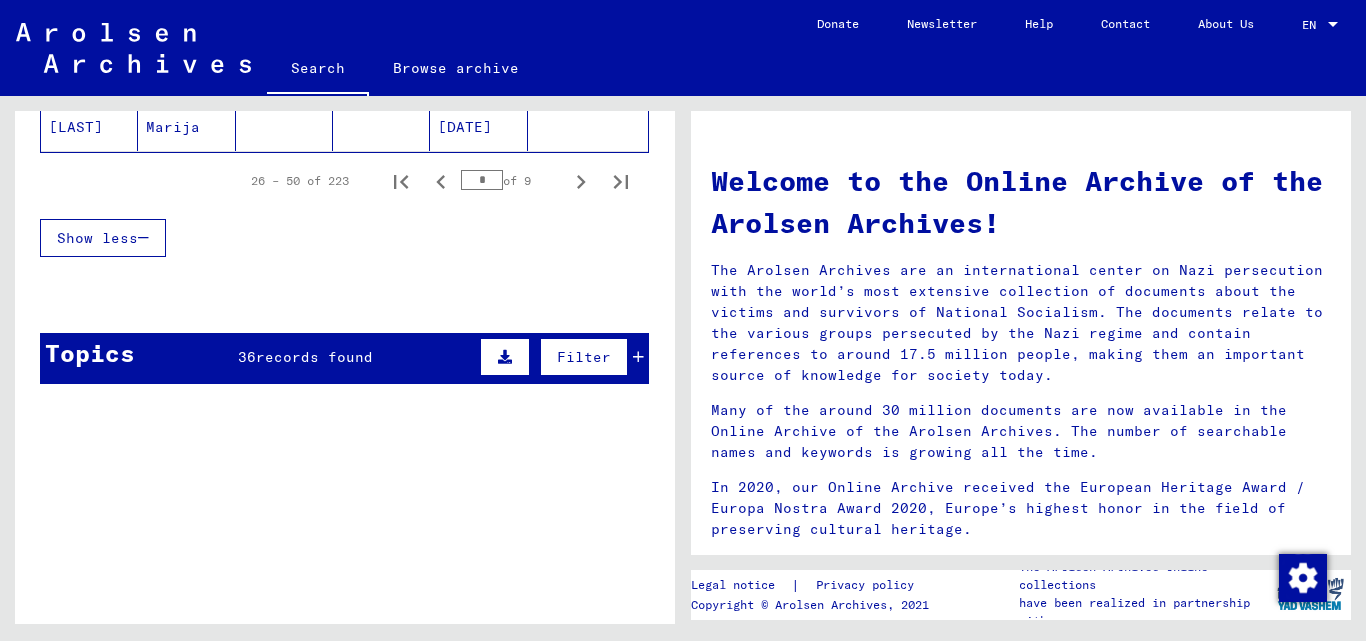 click on "Topics 36  records found  Filter" at bounding box center [344, 358] 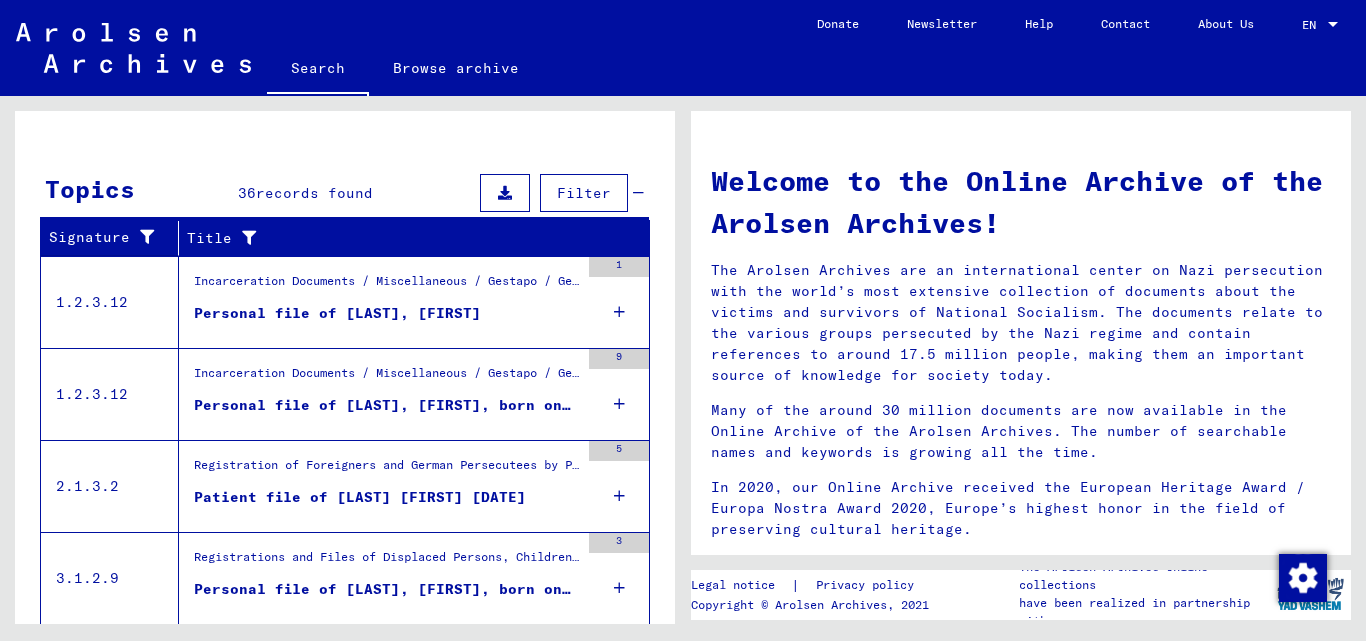 scroll, scrollTop: 1678, scrollLeft: 0, axis: vertical 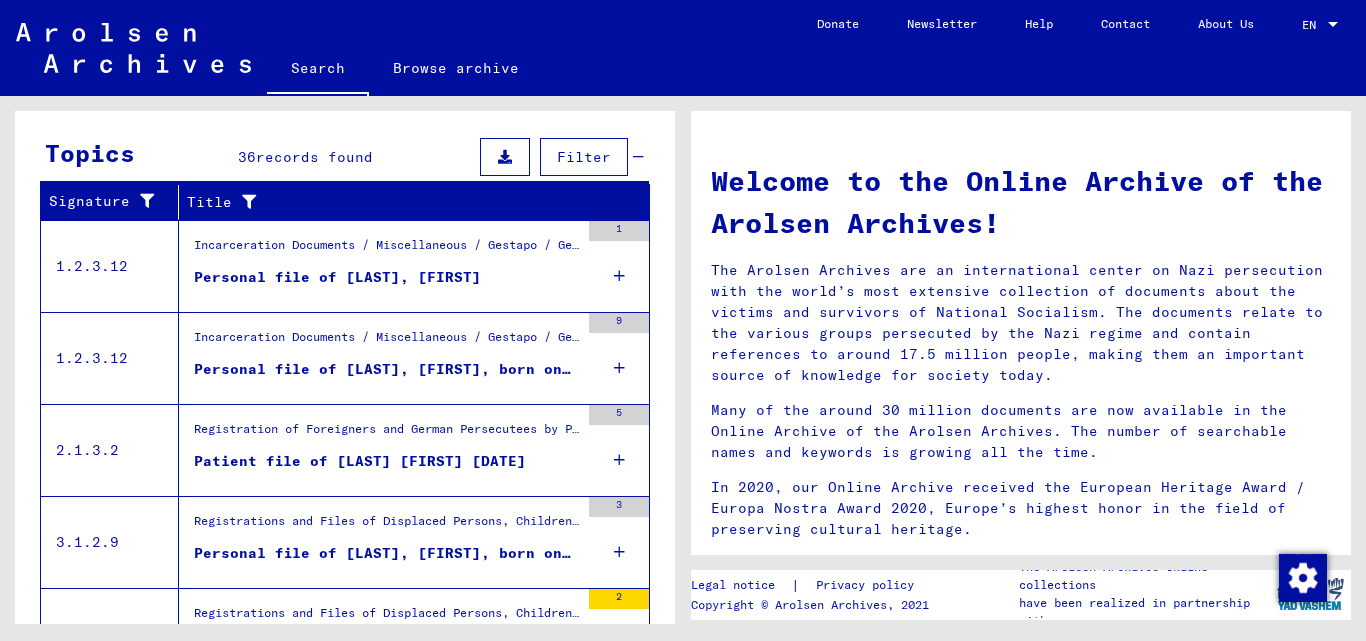 click on "Incarceration Documents / Miscellaneous / Gestapo / Gestapo Wuerzburg Files / Documents without attributed call number / Files with names from [LAST]" at bounding box center (386, 342) 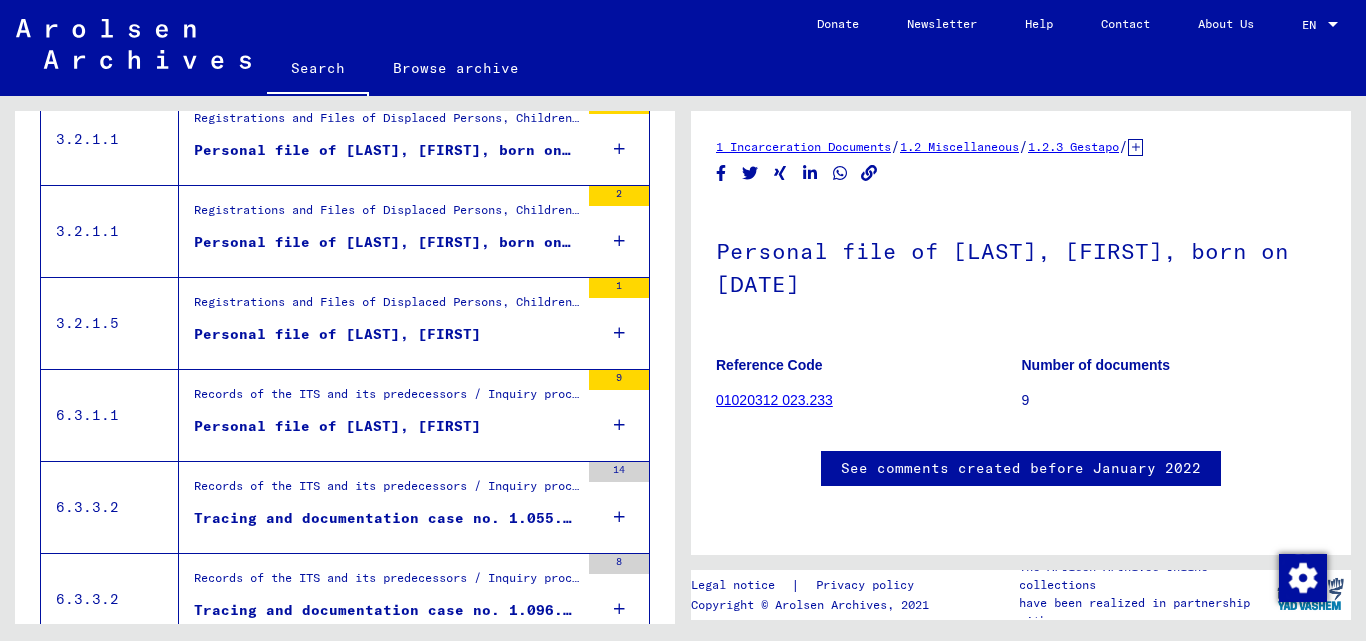 scroll, scrollTop: 281, scrollLeft: 0, axis: vertical 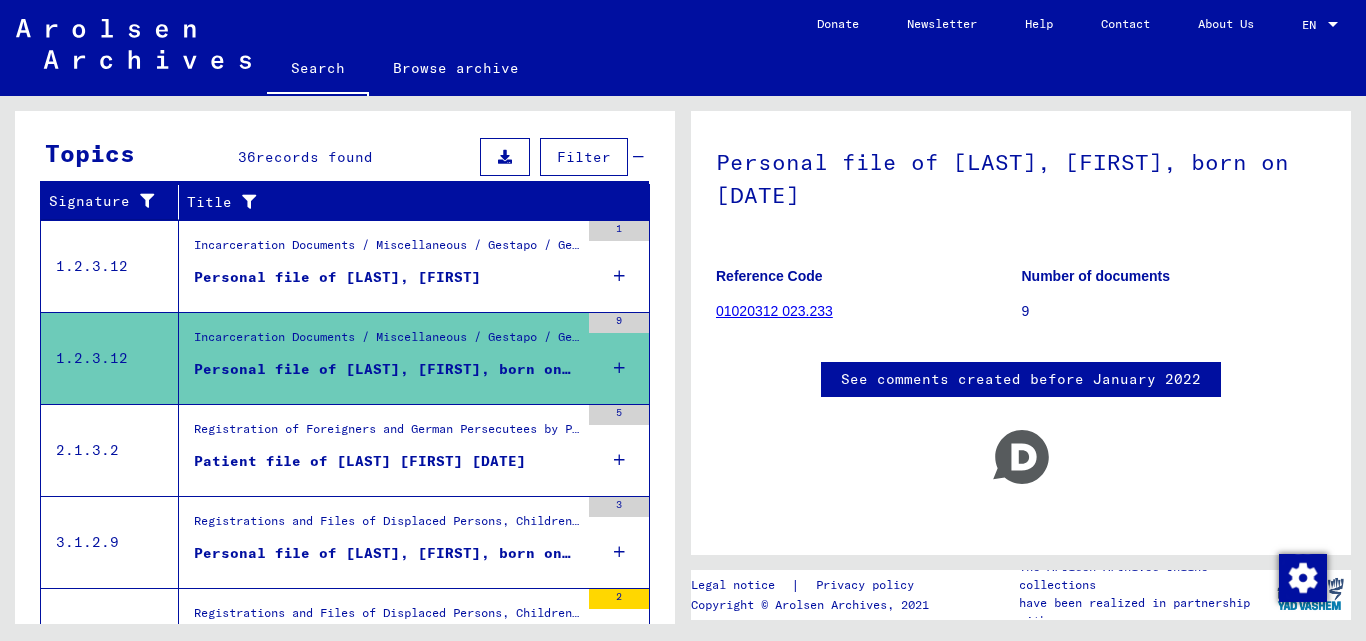 click on "Patient file of [LAST] [FIRST] [DATE]" at bounding box center [360, 461] 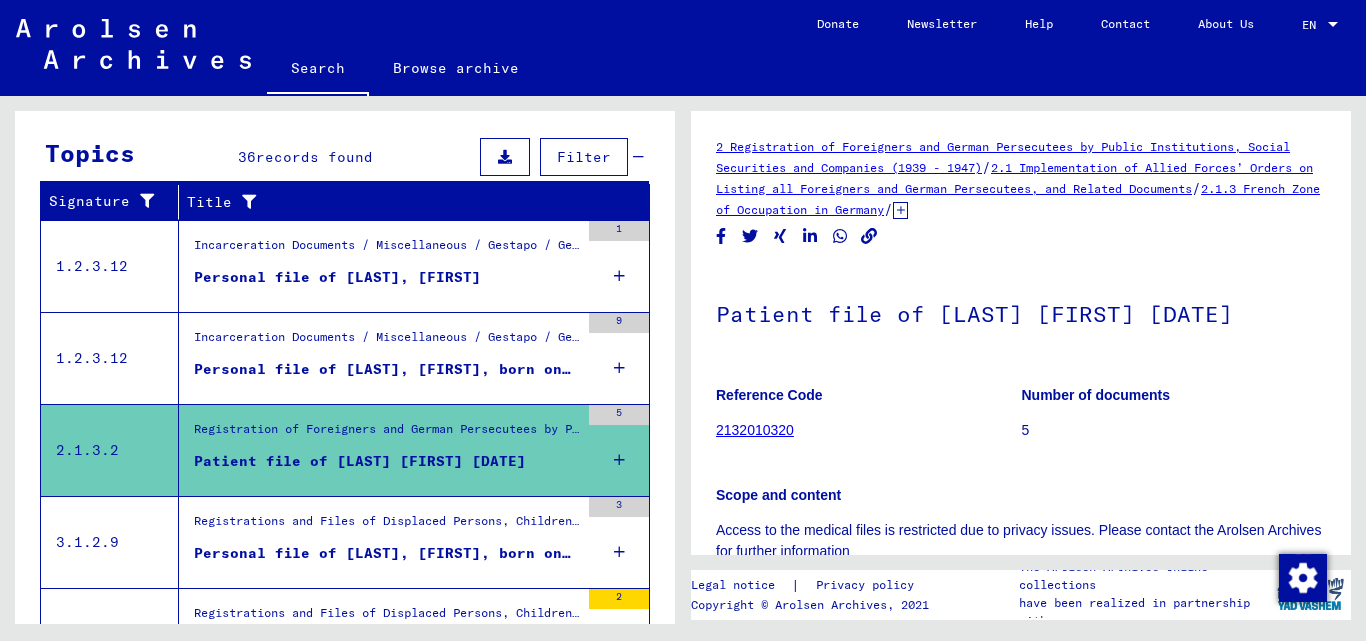 click at bounding box center (381, 548) 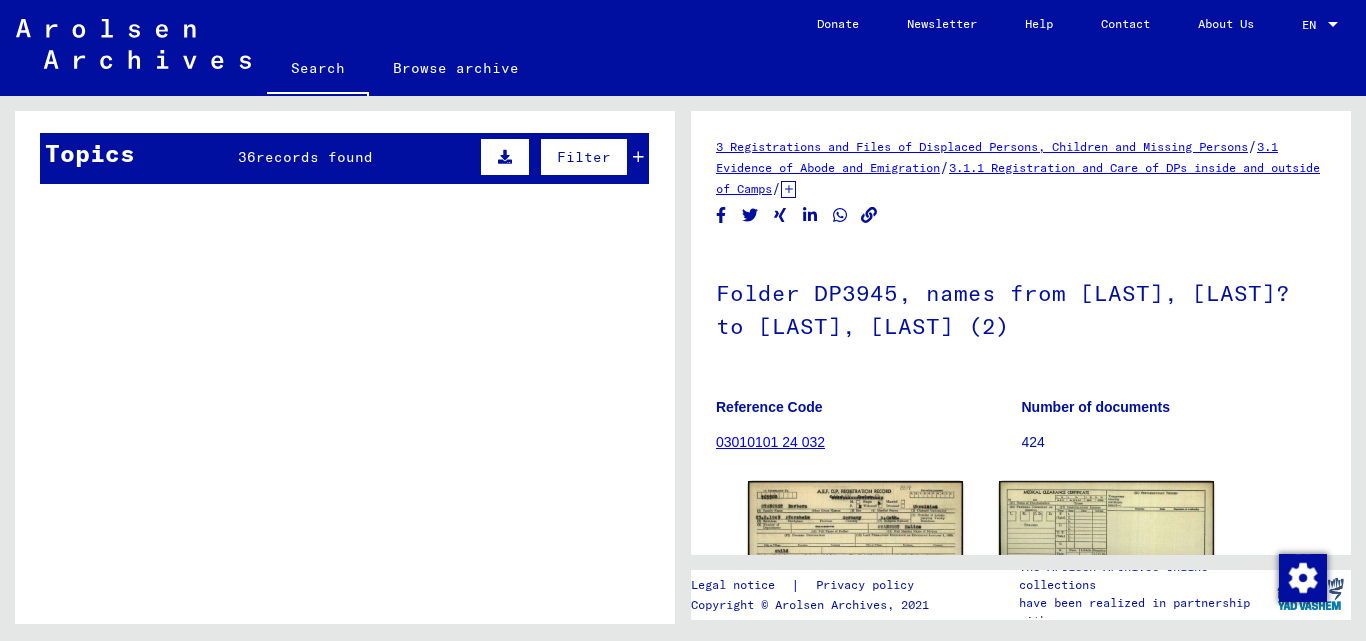 click on "Title" at bounding box center [408, 202] 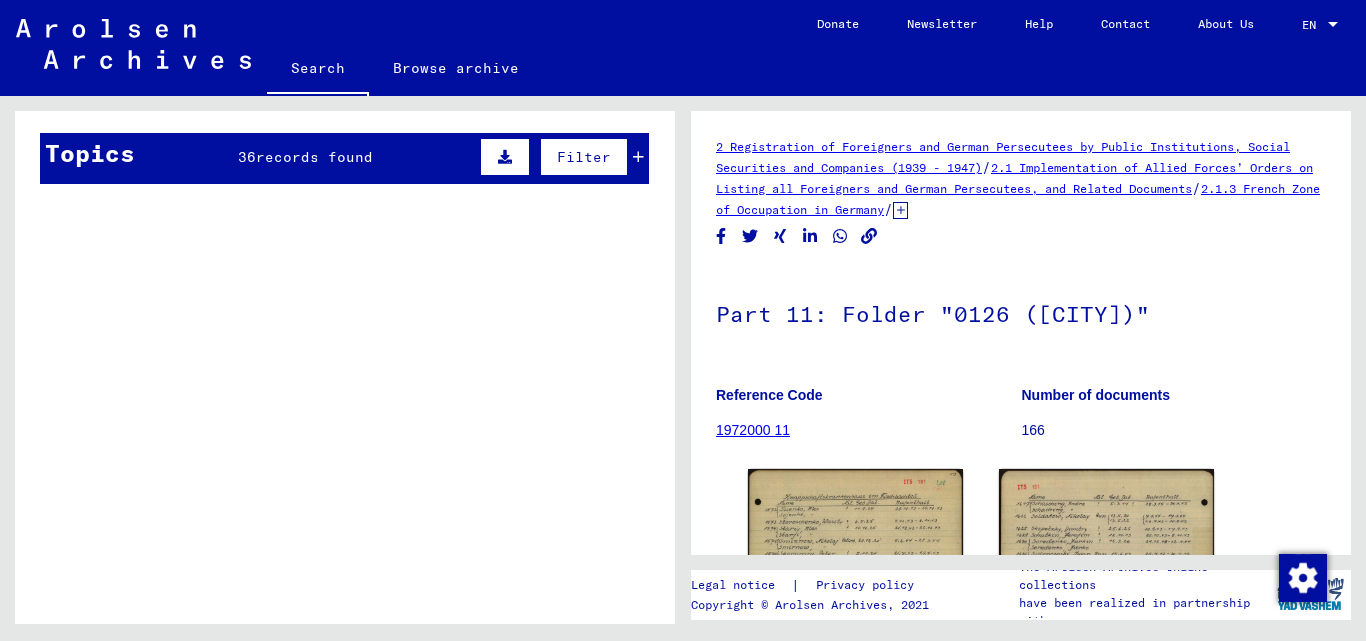 click on "03/05/1924" at bounding box center (478, 198) 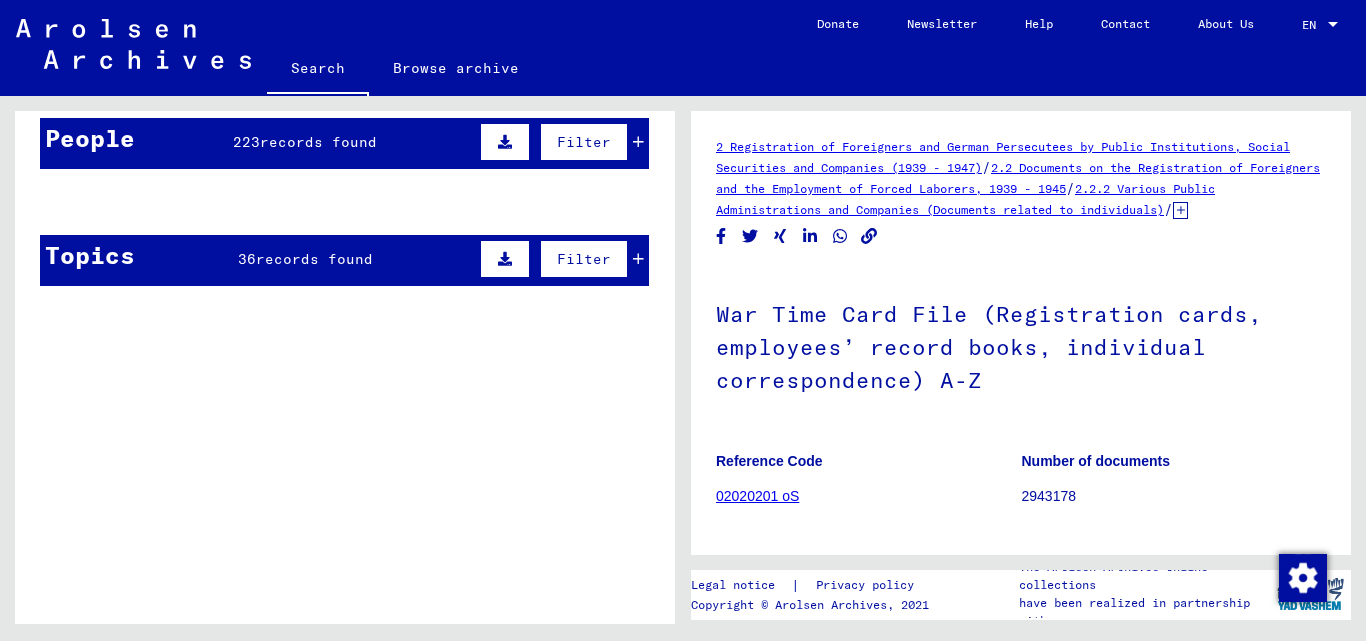 scroll, scrollTop: 81, scrollLeft: 0, axis: vertical 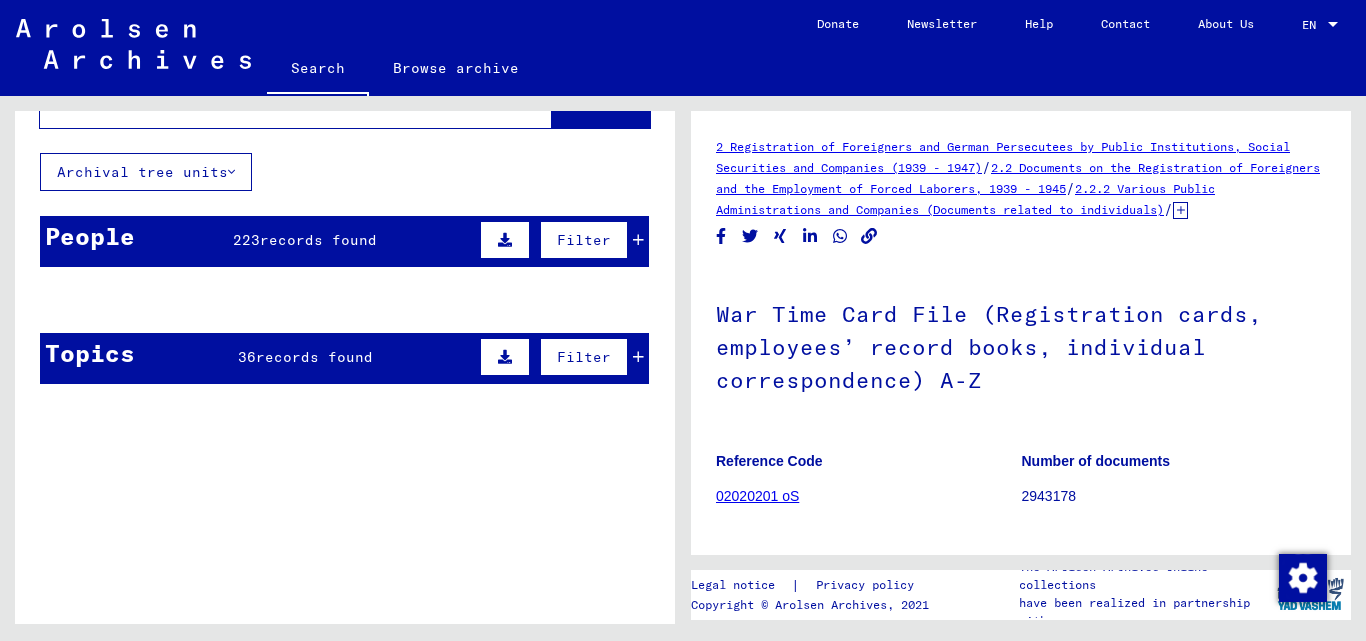 click 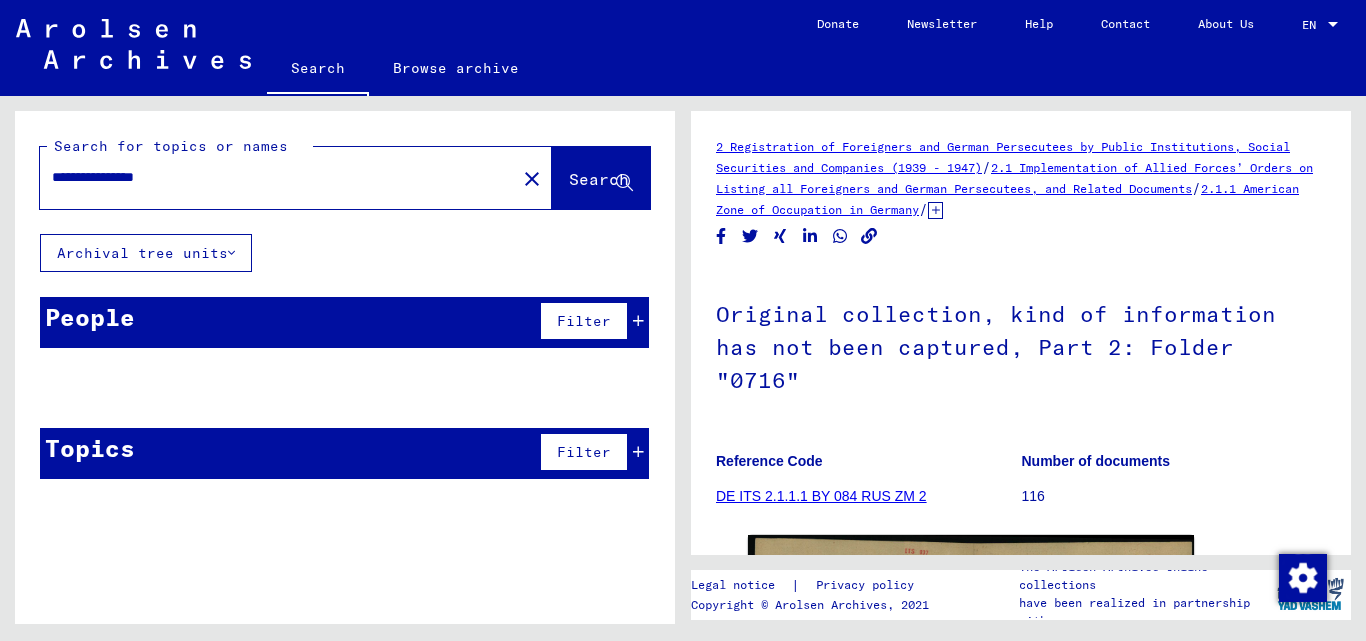 scroll, scrollTop: 0, scrollLeft: 0, axis: both 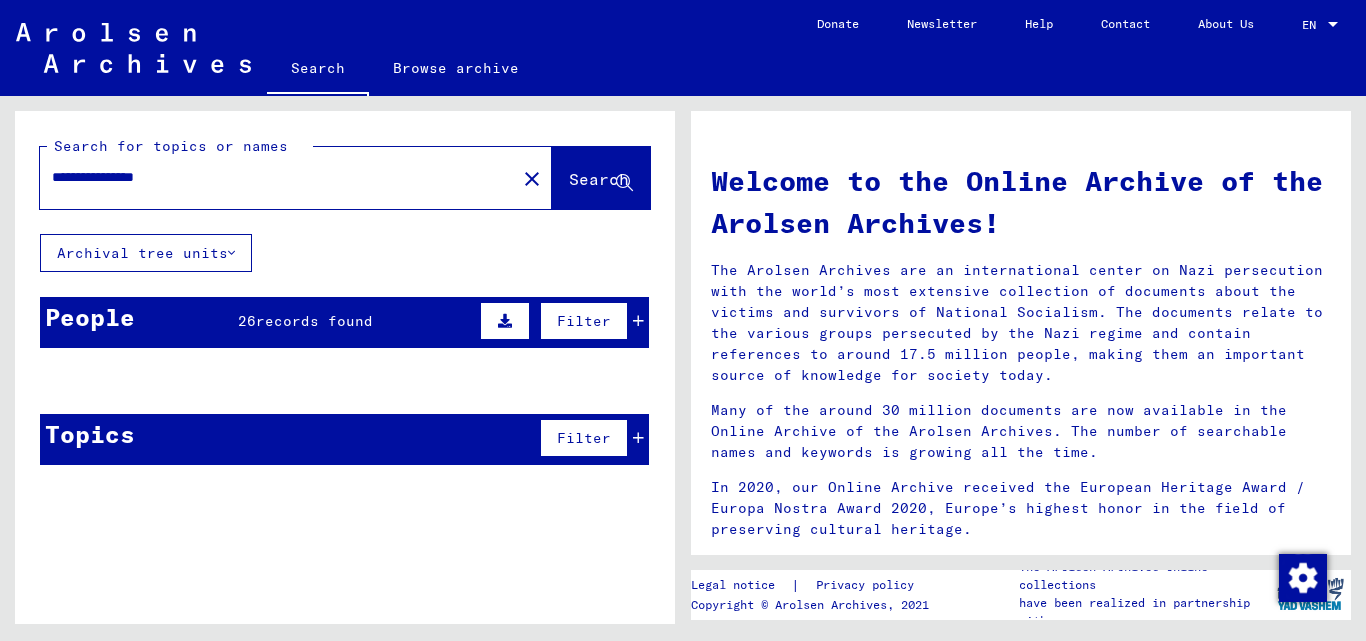 type on "********" 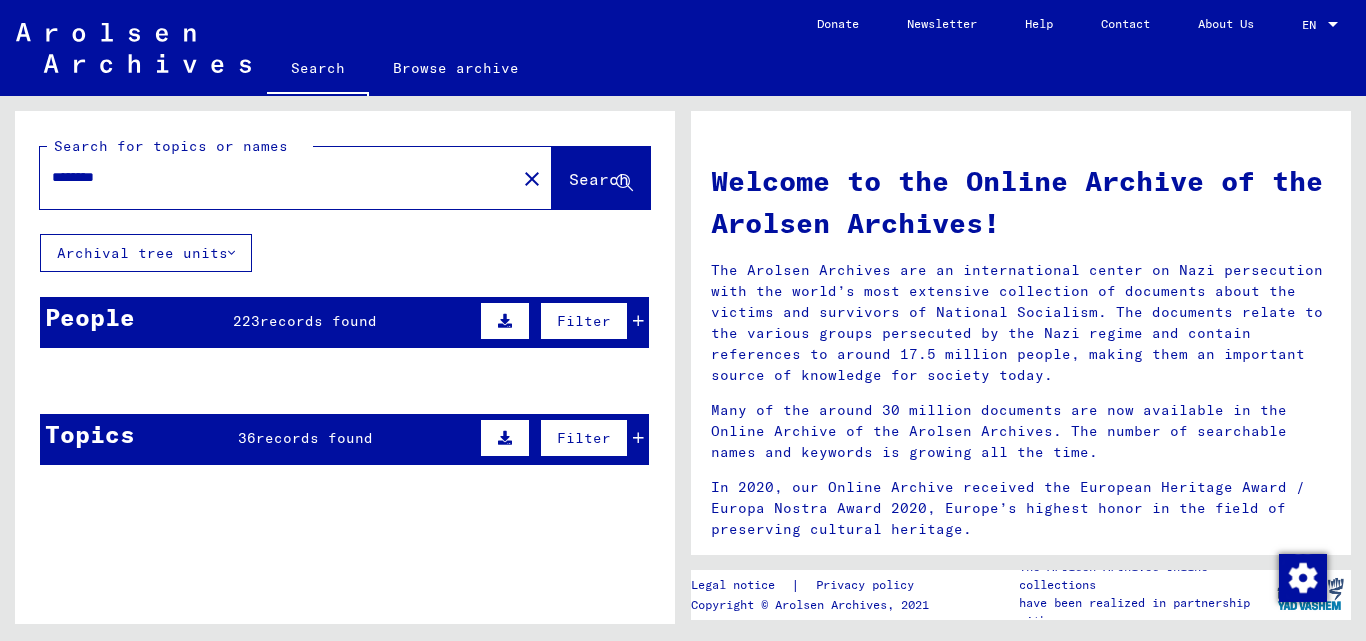 click on "Topics 36  records found  Filter" at bounding box center (344, 439) 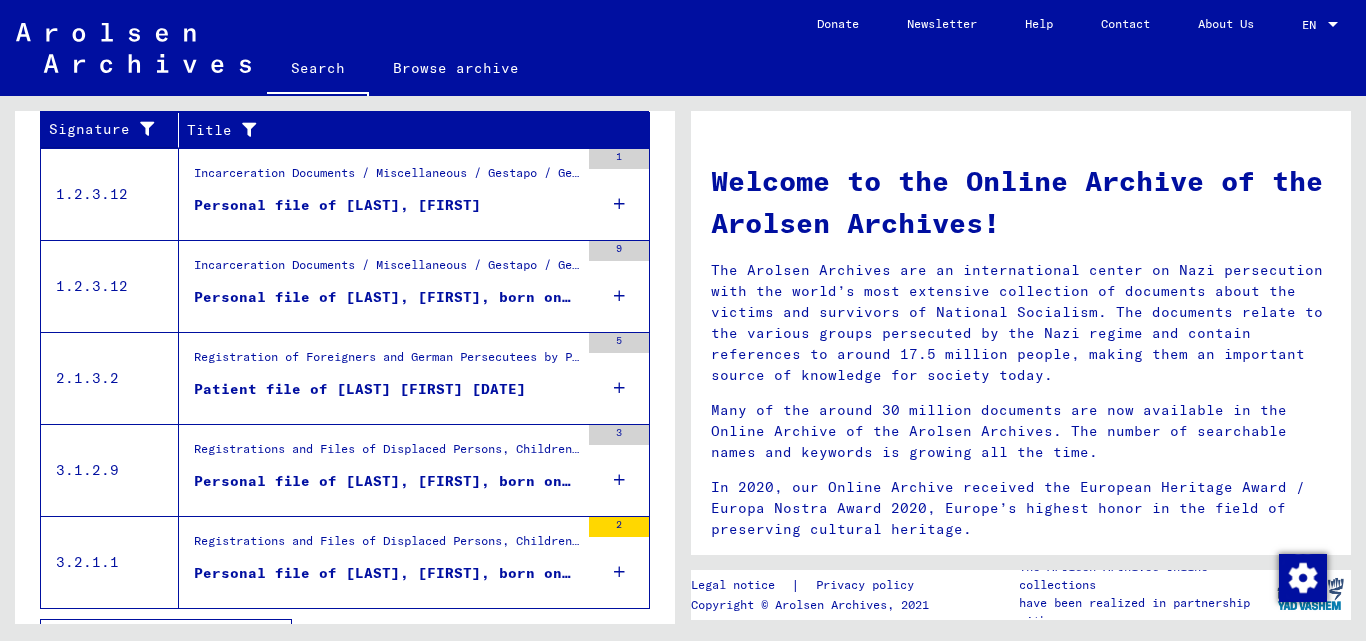 scroll, scrollTop: 397, scrollLeft: 0, axis: vertical 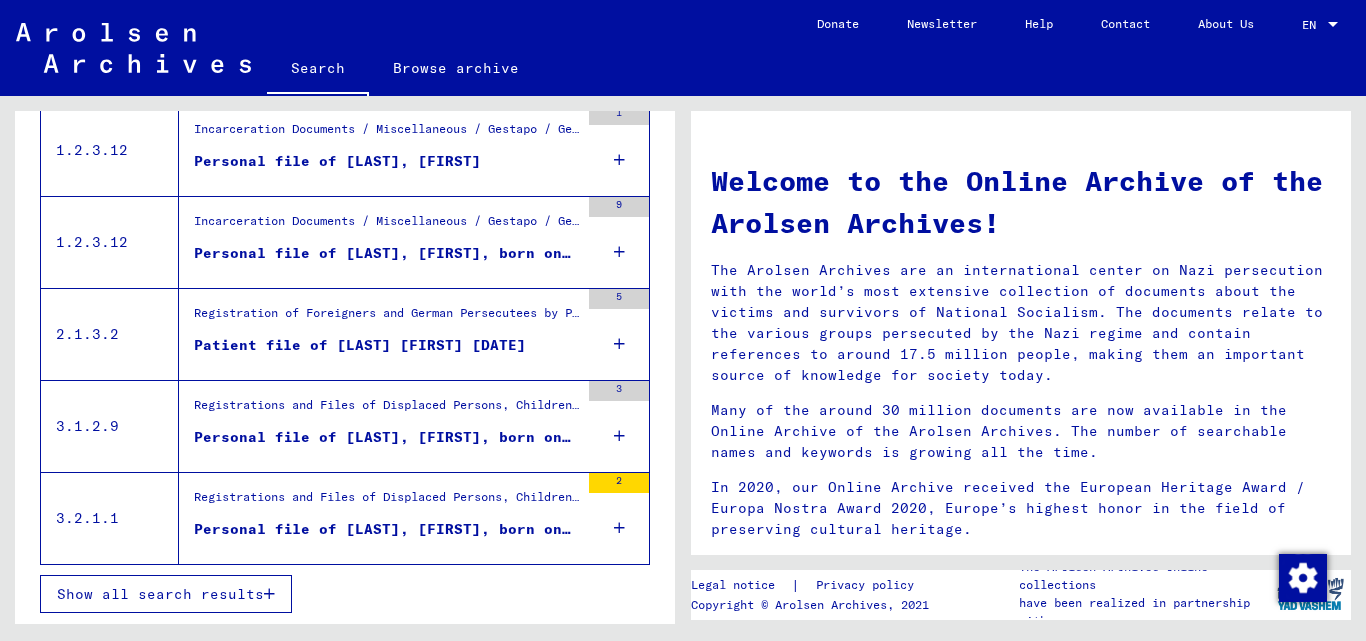 click on "Show all search results" at bounding box center (166, 594) 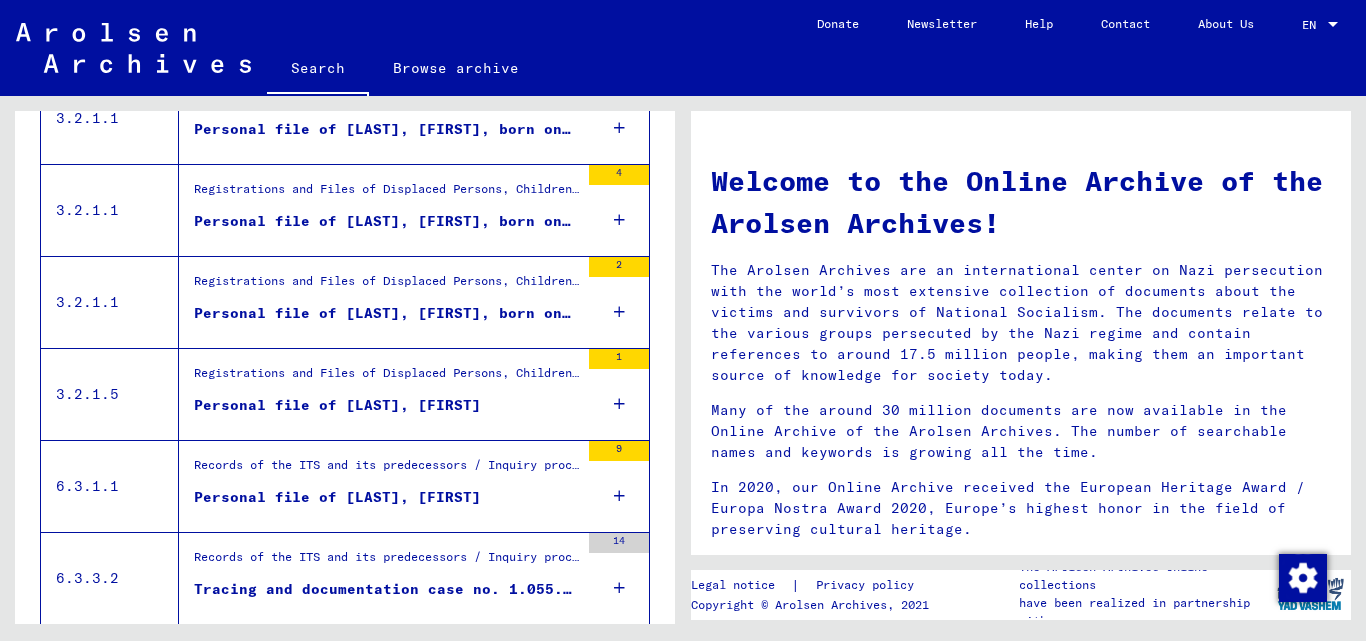 scroll, scrollTop: 997, scrollLeft: 0, axis: vertical 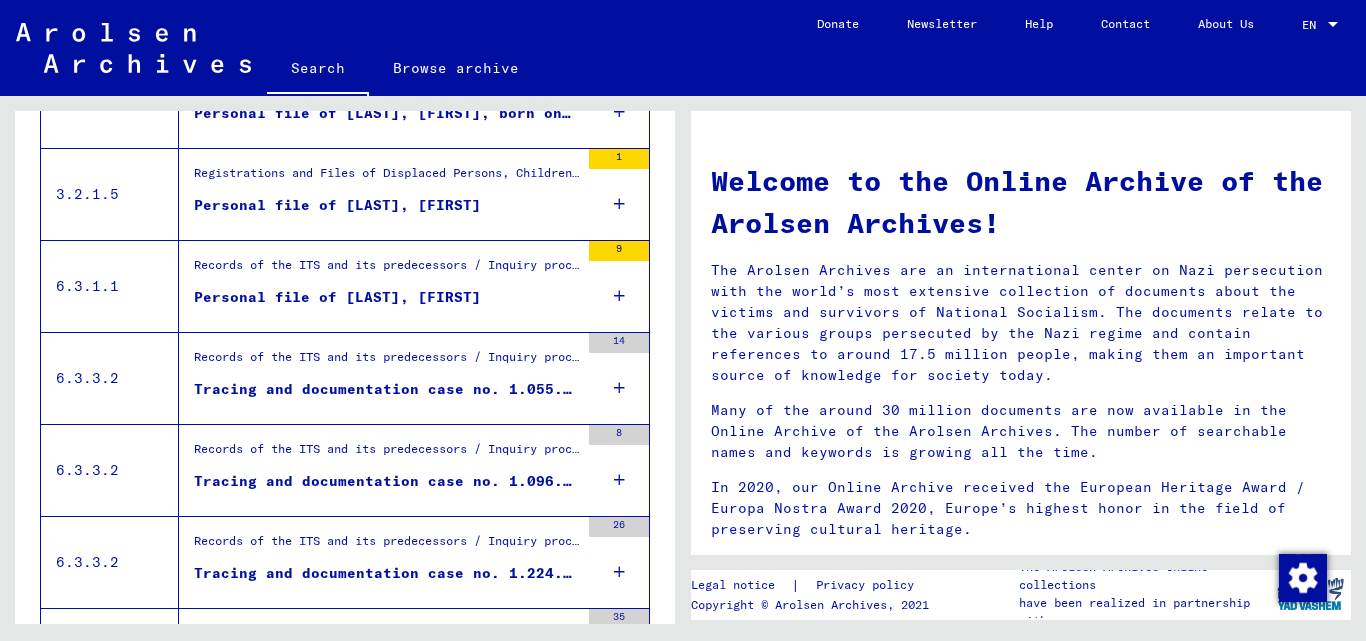 click on "Tracing and documentation case no. 1.055.136 for [LAST], [FIRST] born [DATE]" at bounding box center [386, 389] 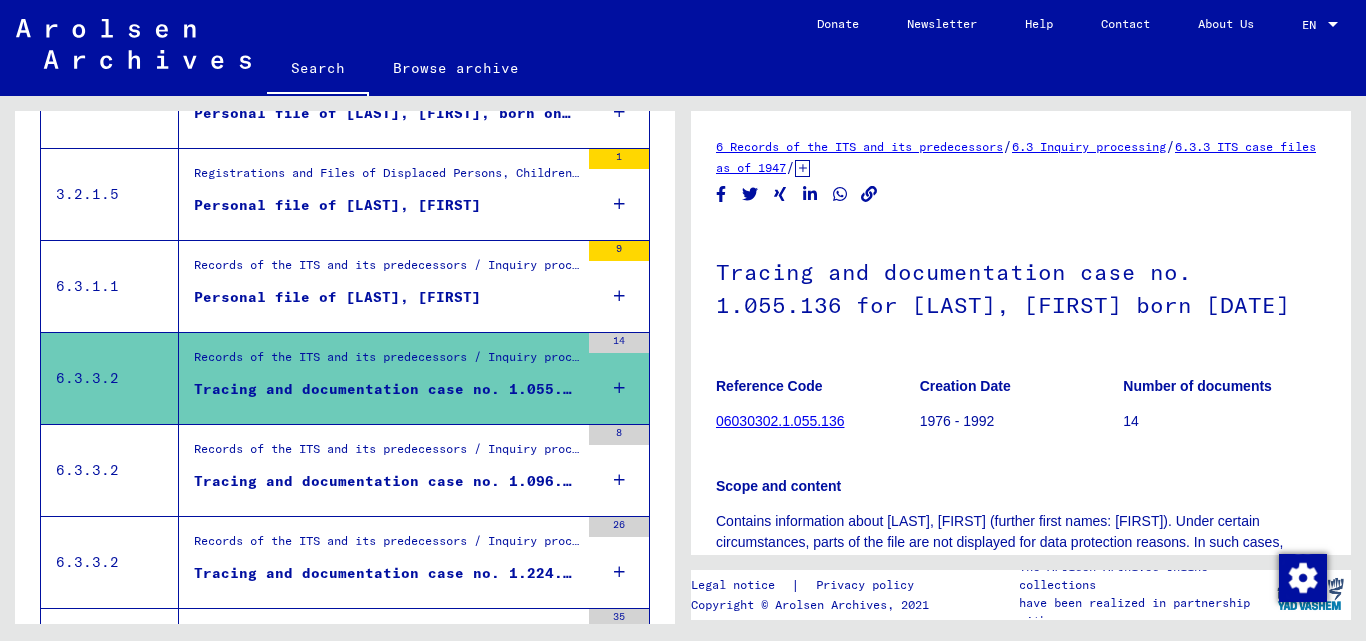 scroll, scrollTop: 200, scrollLeft: 0, axis: vertical 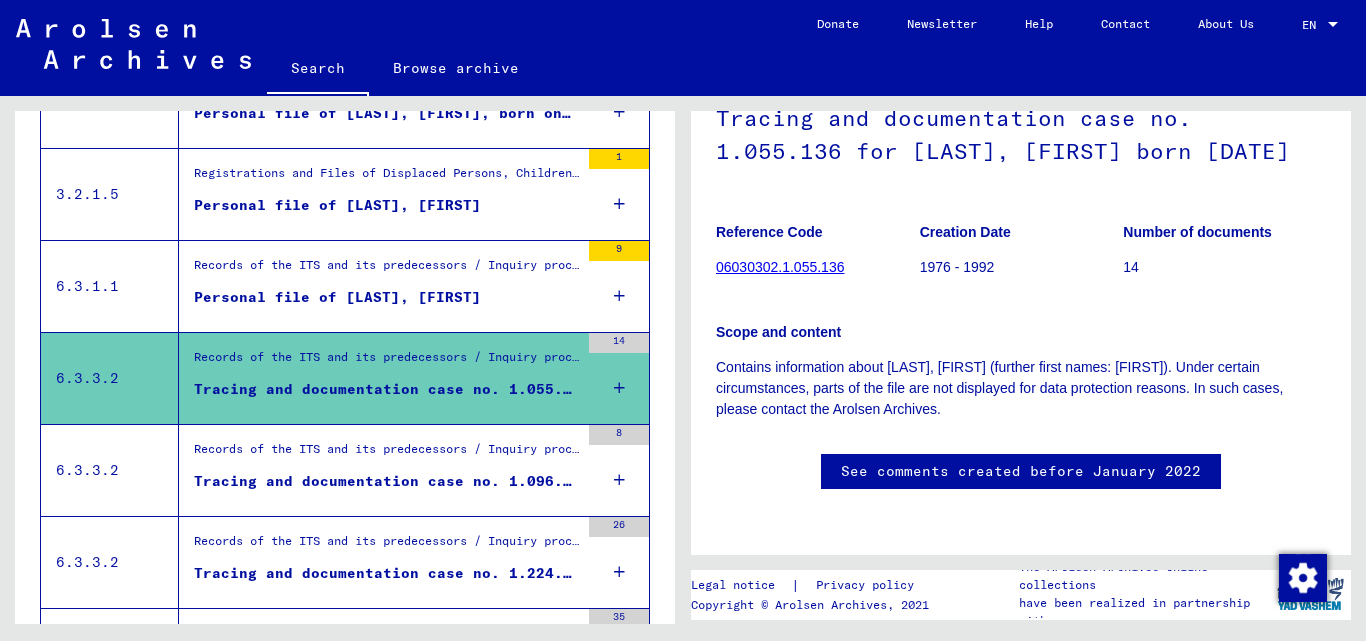 click on "Records of the ITS and its predecessors / Inquiry processing / ITS case files as of 1947 / Repository of T/D cases / Tracing and documentation cases with (T/D) numbers between 1.000.000 and 1.249.999 / Tracing and documentation cases with (T/D) numbers between 1.096.000 and 1.096.499" at bounding box center [386, 454] 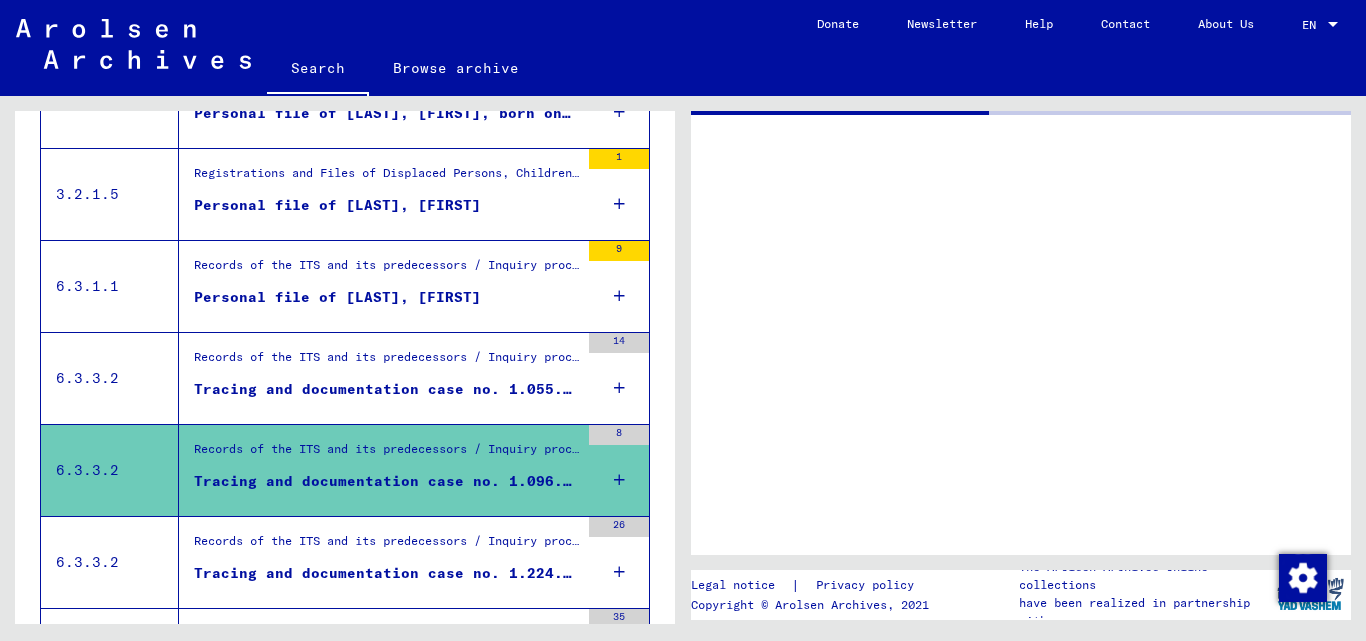 scroll, scrollTop: 0, scrollLeft: 0, axis: both 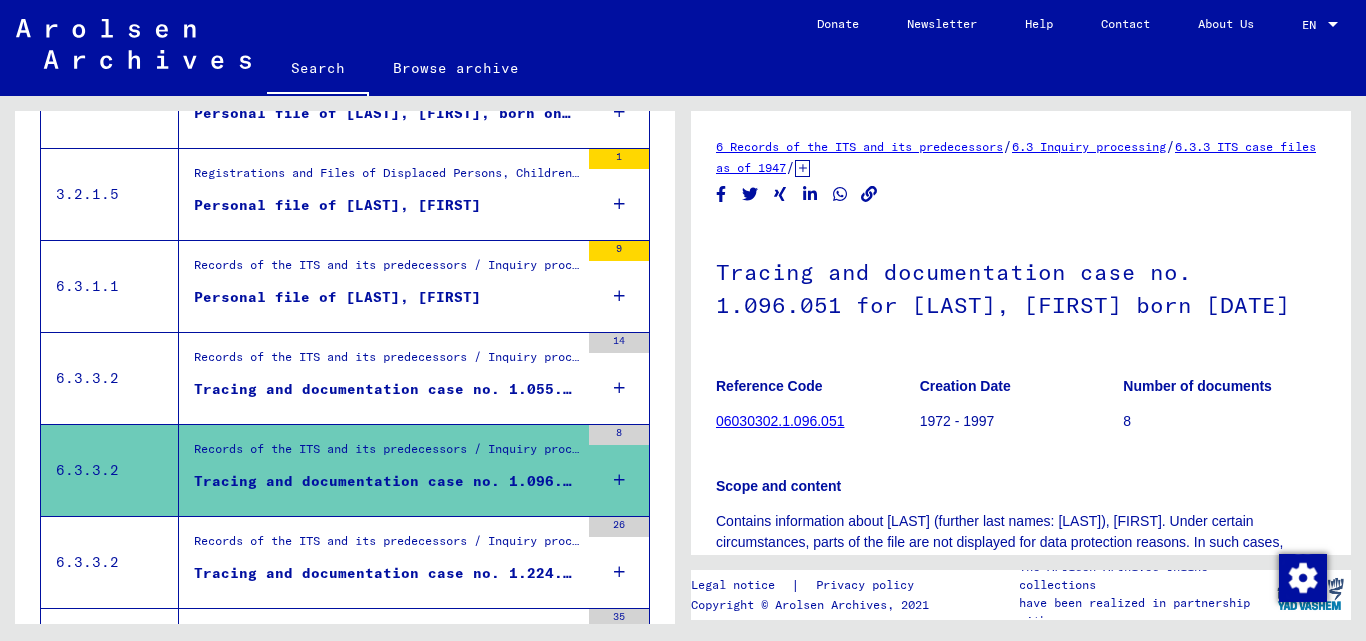 click on "Tracing and documentation case no. 1.224.195 for [LAST], [FIRST] born [YEAR]" at bounding box center (386, 573) 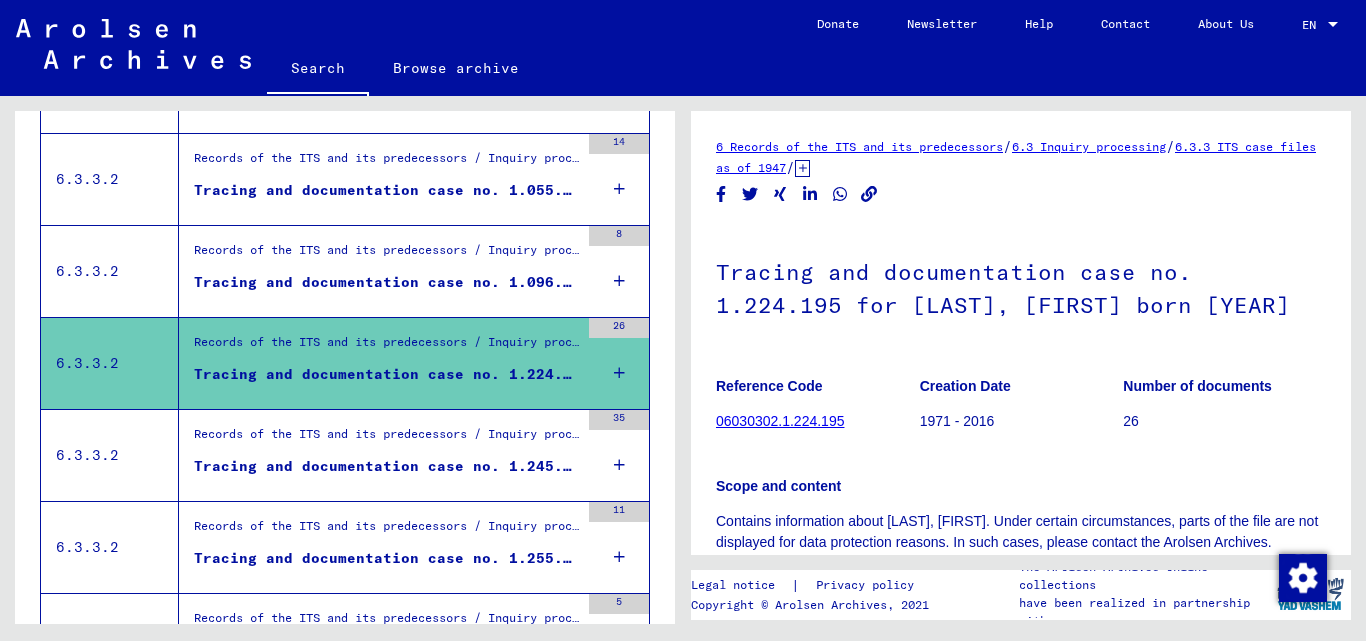 scroll, scrollTop: 1197, scrollLeft: 0, axis: vertical 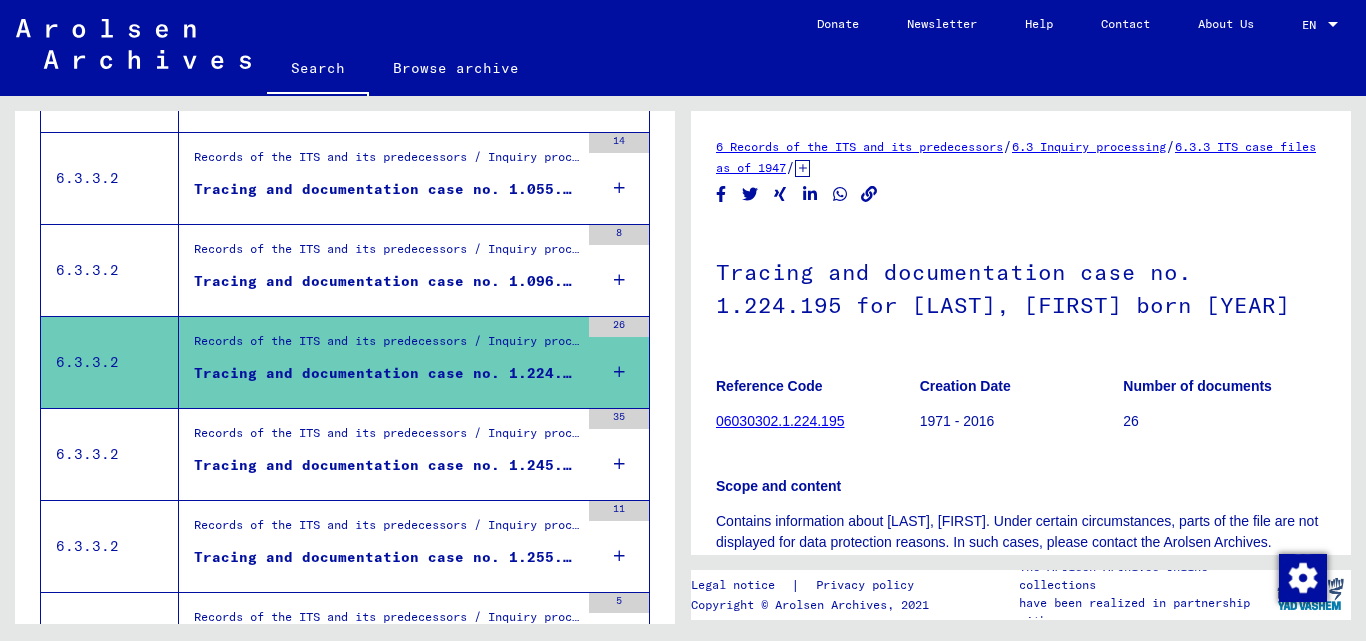click on "Tracing and documentation case no. 1.245.715 for [FIRST] [LAST], born [DATE]" at bounding box center (386, 465) 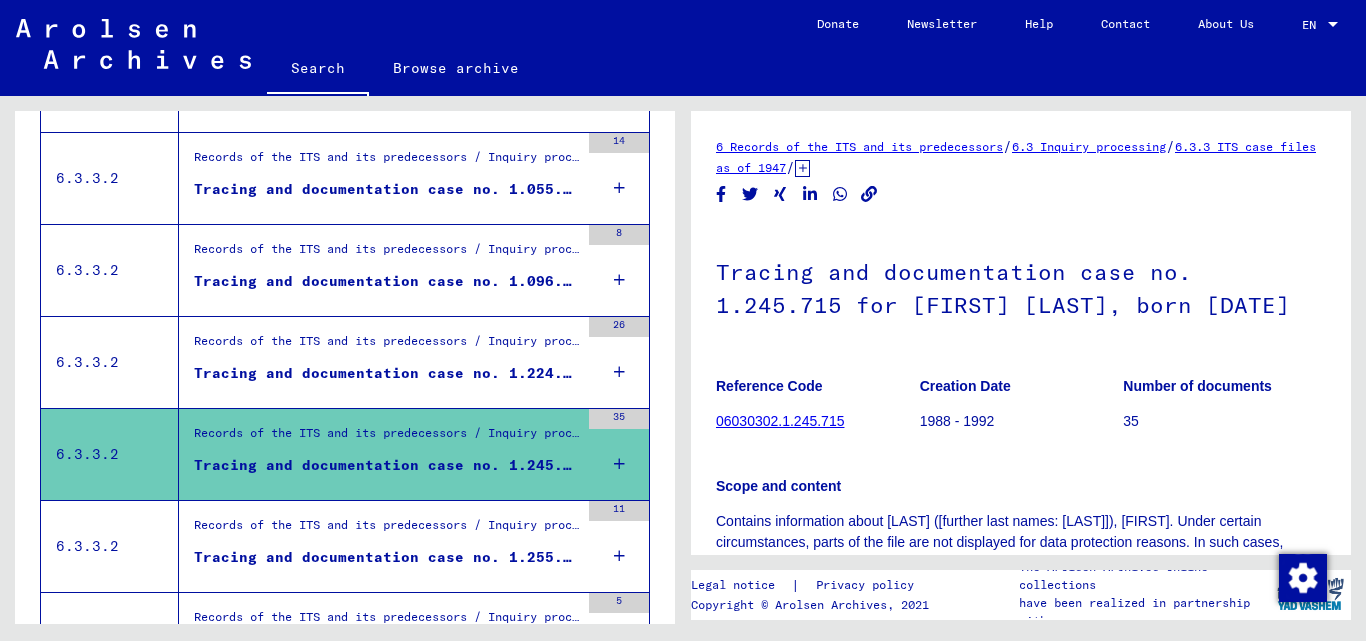click on "Records of the ITS and its predecessors / Inquiry processing / ITS case files as of 1947 / Repository of T/D cases / Tracing and documentation cases with (T/D) numbers between 1.250.000 and 1.499.999 / Tracing and documentation cases with (T/D) numbers between 1.255.500 and 1.255.999" at bounding box center (386, 530) 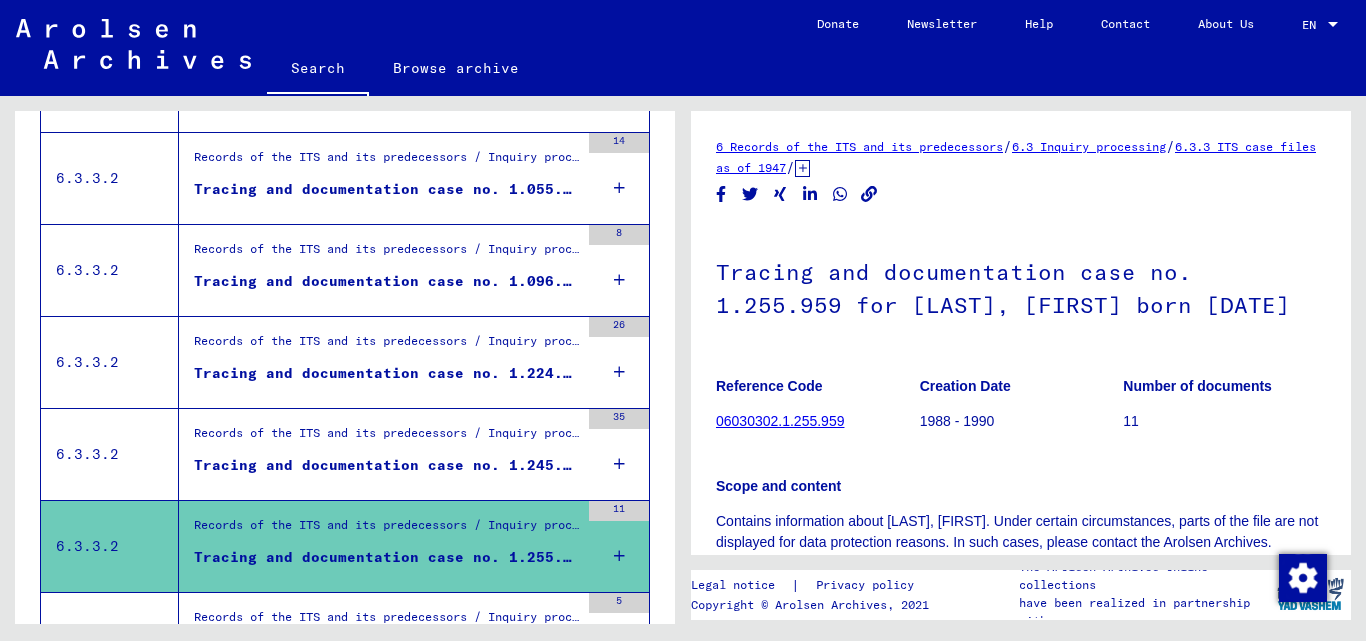 click on "Tracing and documentation case no. 1.224.195 for [LAST], [FIRST] born [YEAR]" at bounding box center [386, 373] 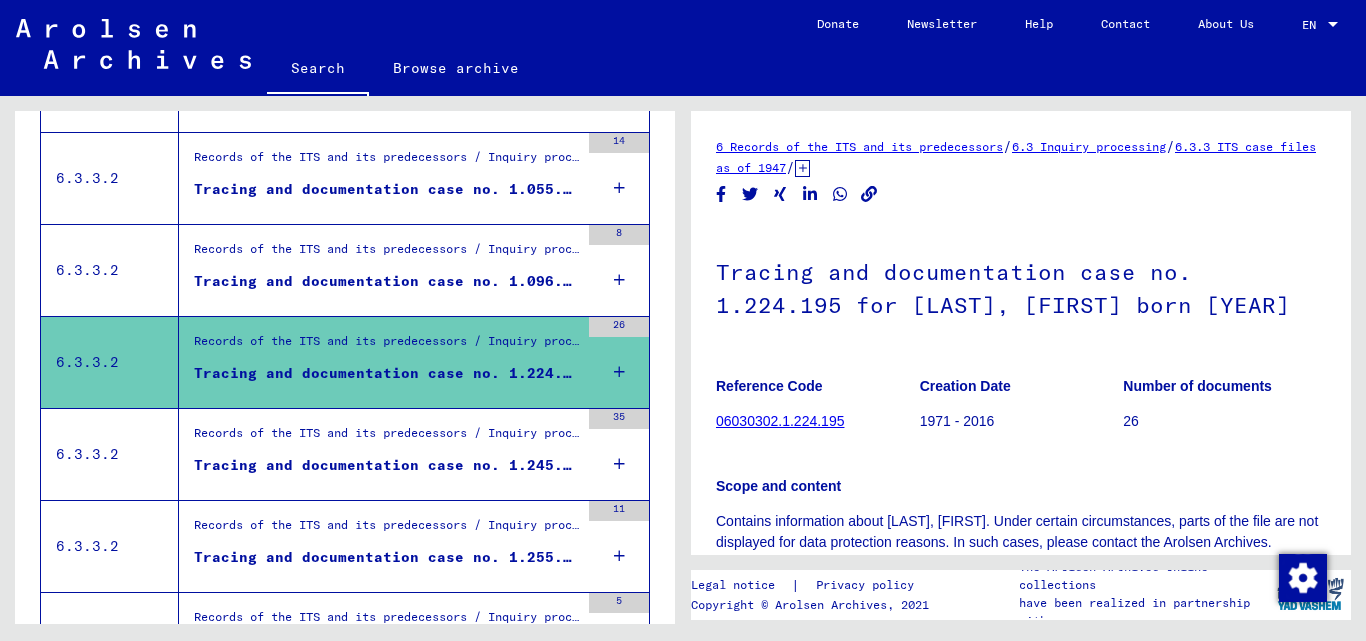 click on "Records of the ITS and its predecessors / Inquiry processing / ITS case files as of 1947 / Repository of T/D cases / Tracing and documentation cases with (T/D) numbers between 1.000.000 and 1.249.999 / Tracing and documentation cases with (T/D) numbers between 1.245.500 and 1.245.999 Tracing and documentation case no. 1.245.715 for [LAST], [FIRST] born [DATE]" at bounding box center [386, 424] 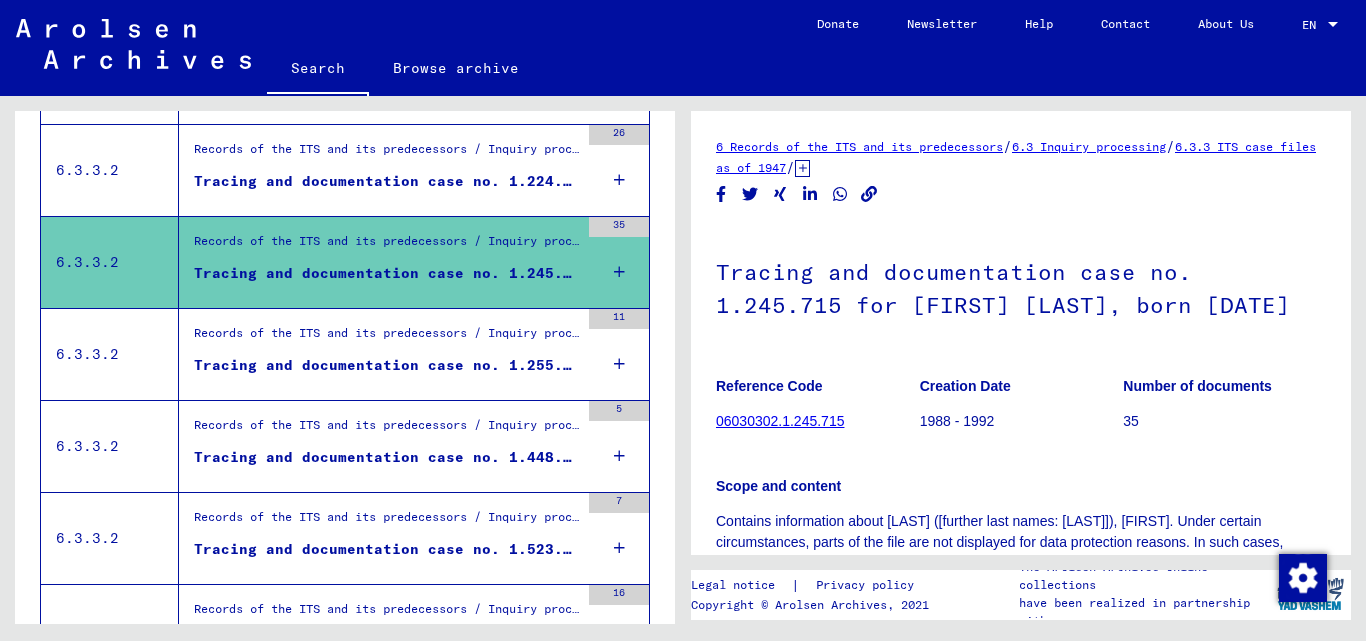 scroll, scrollTop: 1397, scrollLeft: 0, axis: vertical 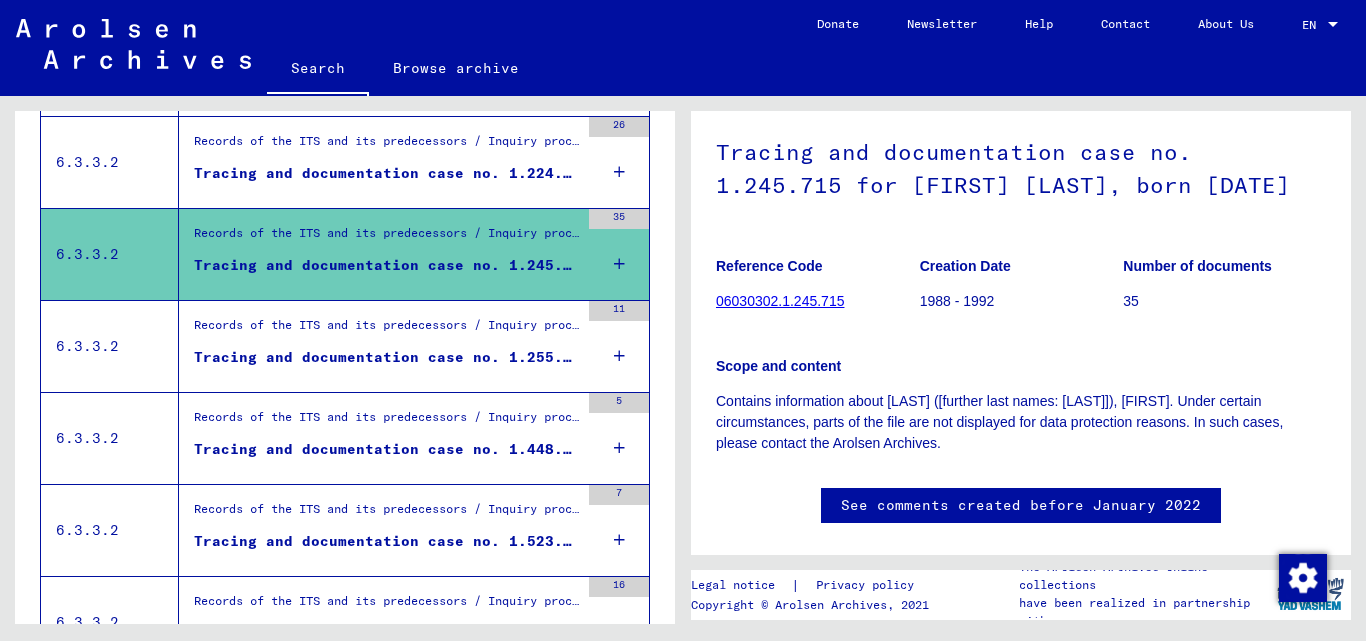 click on "Tracing and documentation case no. 1.255.959 for [LAST], [FIRST] born [DATE]" at bounding box center (386, 362) 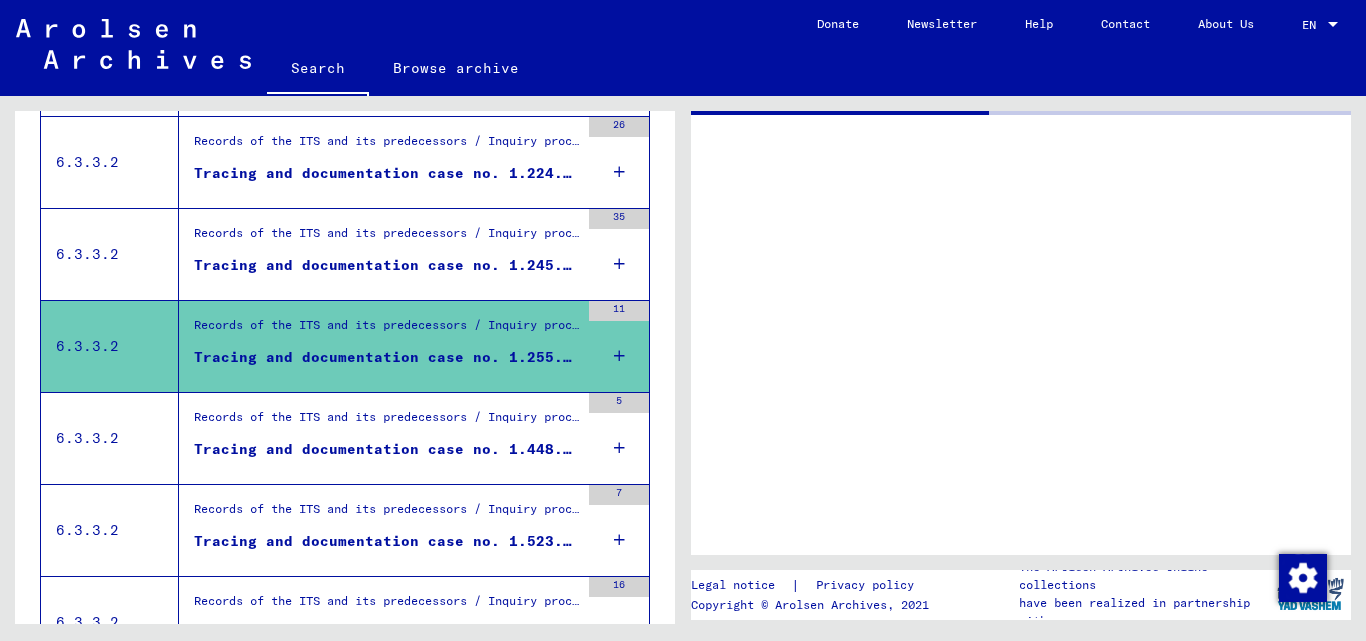 scroll, scrollTop: 0, scrollLeft: 0, axis: both 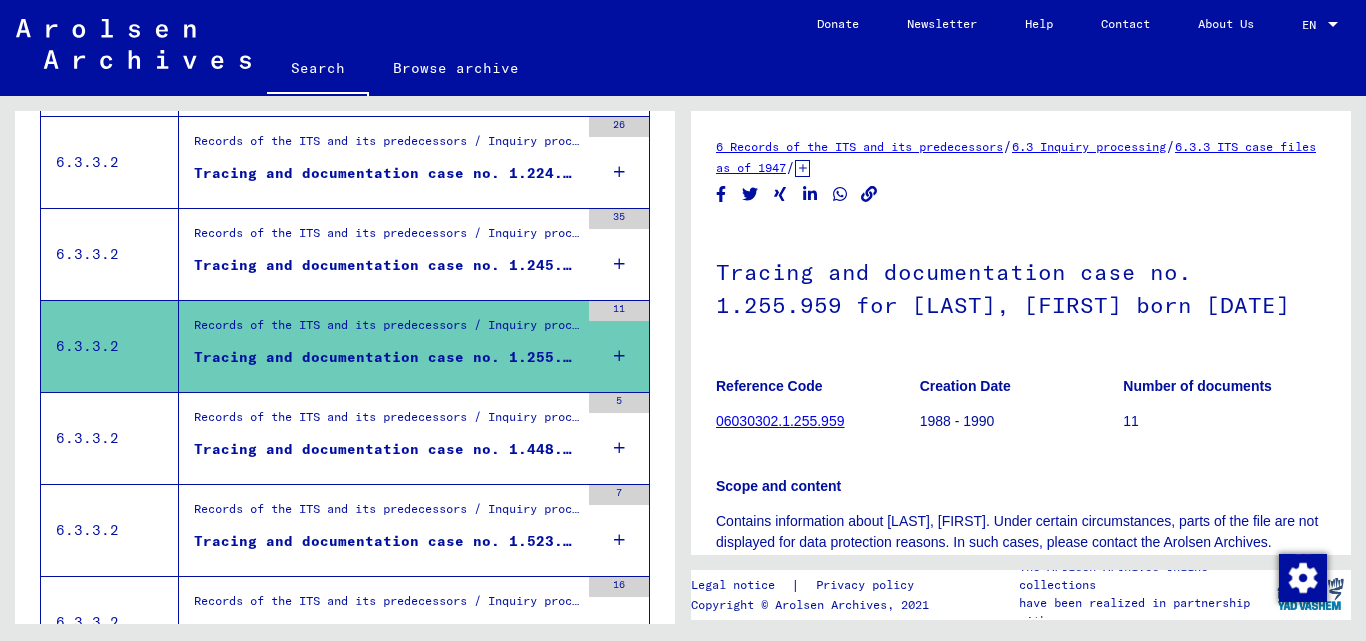 click on "Records of the ITS and its predecessors / Inquiry processing / ITS case files as of 1947 / Repository of T/D cases / Tracing and documentation cases with (T/D) numbers between 1.250.000 and 1.499.999 / Tracing and documentation cases with (T/D) numbers between 1.448.500 and 1.448.999" at bounding box center (386, 422) 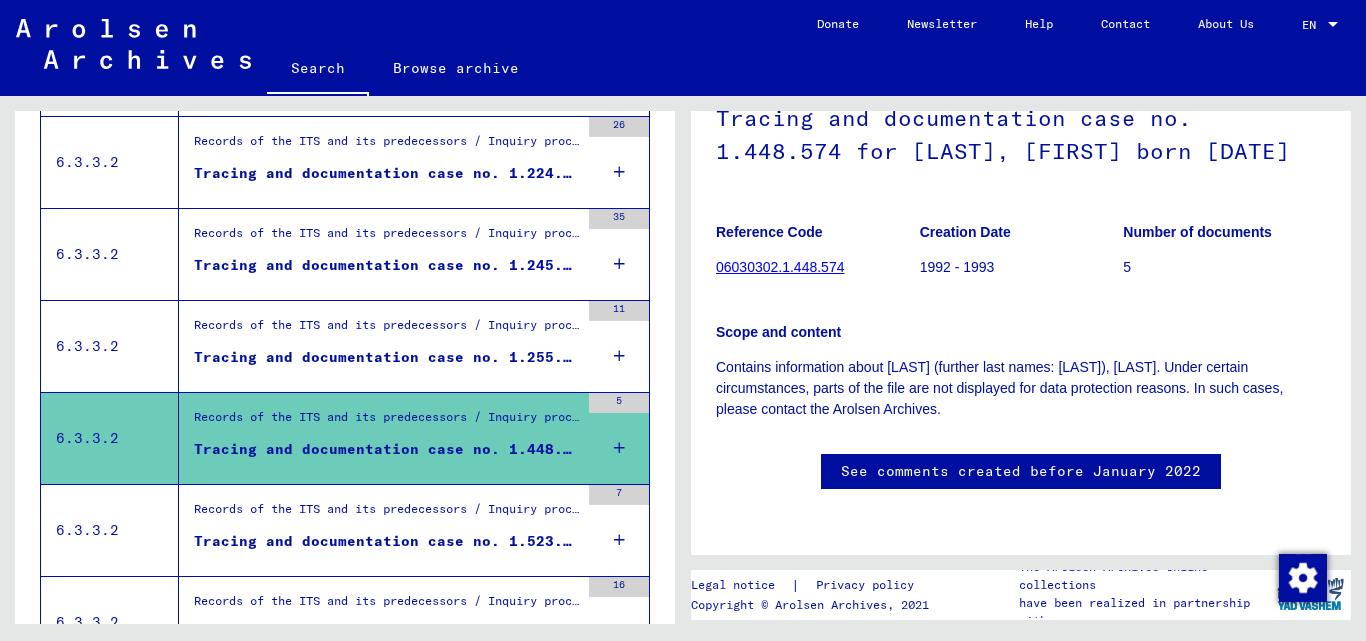 scroll, scrollTop: 20, scrollLeft: 0, axis: vertical 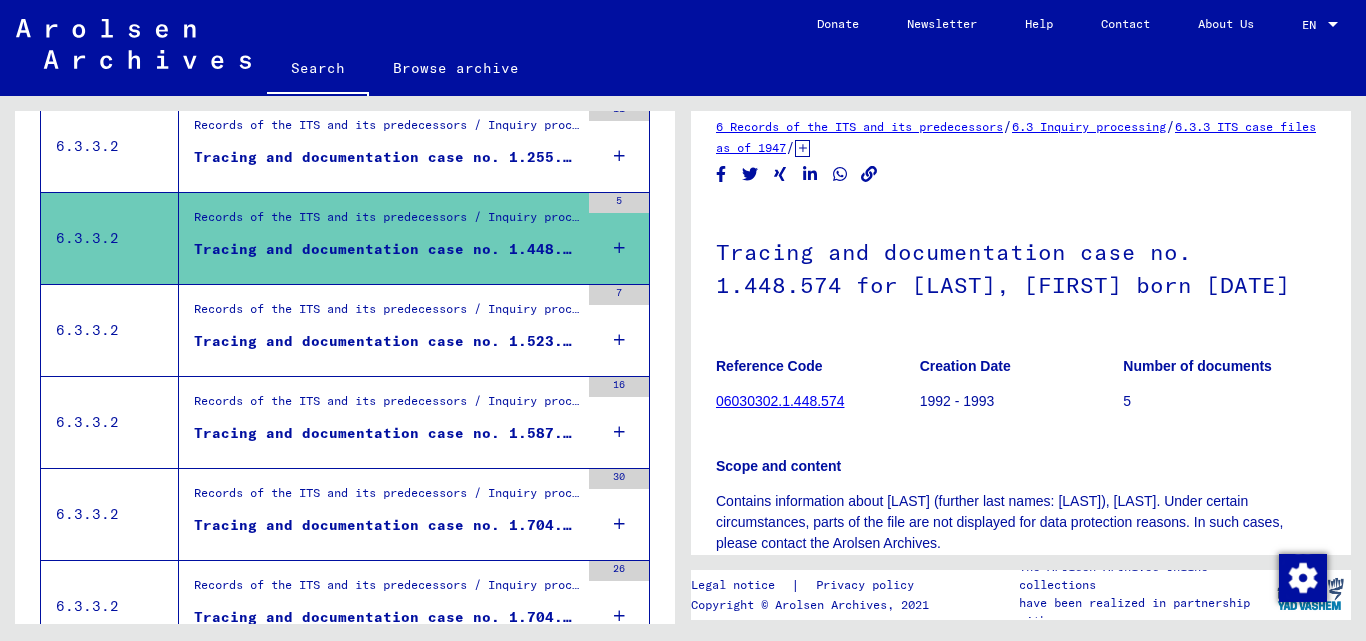 click on "Tracing and documentation case no. 1.523.606 for [LAST], [FIRST] born [DATE]" at bounding box center (386, 341) 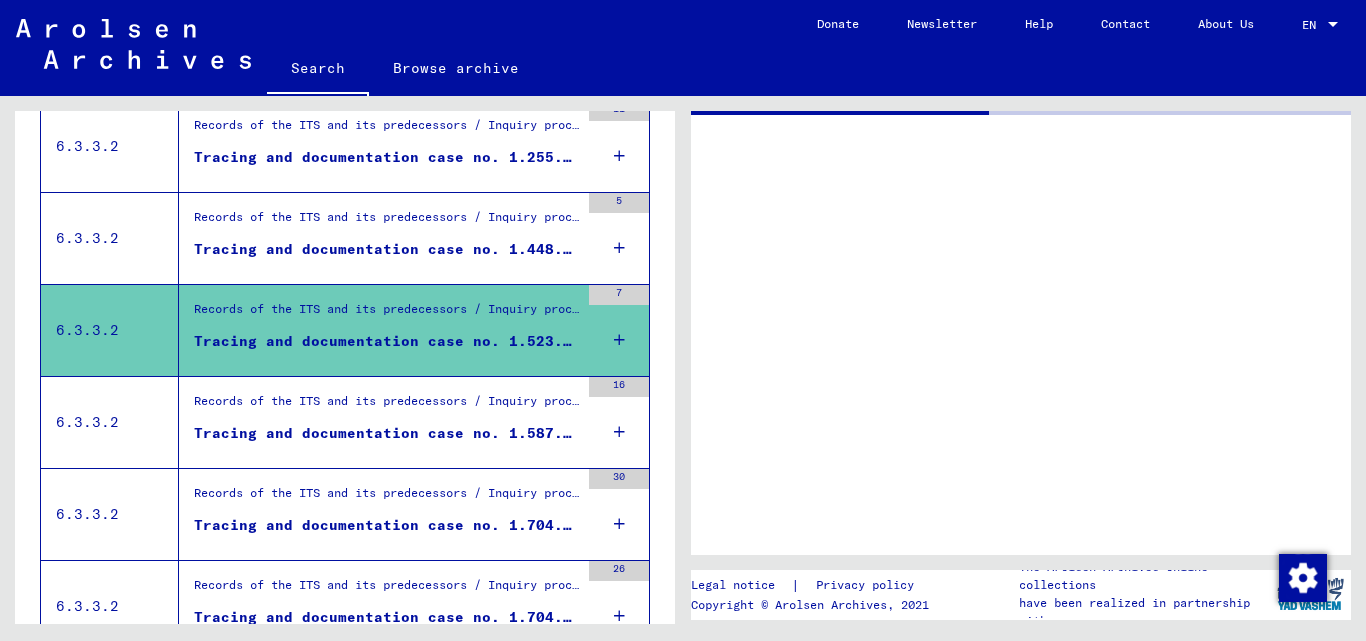 scroll, scrollTop: 0, scrollLeft: 0, axis: both 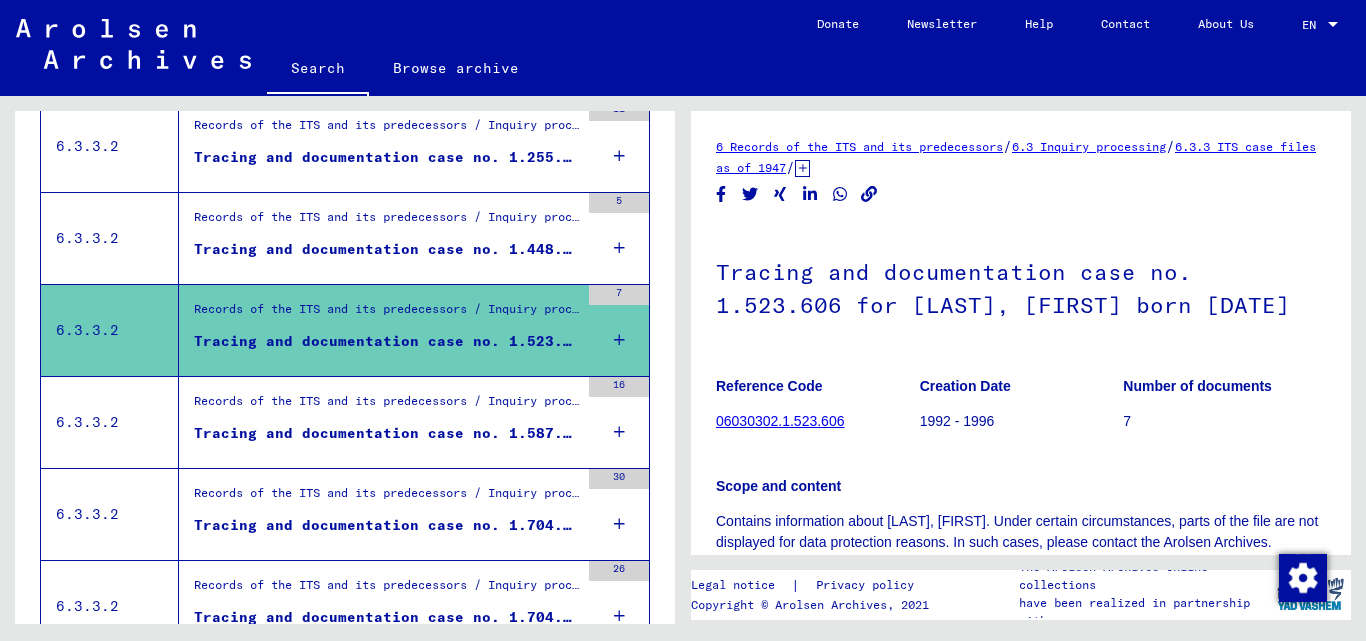 click on "Tracing and documentation case no. 1.587.571 for [LAST], [FIRST] born [DATE]" at bounding box center [386, 433] 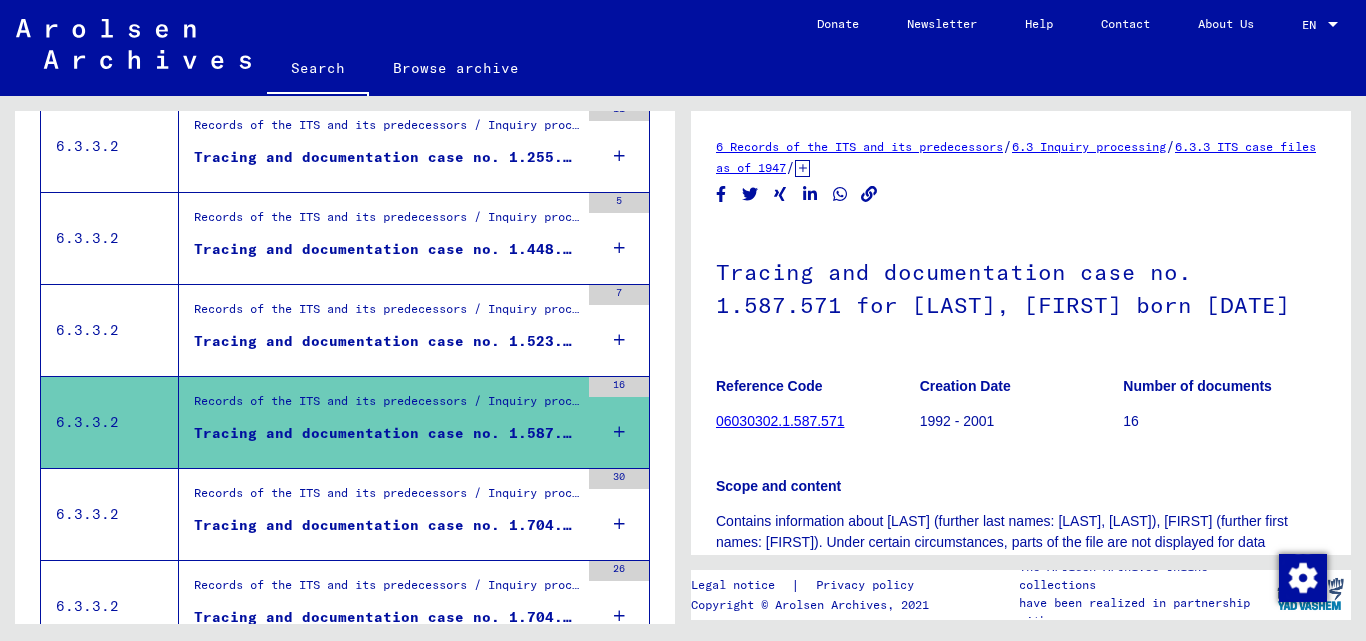 click on "Tracing and documentation case no. 1.523.606 for [LAST], [FIRST] born [DATE]" at bounding box center (386, 341) 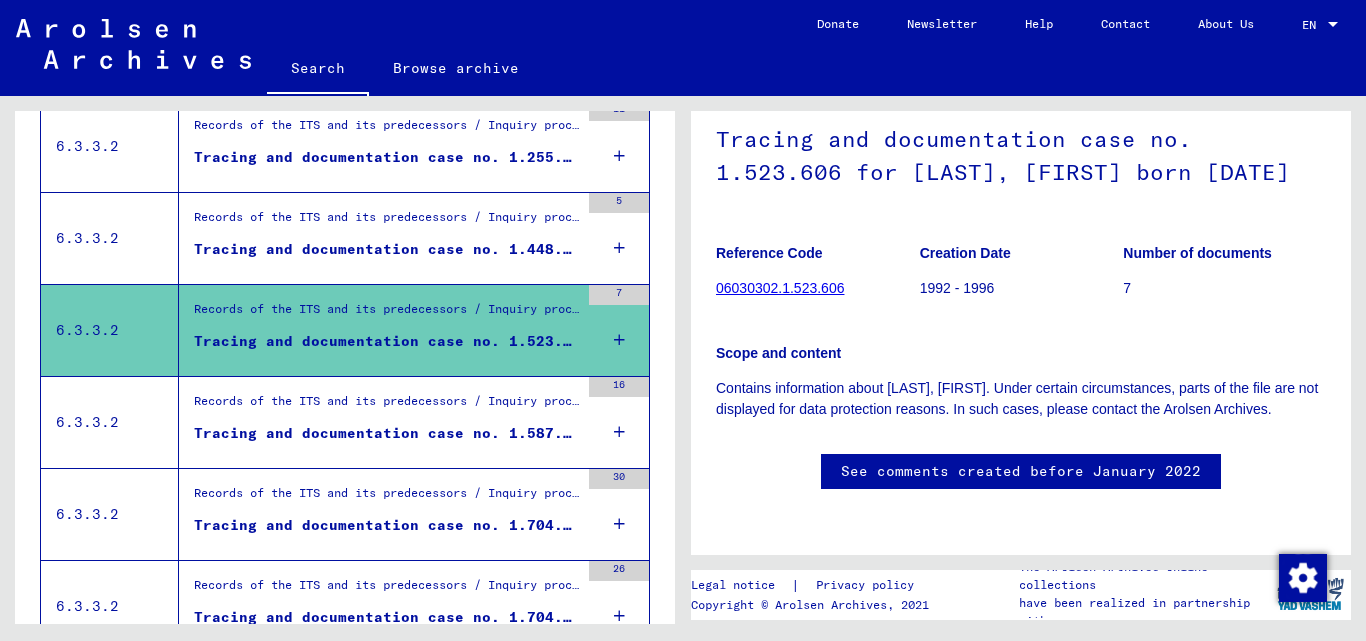 scroll, scrollTop: 100, scrollLeft: 0, axis: vertical 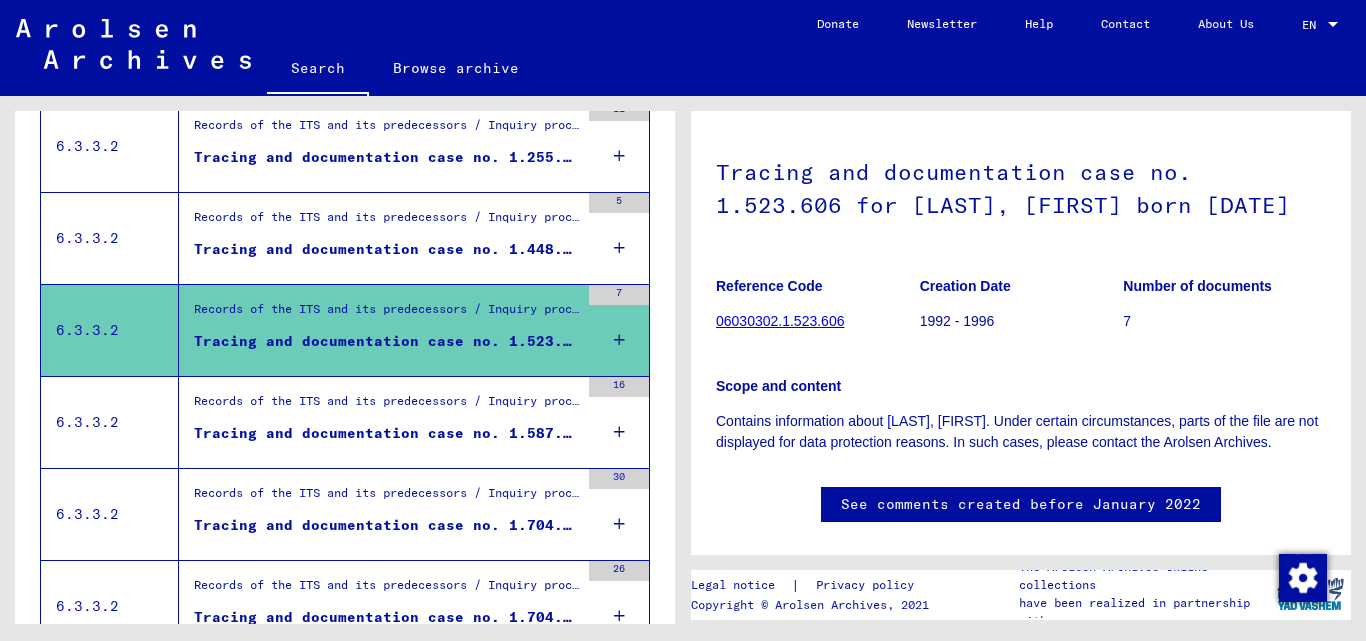 click on "06030302.1.523.606" 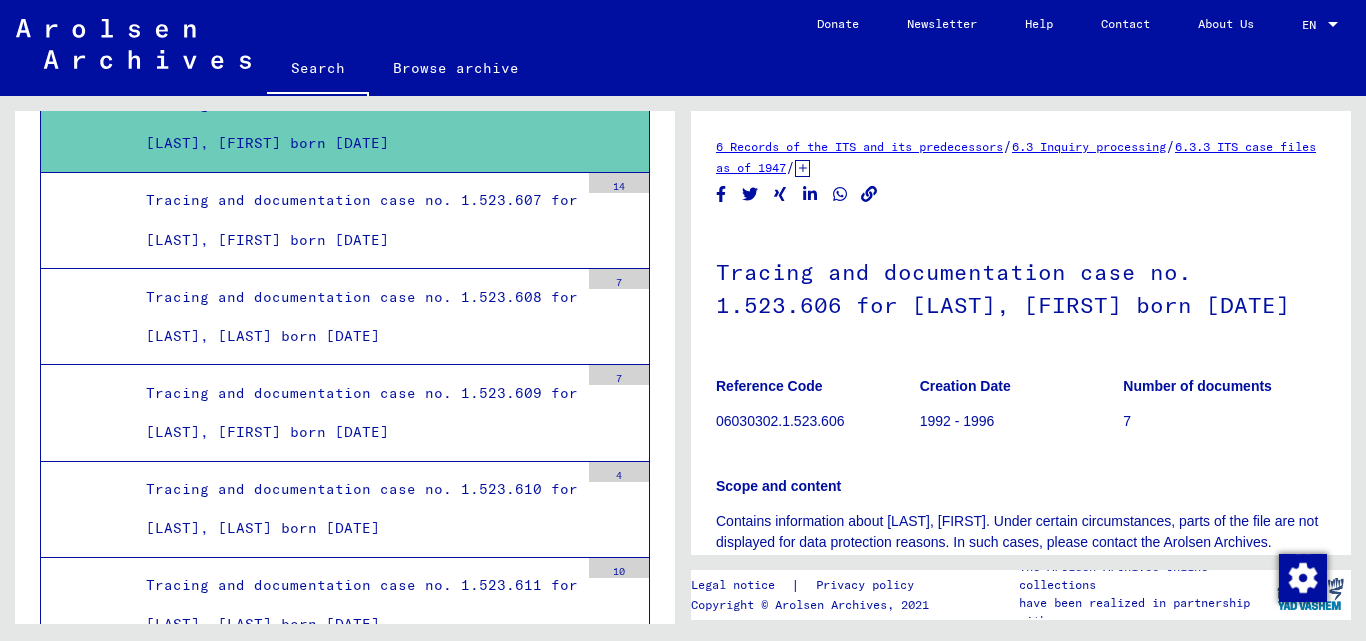 scroll, scrollTop: 15981, scrollLeft: 0, axis: vertical 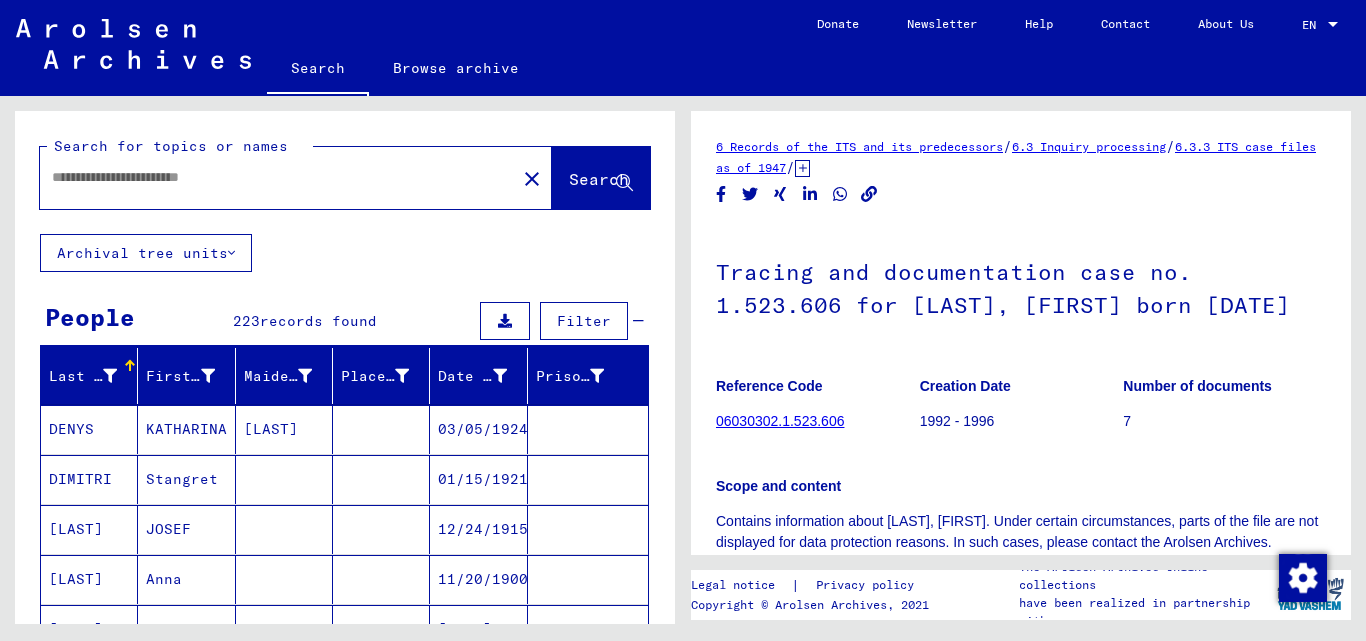 type on "*******" 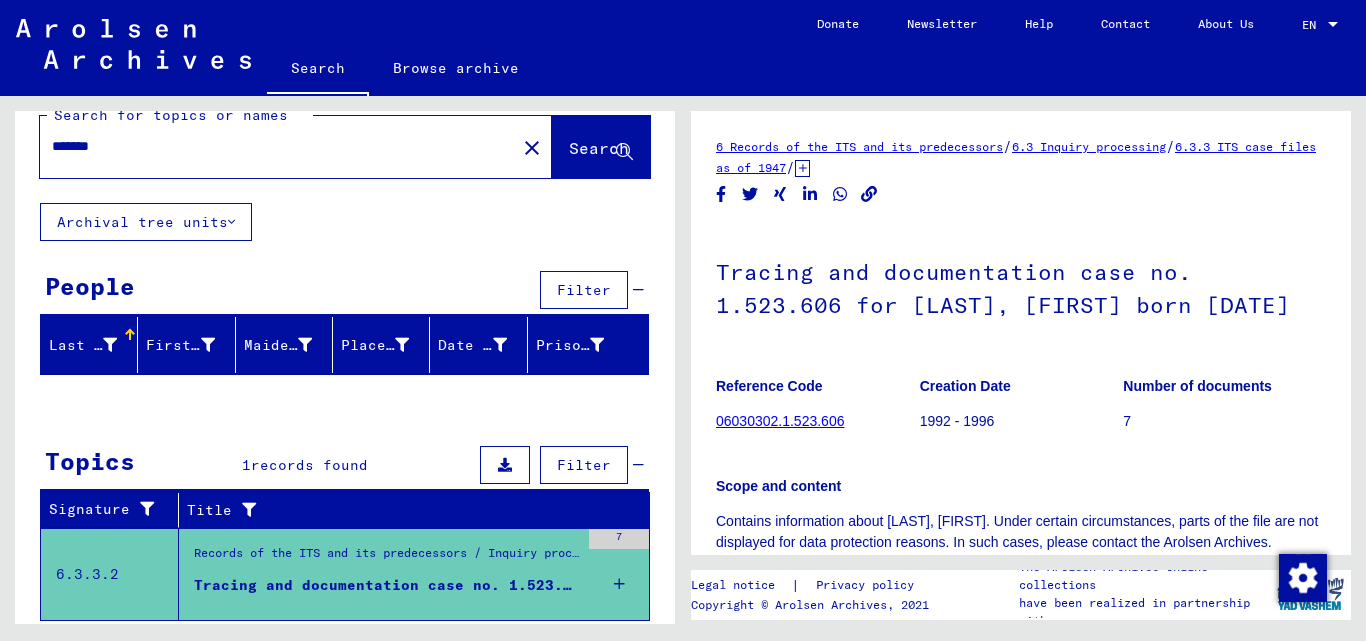 scroll, scrollTop: 0, scrollLeft: 0, axis: both 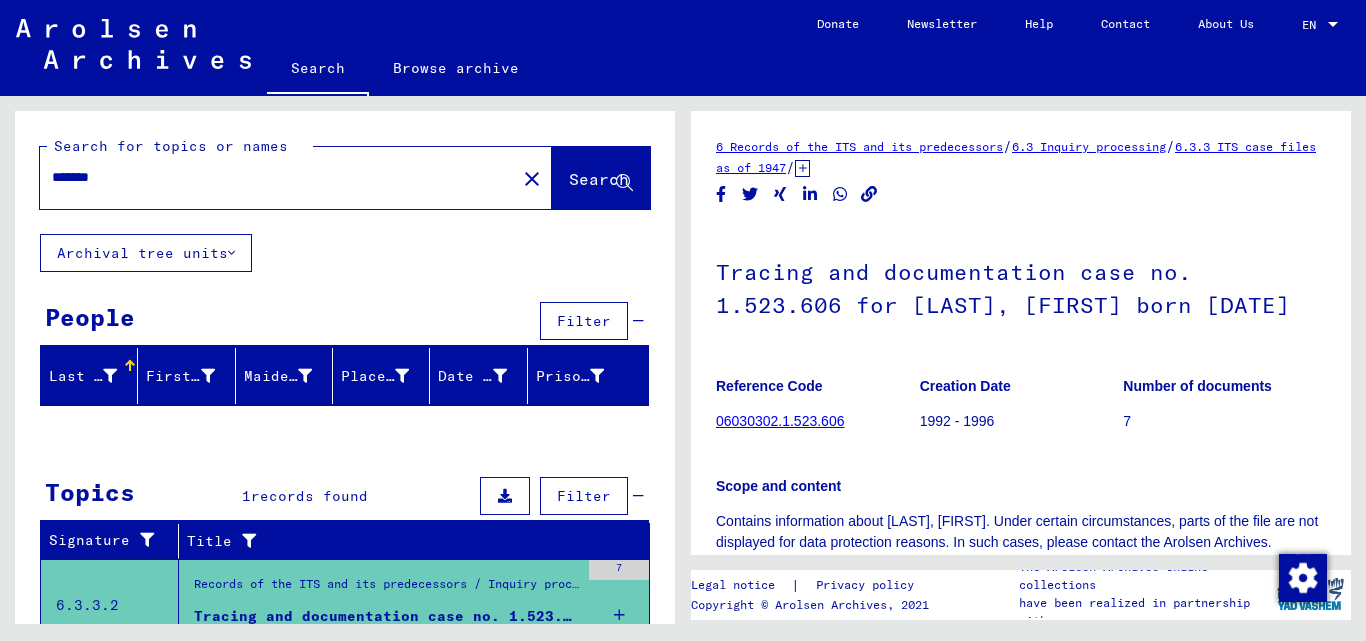 click 